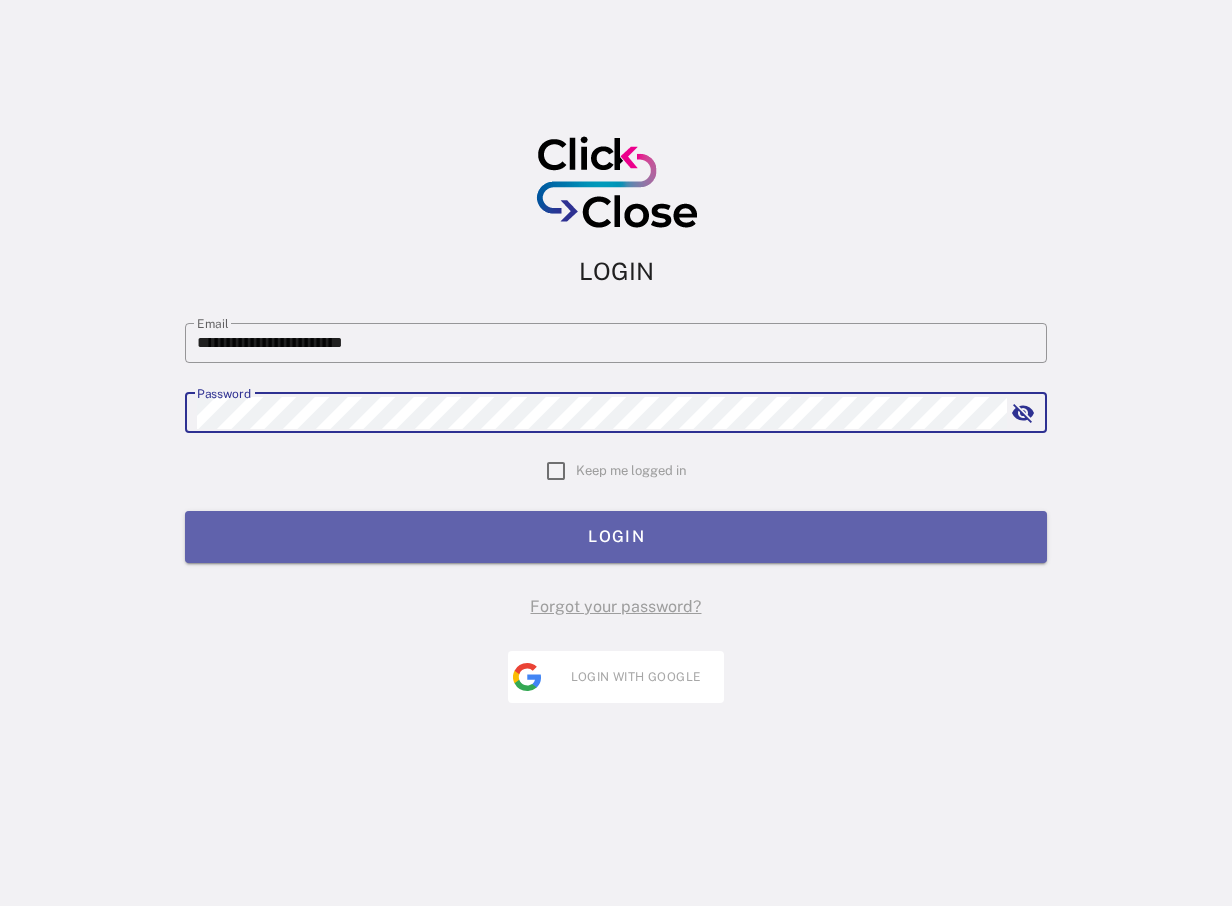 click on "LOGIN" at bounding box center [616, 536] 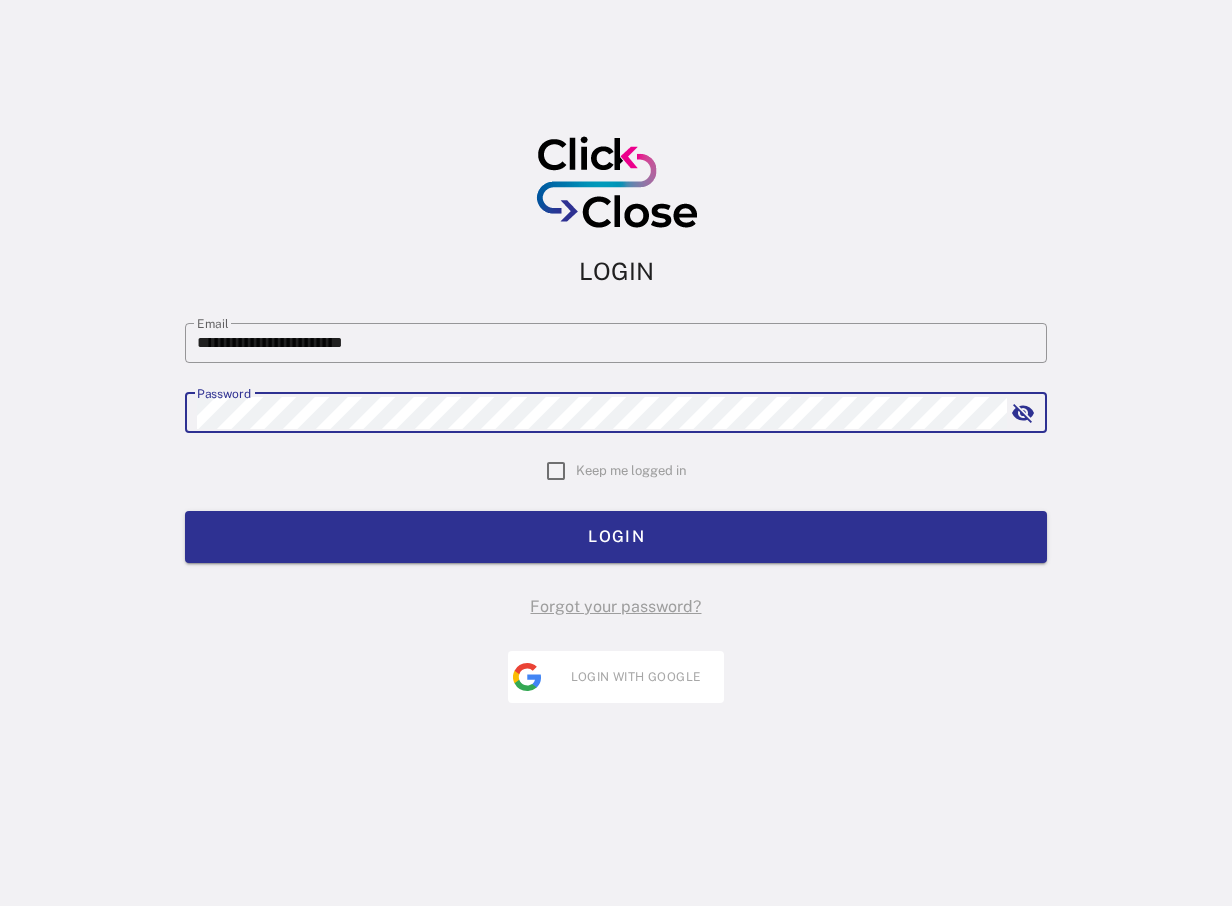 scroll, scrollTop: 0, scrollLeft: 0, axis: both 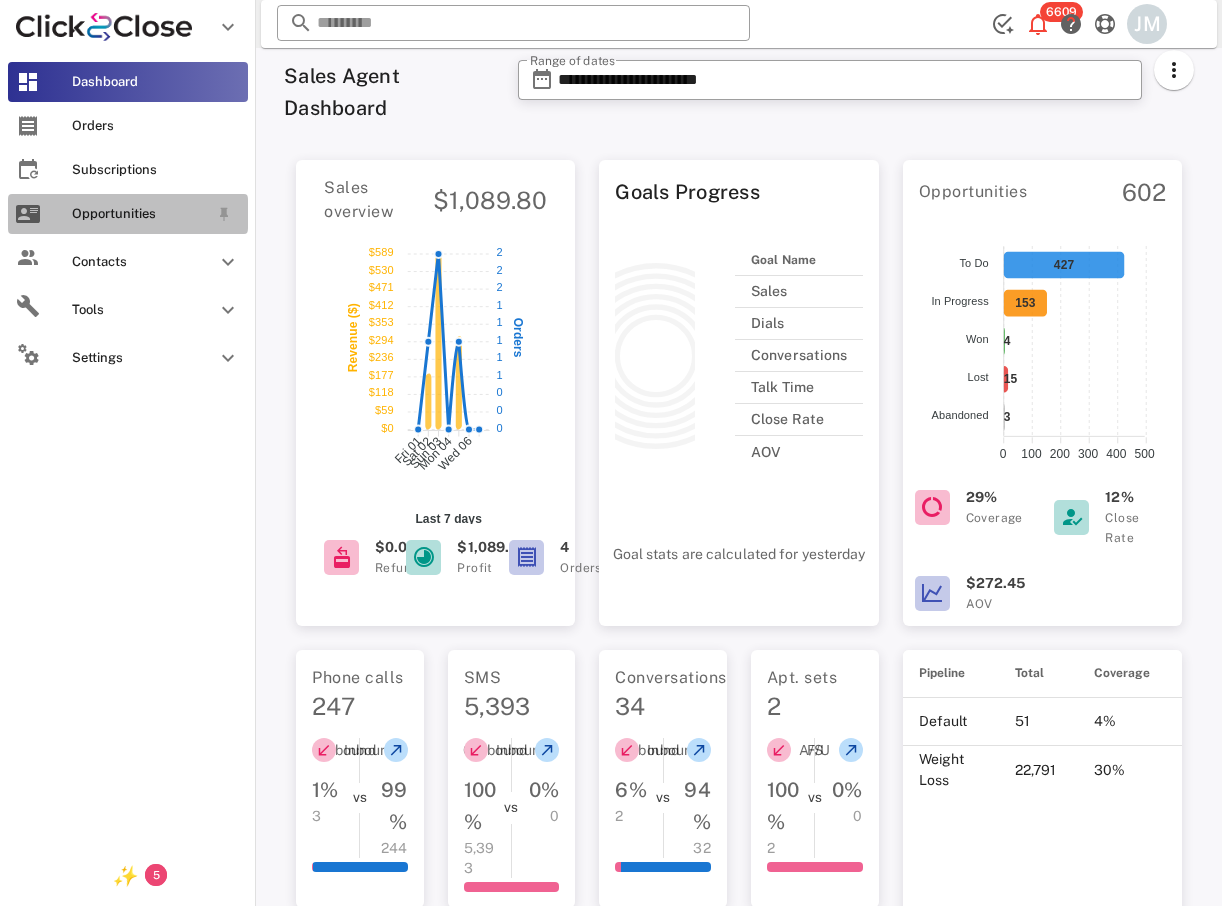 click on "Opportunities" at bounding box center [140, 214] 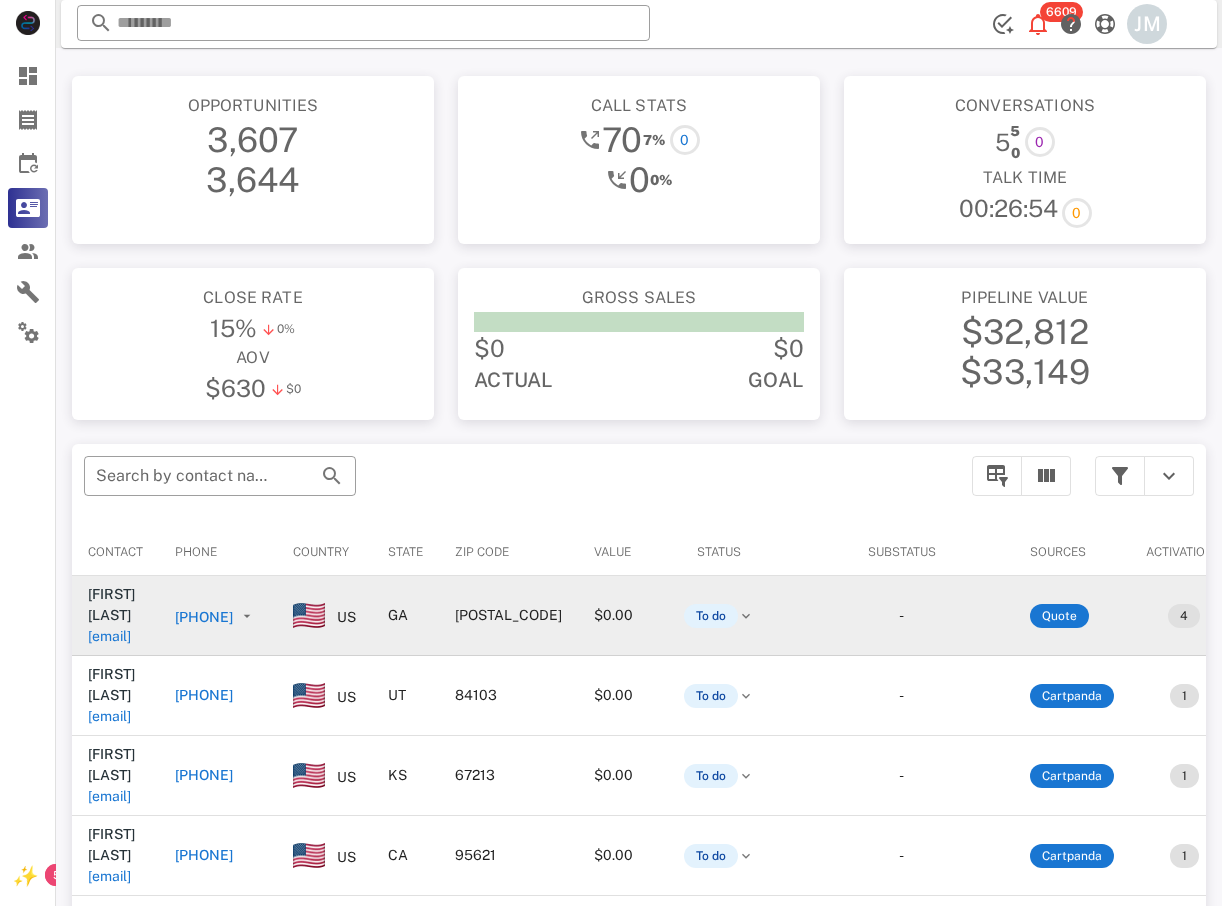 click on "[PHONE]" at bounding box center [204, 617] 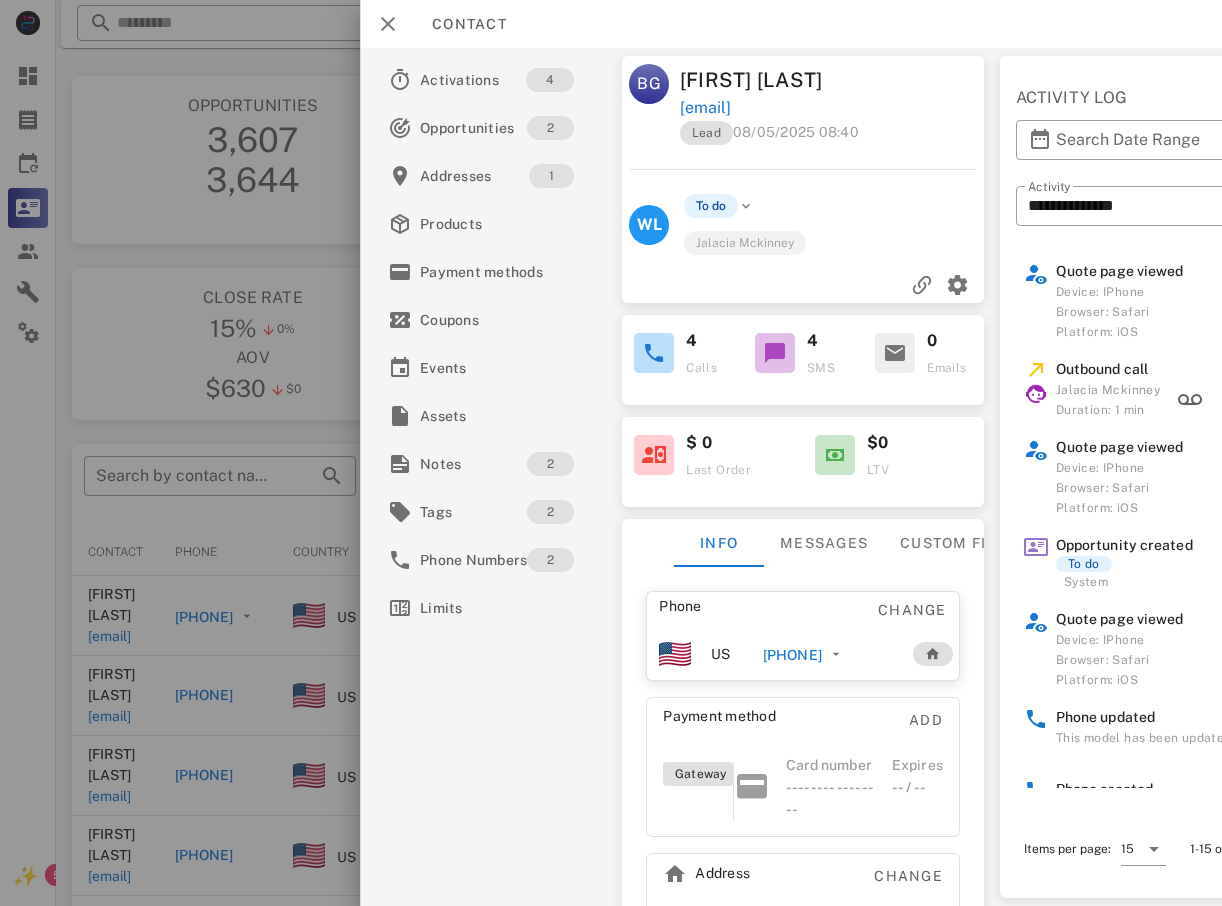 click at bounding box center [611, 453] 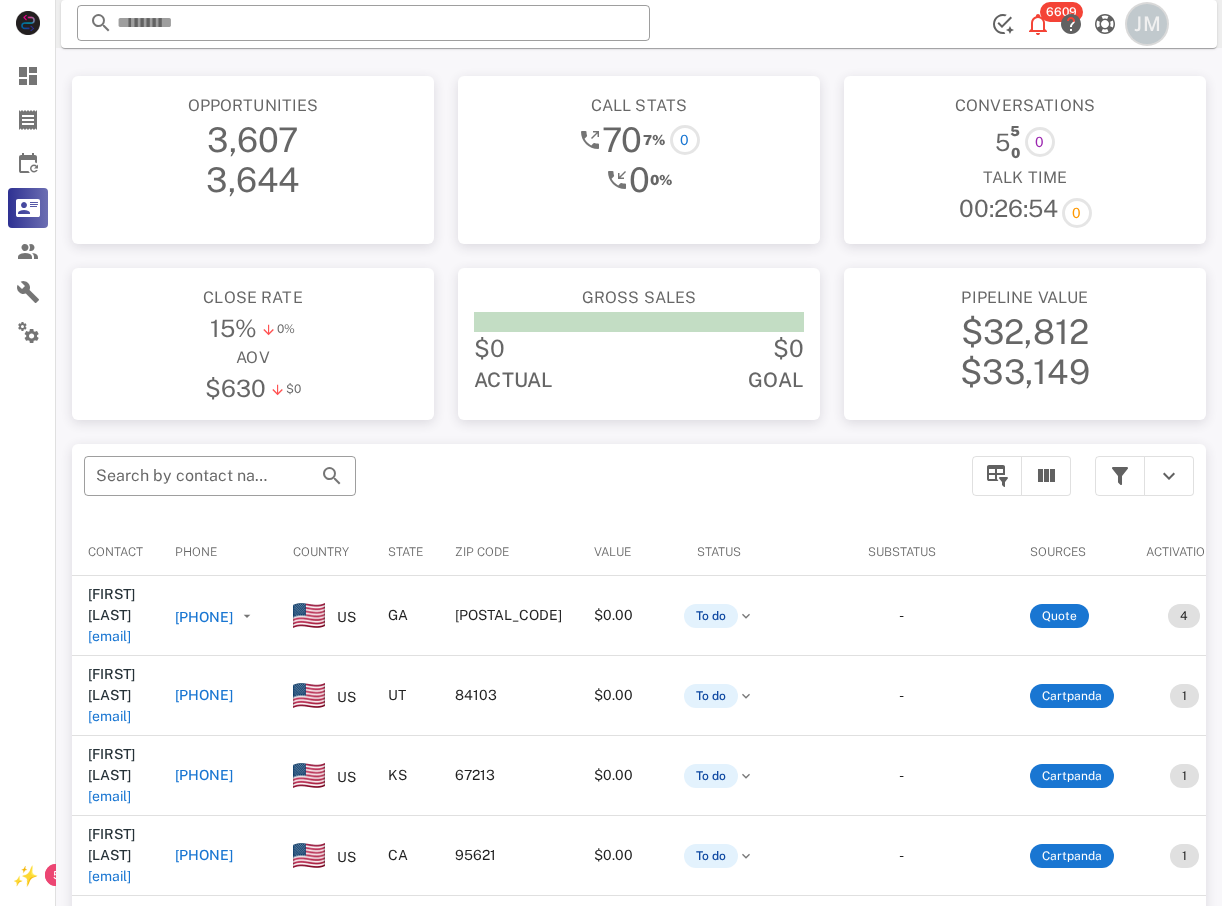 click on "JM" at bounding box center [1147, 24] 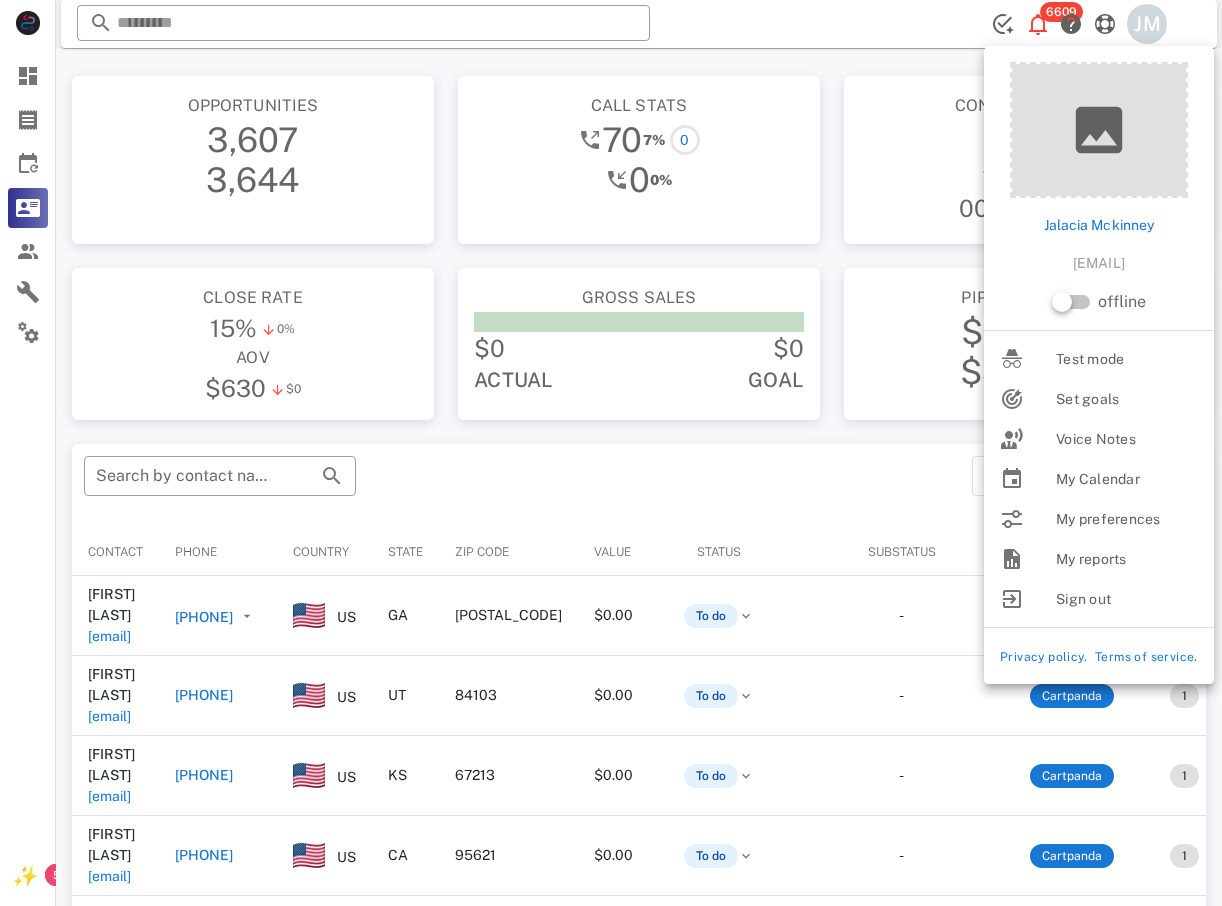 click on "offline" at bounding box center (1122, 302) 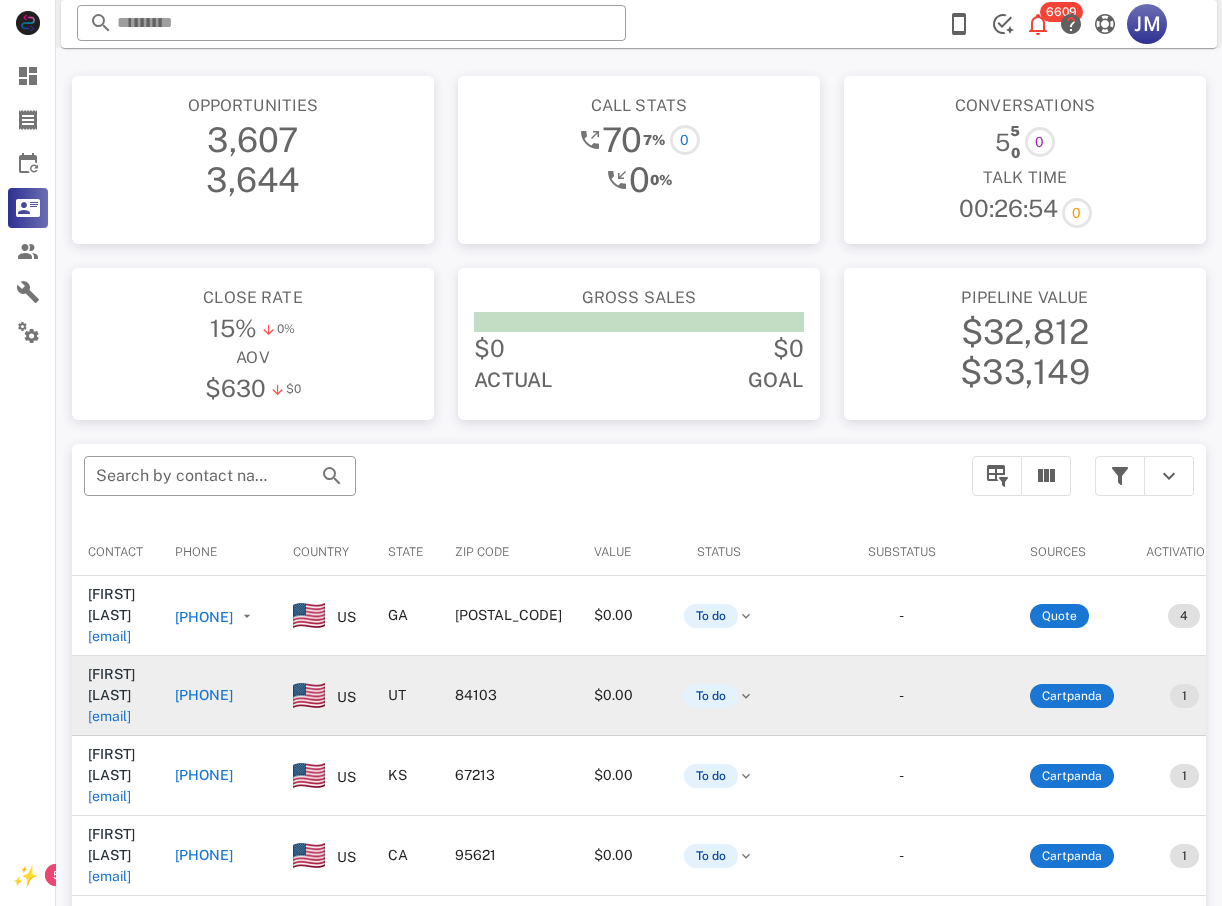click on "+18015321410" at bounding box center [204, 695] 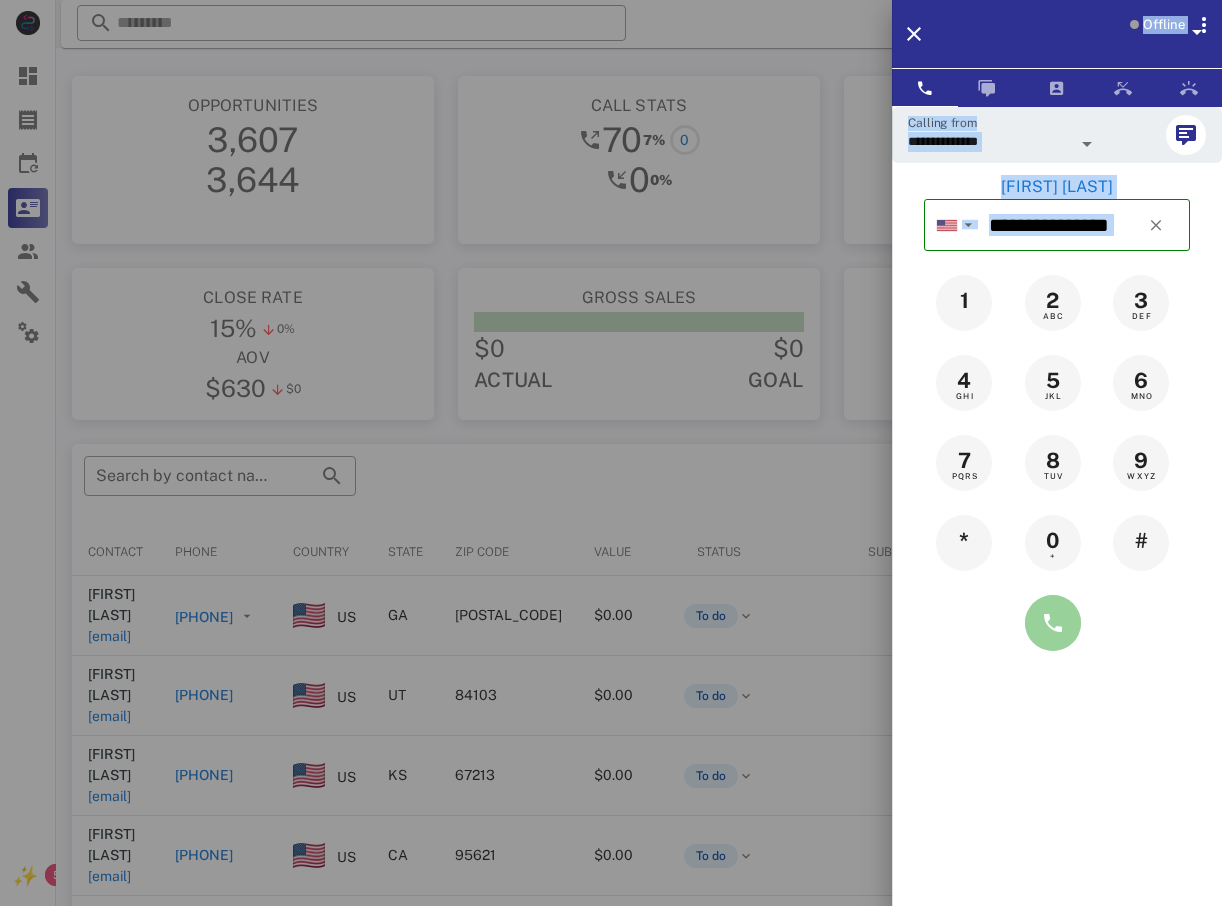 click at bounding box center (1053, 623) 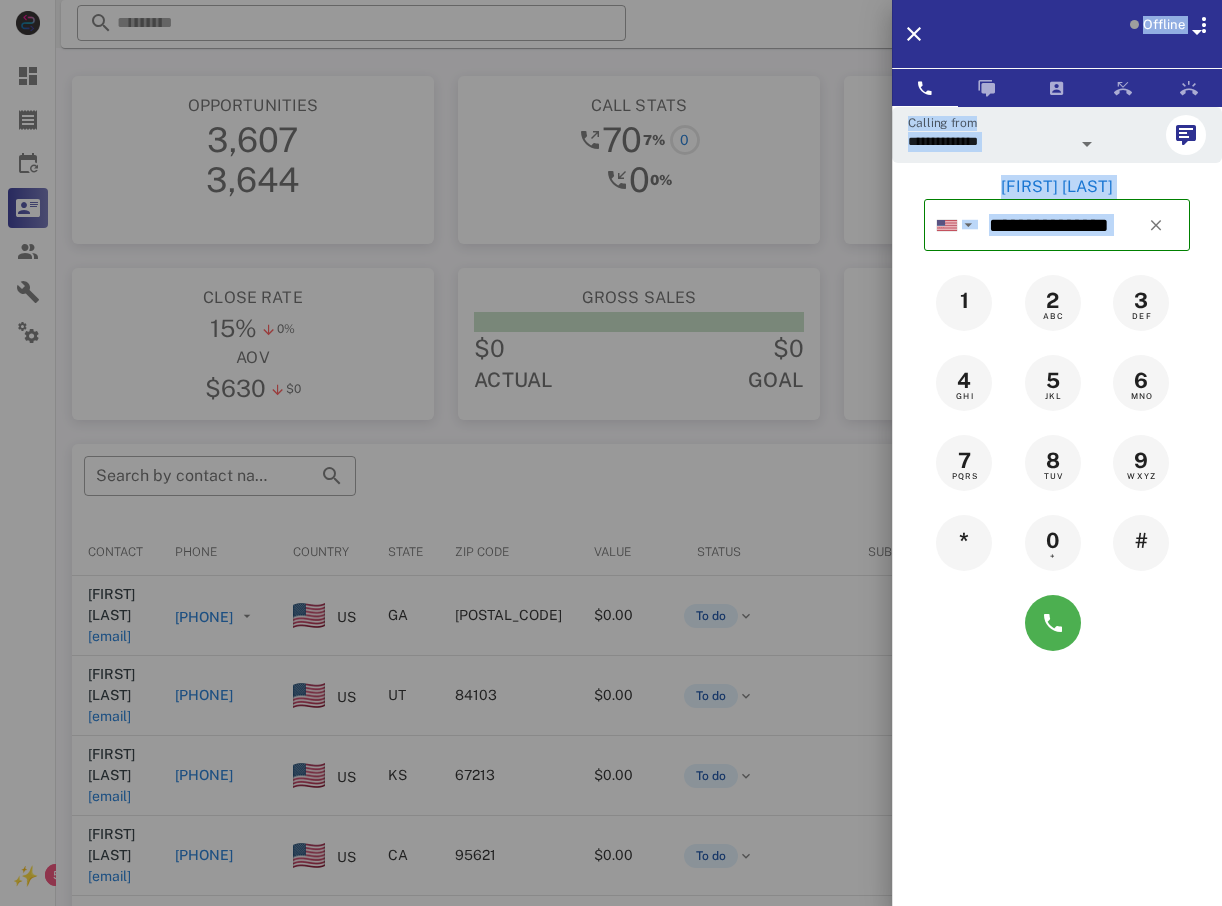 drag, startPoint x: 935, startPoint y: 645, endPoint x: 946, endPoint y: 651, distance: 12.529964 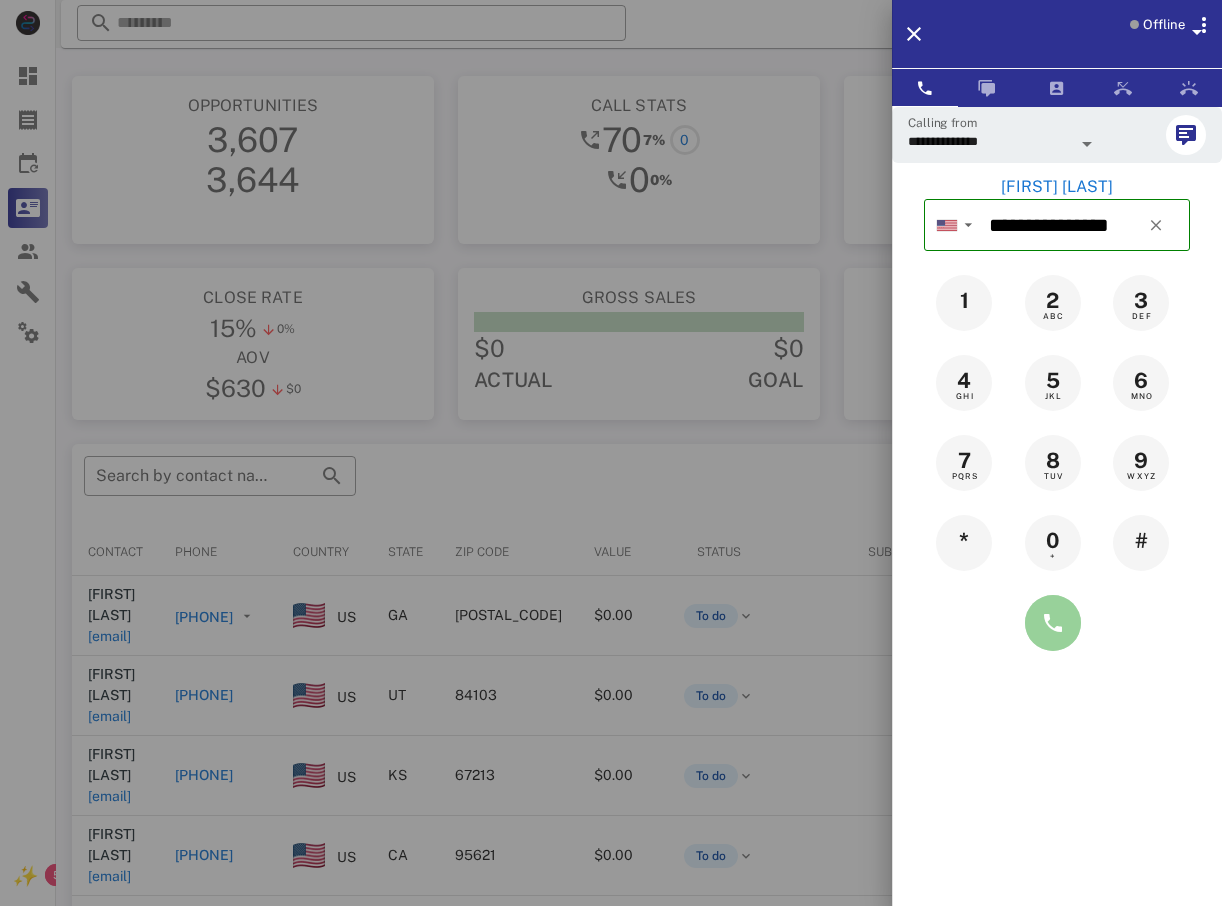 click at bounding box center (1053, 623) 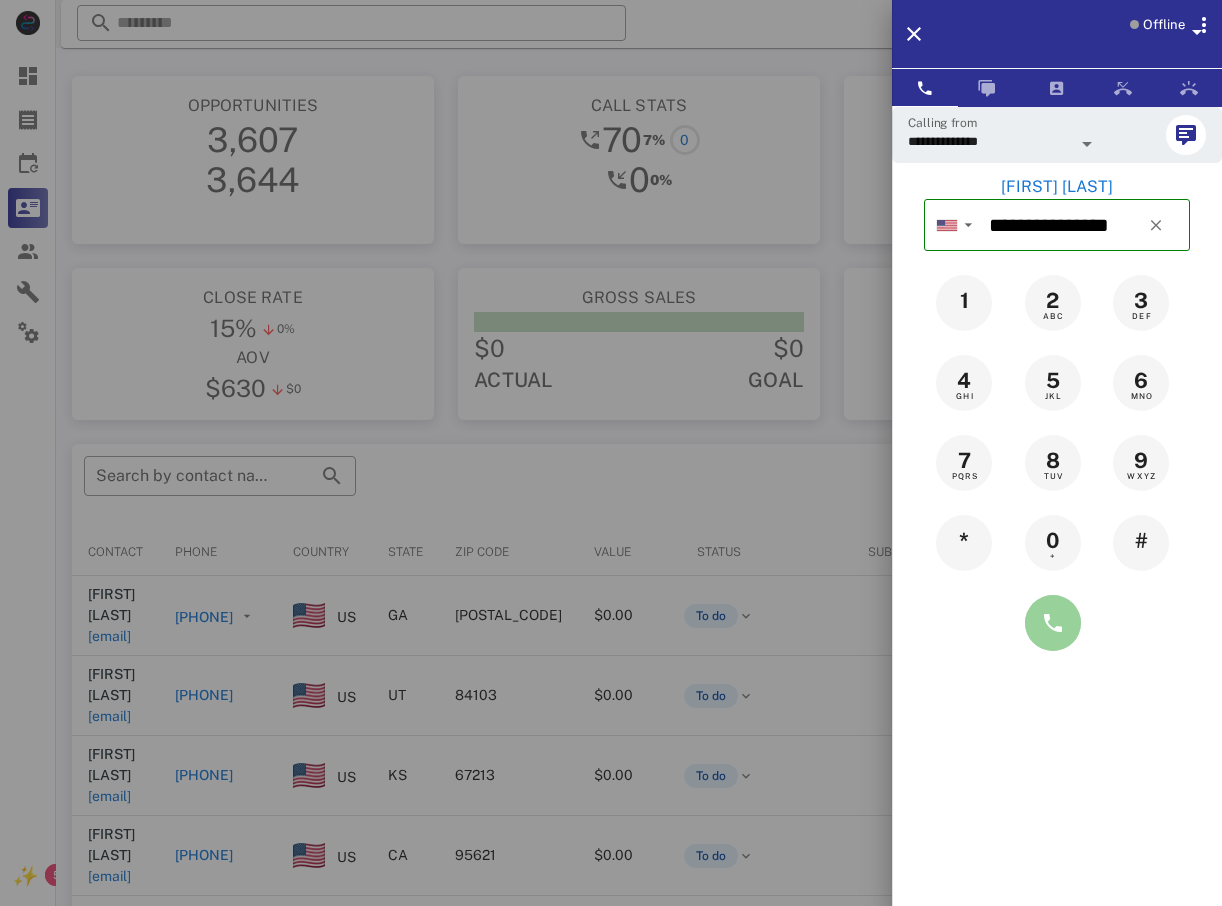 click at bounding box center [1053, 623] 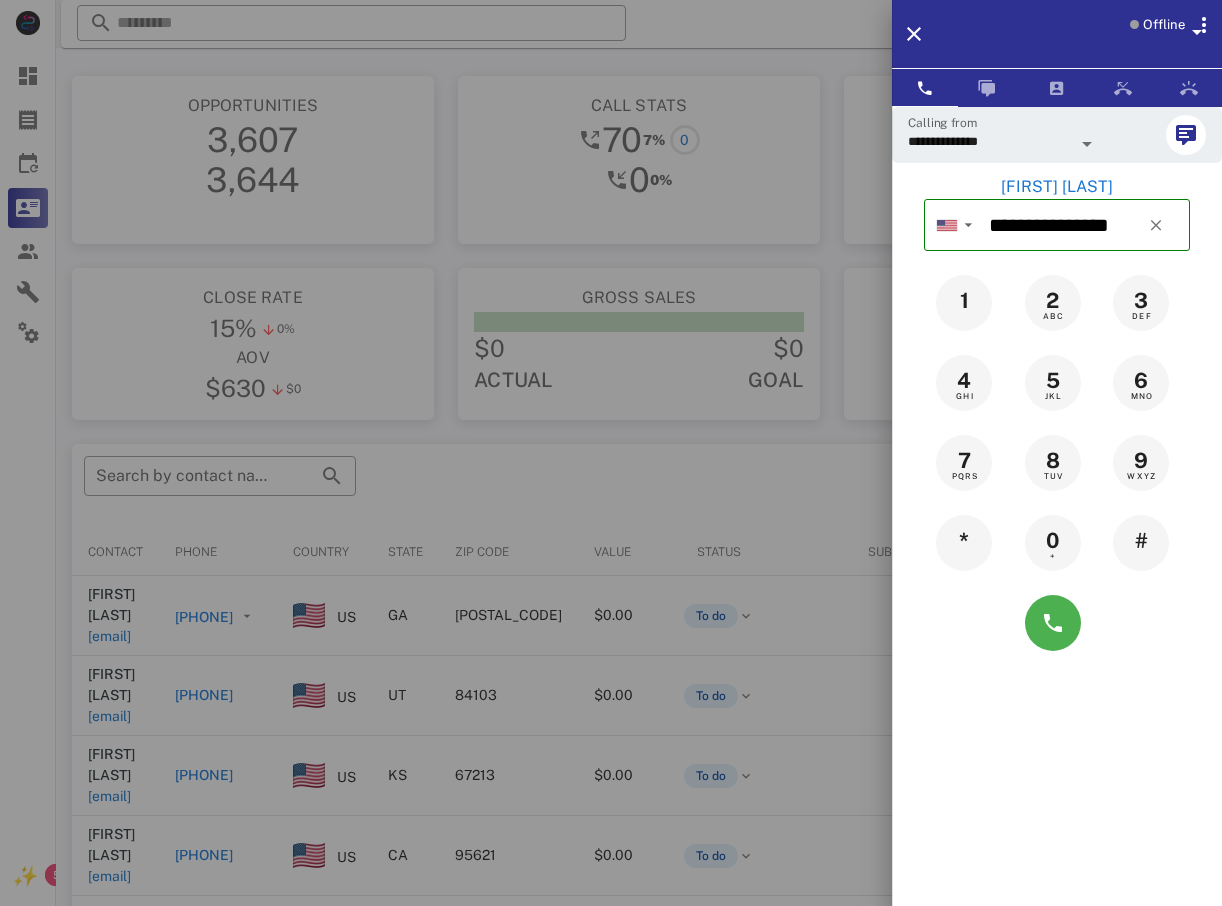click at bounding box center (611, 453) 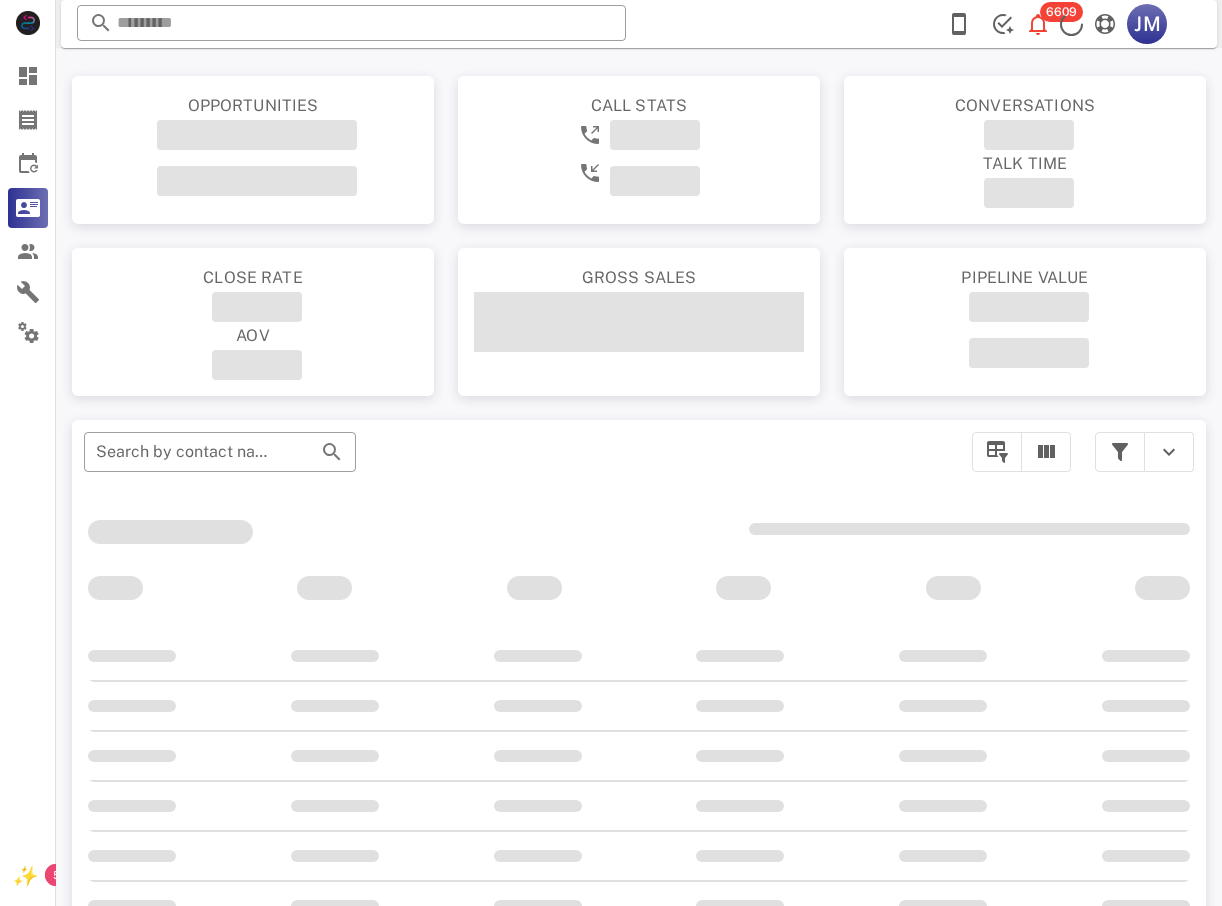 scroll, scrollTop: 0, scrollLeft: 0, axis: both 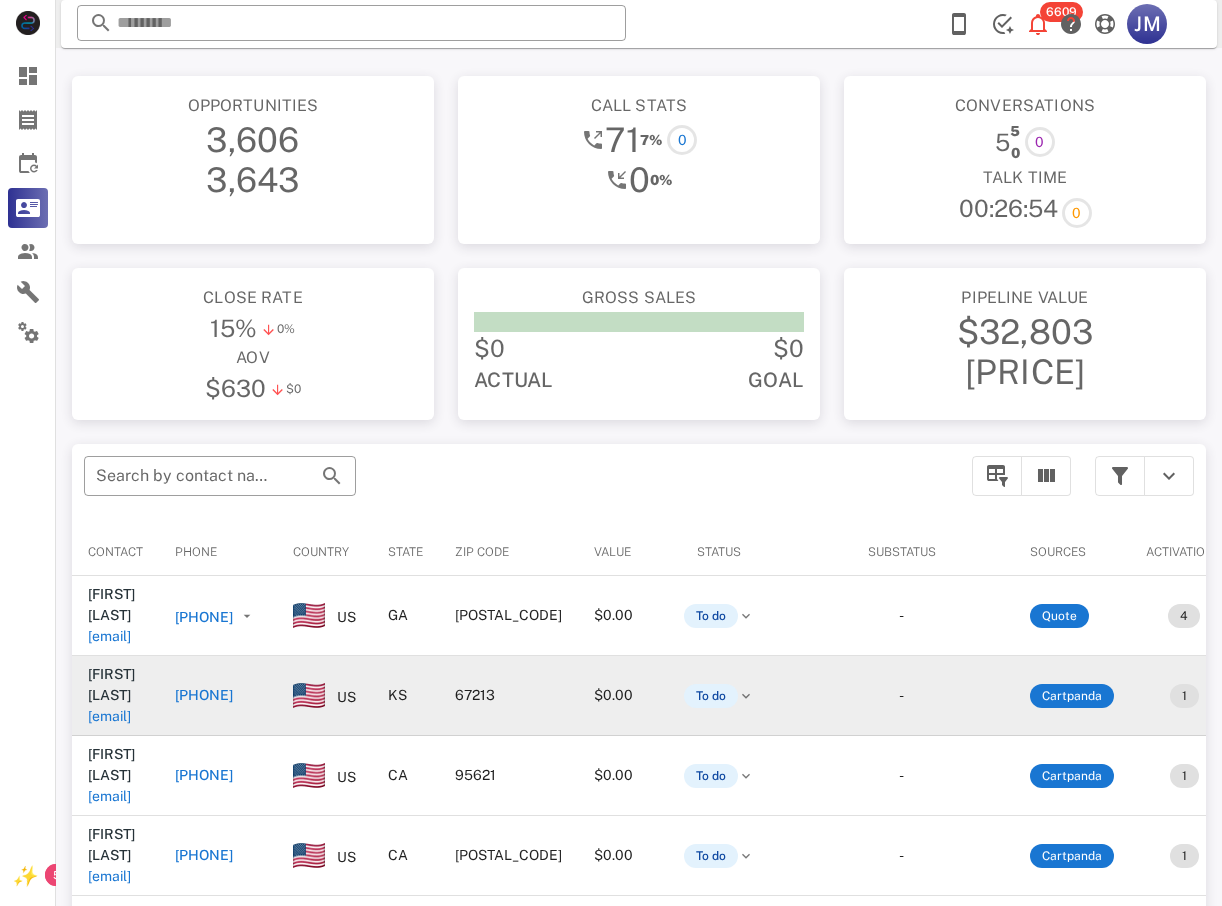 click on "[PHONE]" at bounding box center (218, 696) 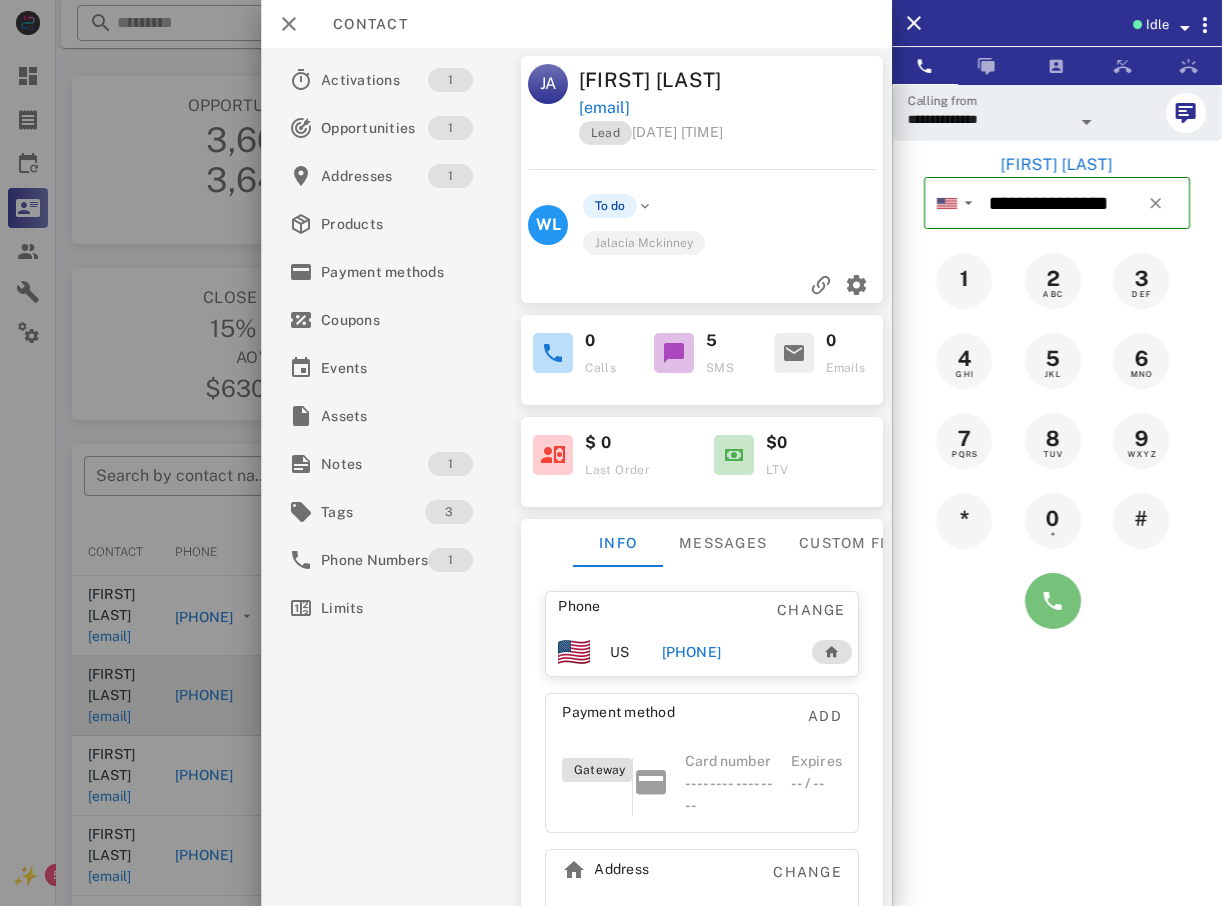 click at bounding box center (1053, 601) 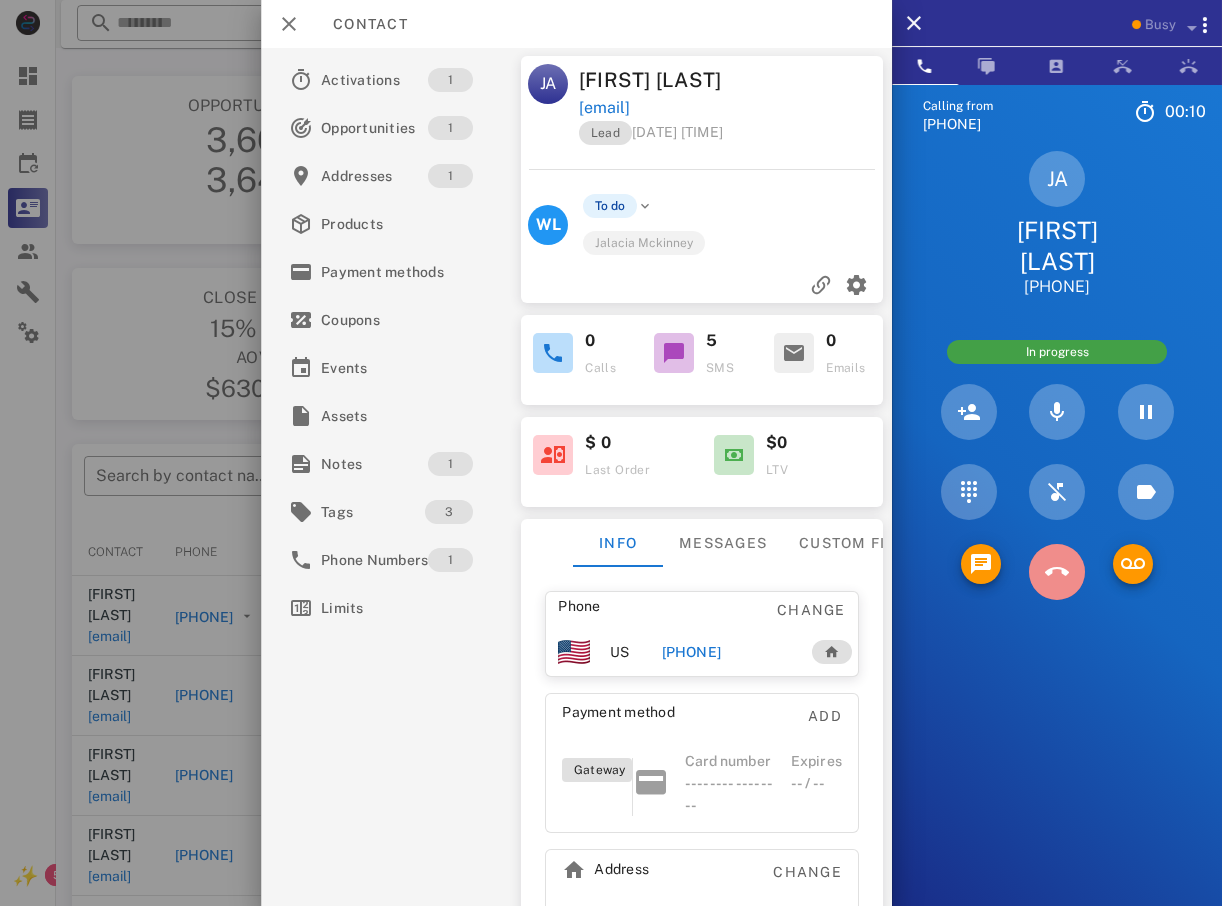 drag, startPoint x: 1049, startPoint y: 559, endPoint x: 996, endPoint y: 562, distance: 53.08484 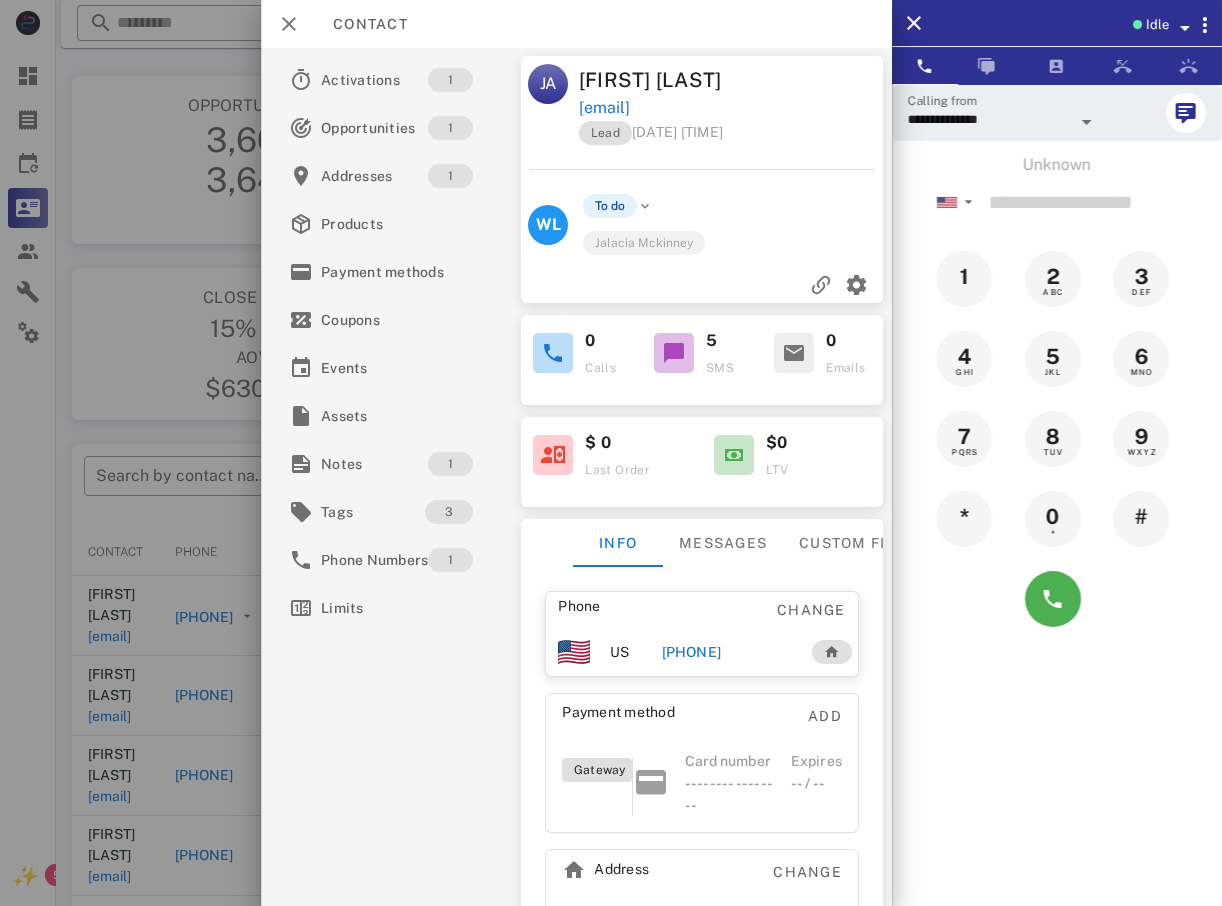 click at bounding box center (611, 453) 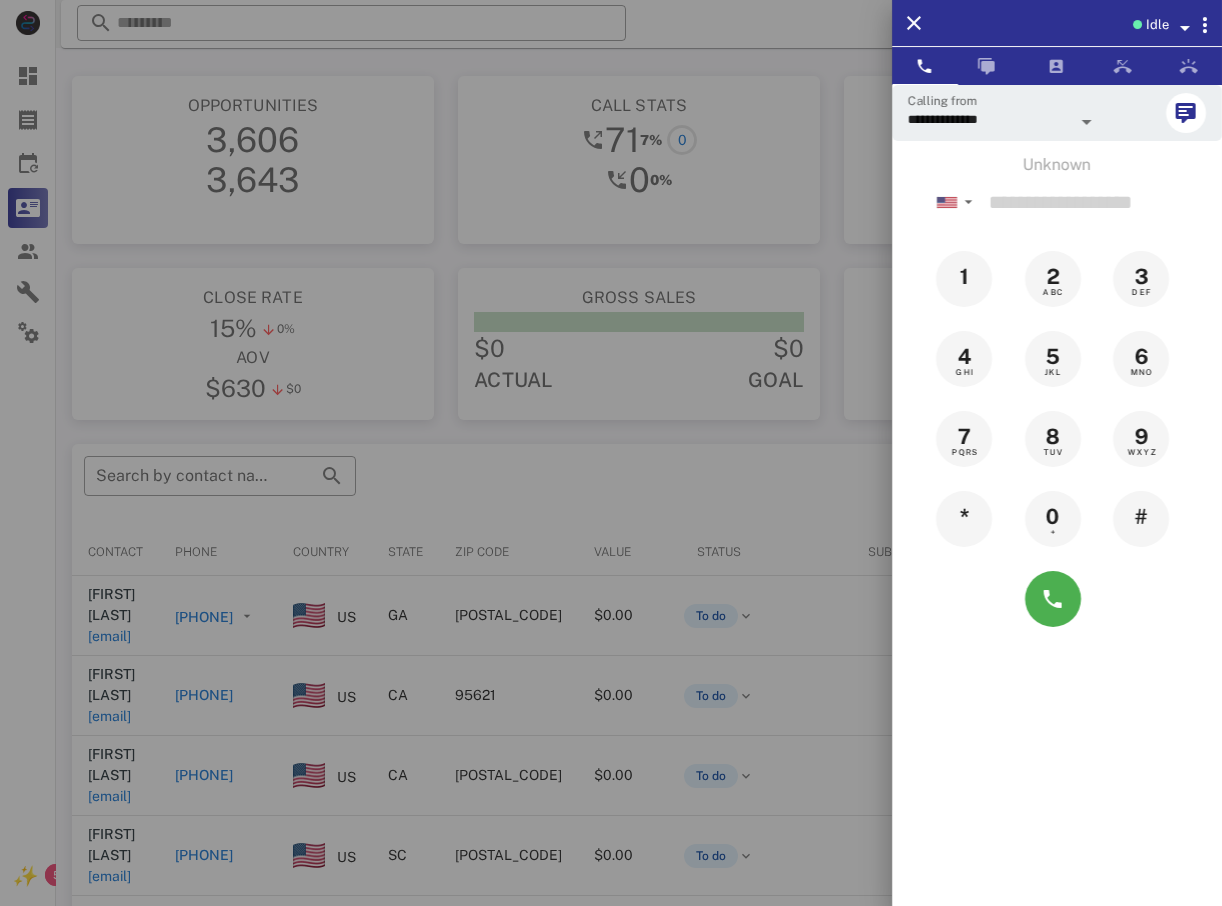 click at bounding box center [611, 453] 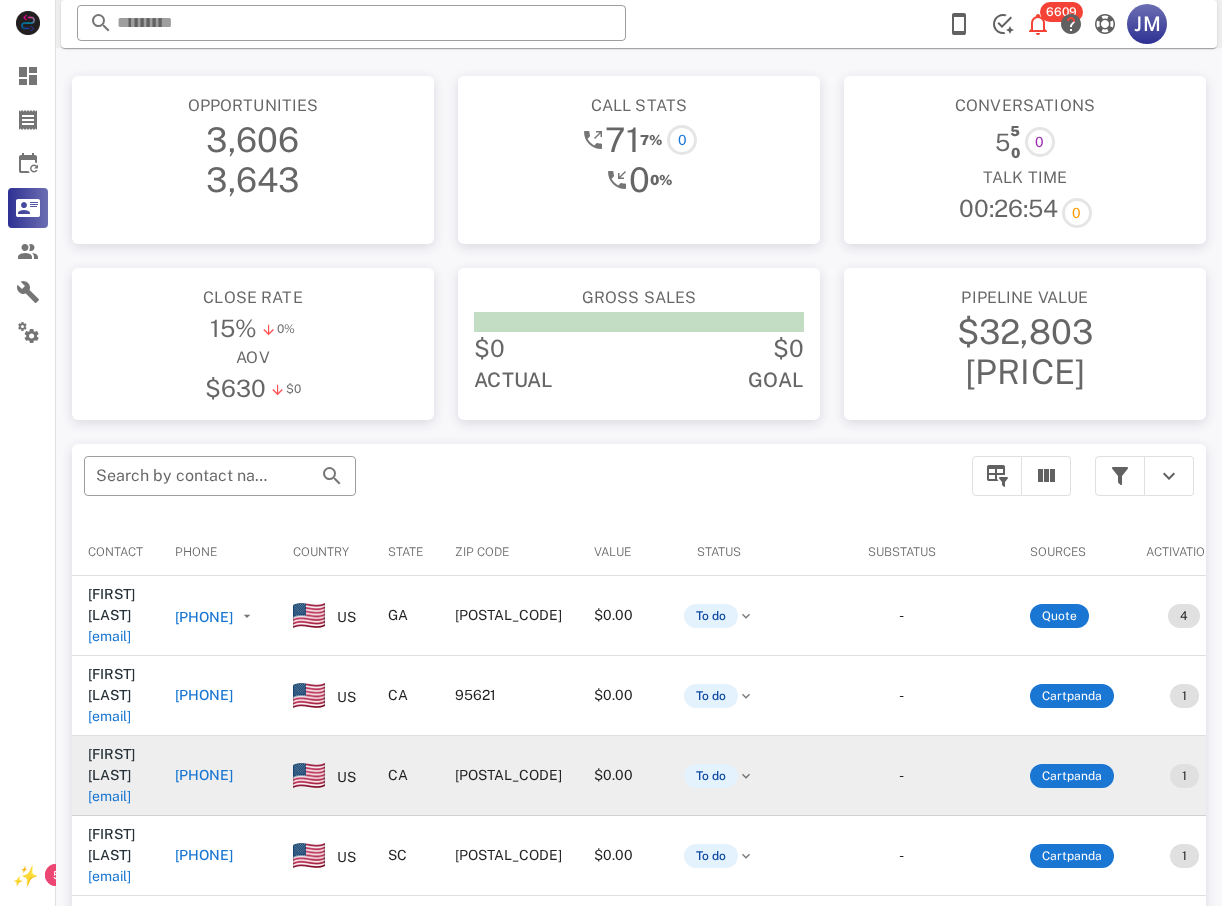 click on "[PHONE]" at bounding box center (204, 775) 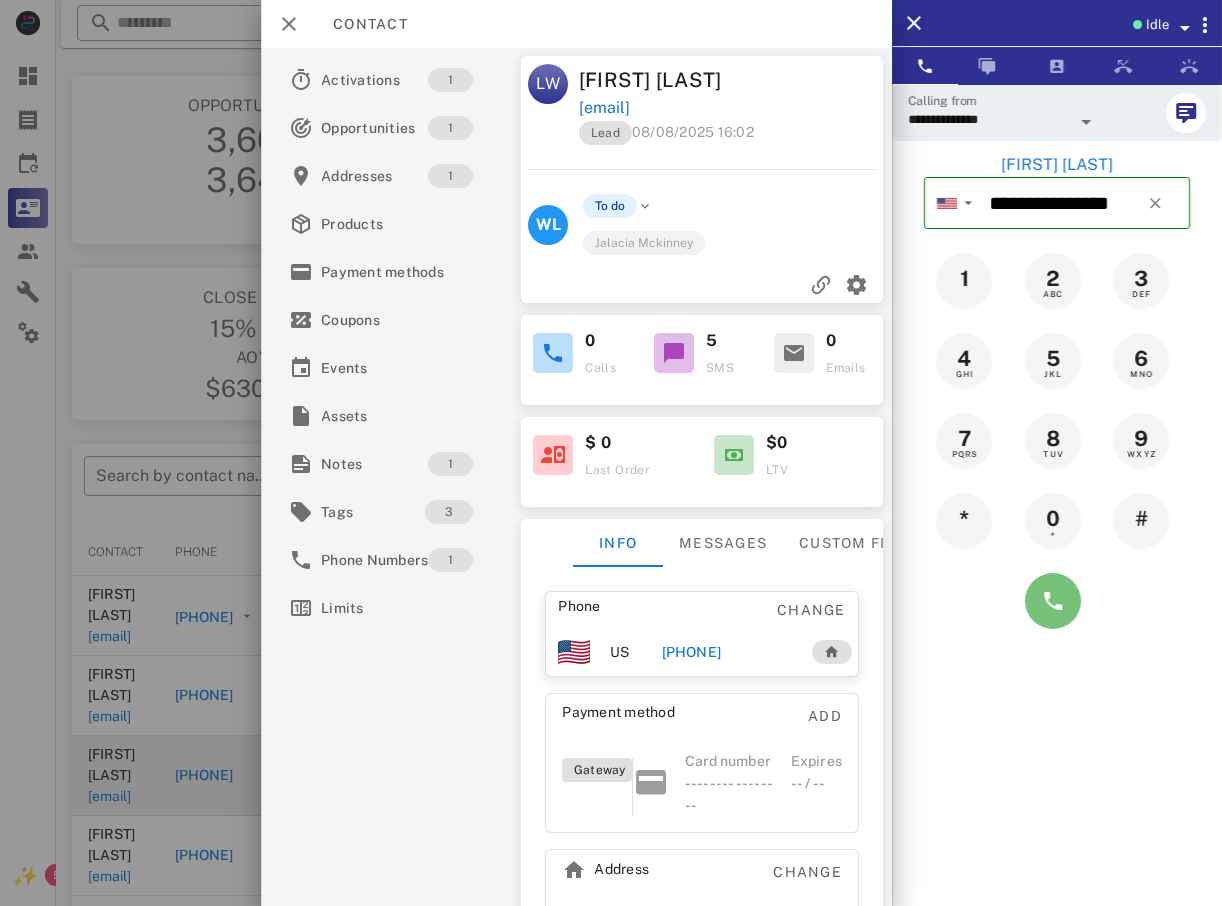click at bounding box center [1053, 601] 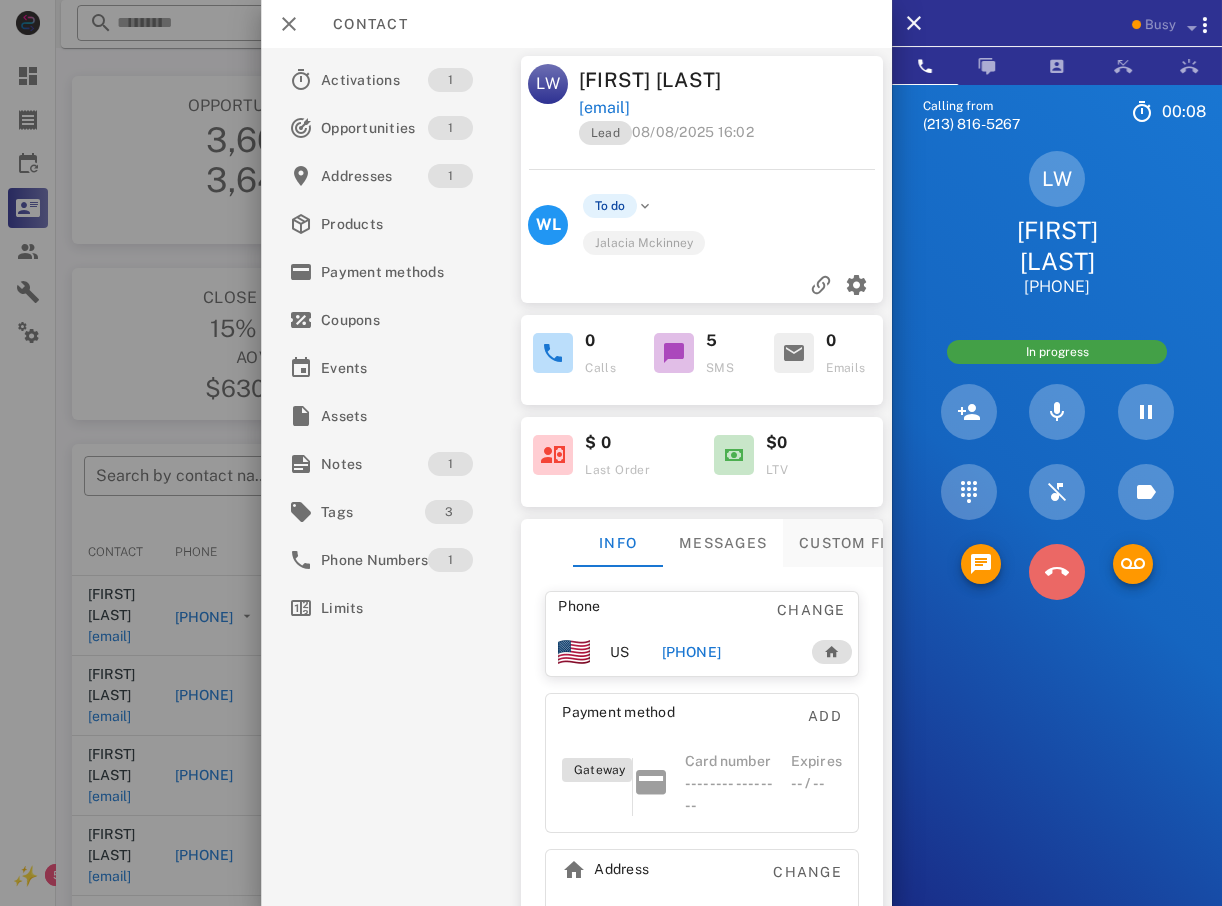 drag, startPoint x: 1055, startPoint y: 584, endPoint x: 827, endPoint y: 559, distance: 229.36652 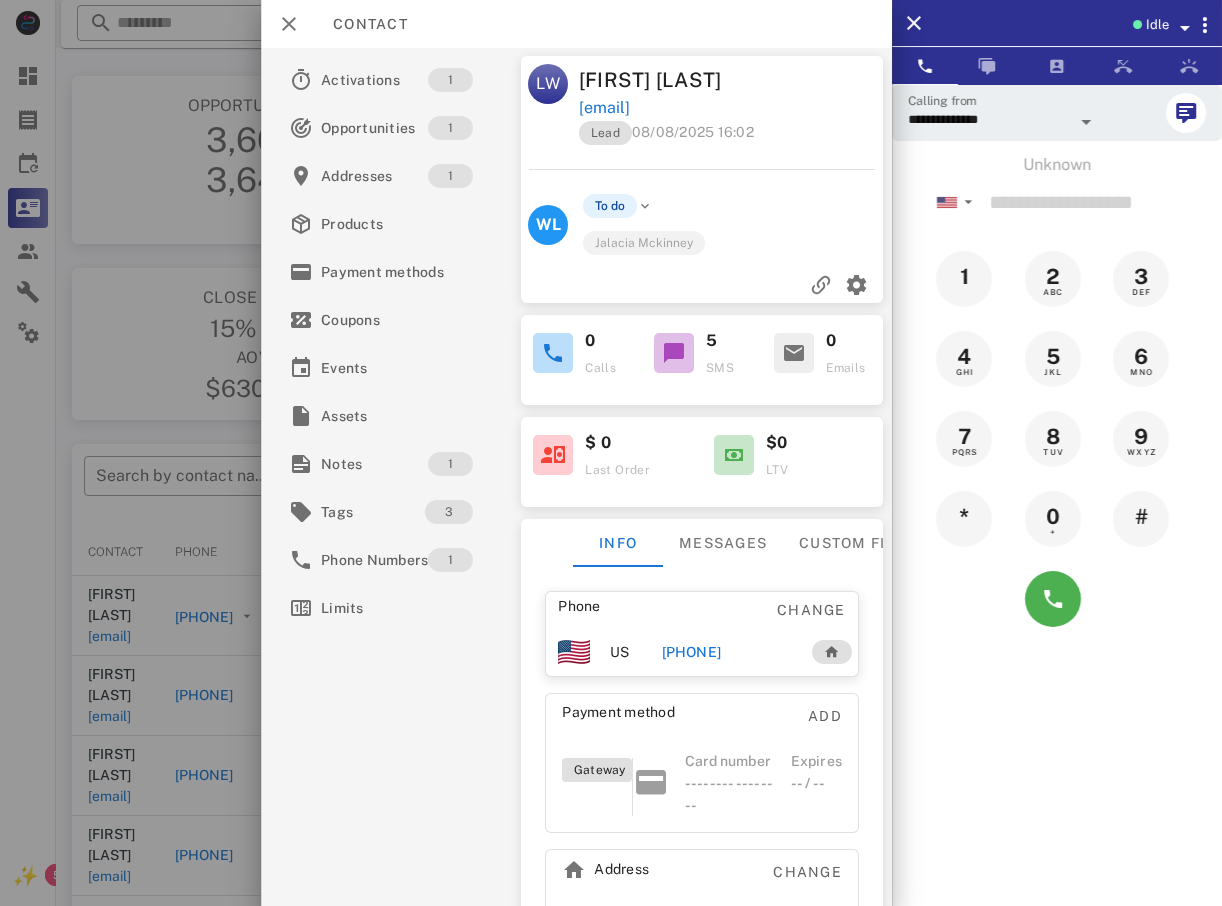 click at bounding box center [611, 453] 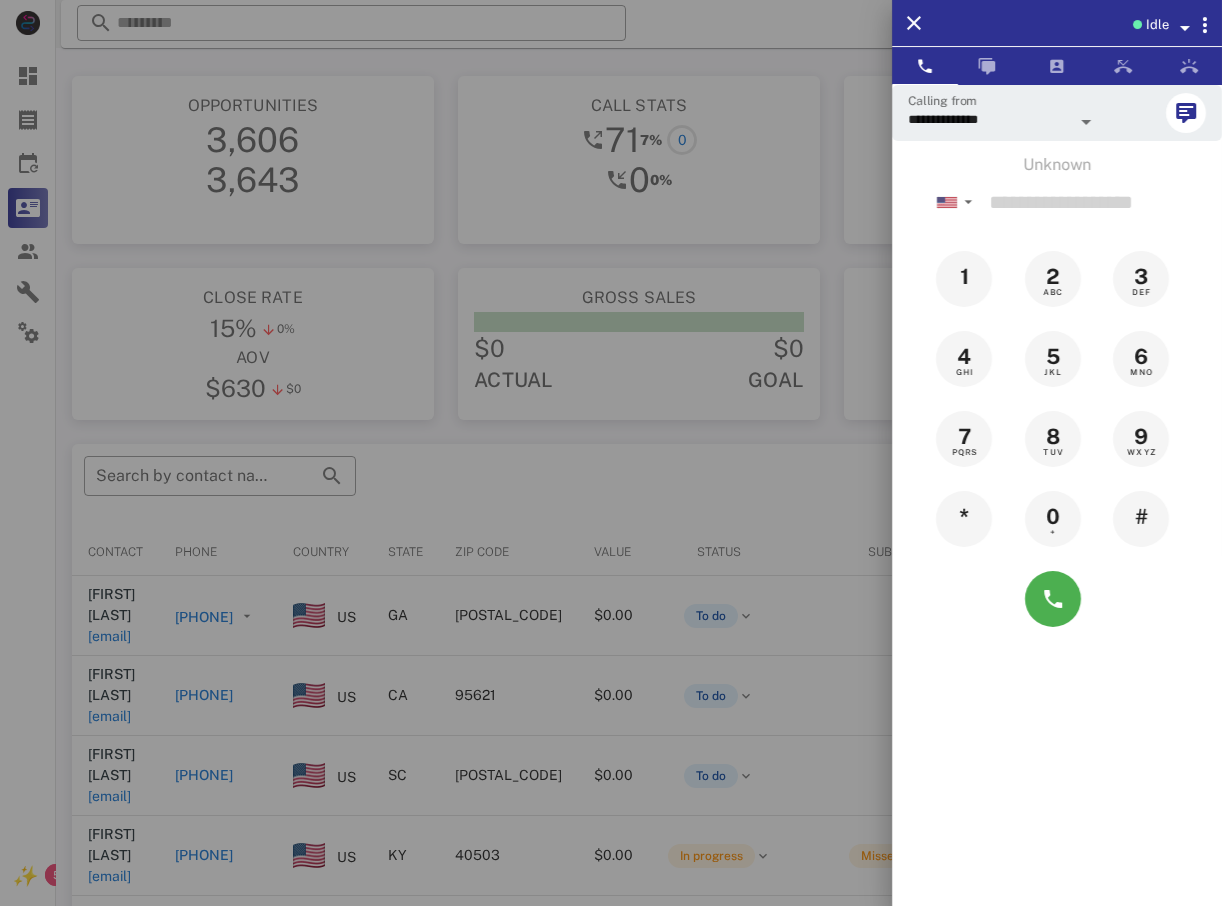 click at bounding box center [611, 453] 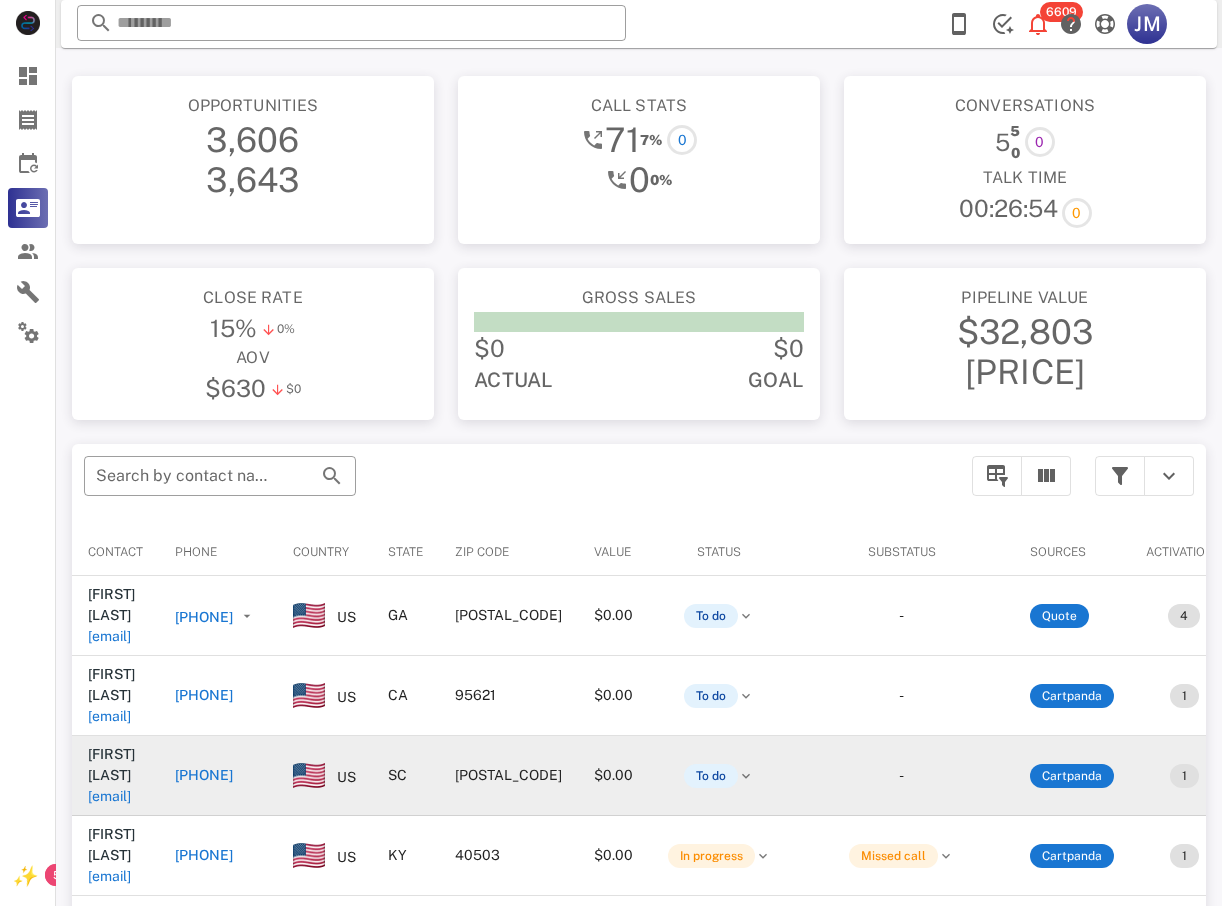 click on "[PHONE]" at bounding box center [204, 775] 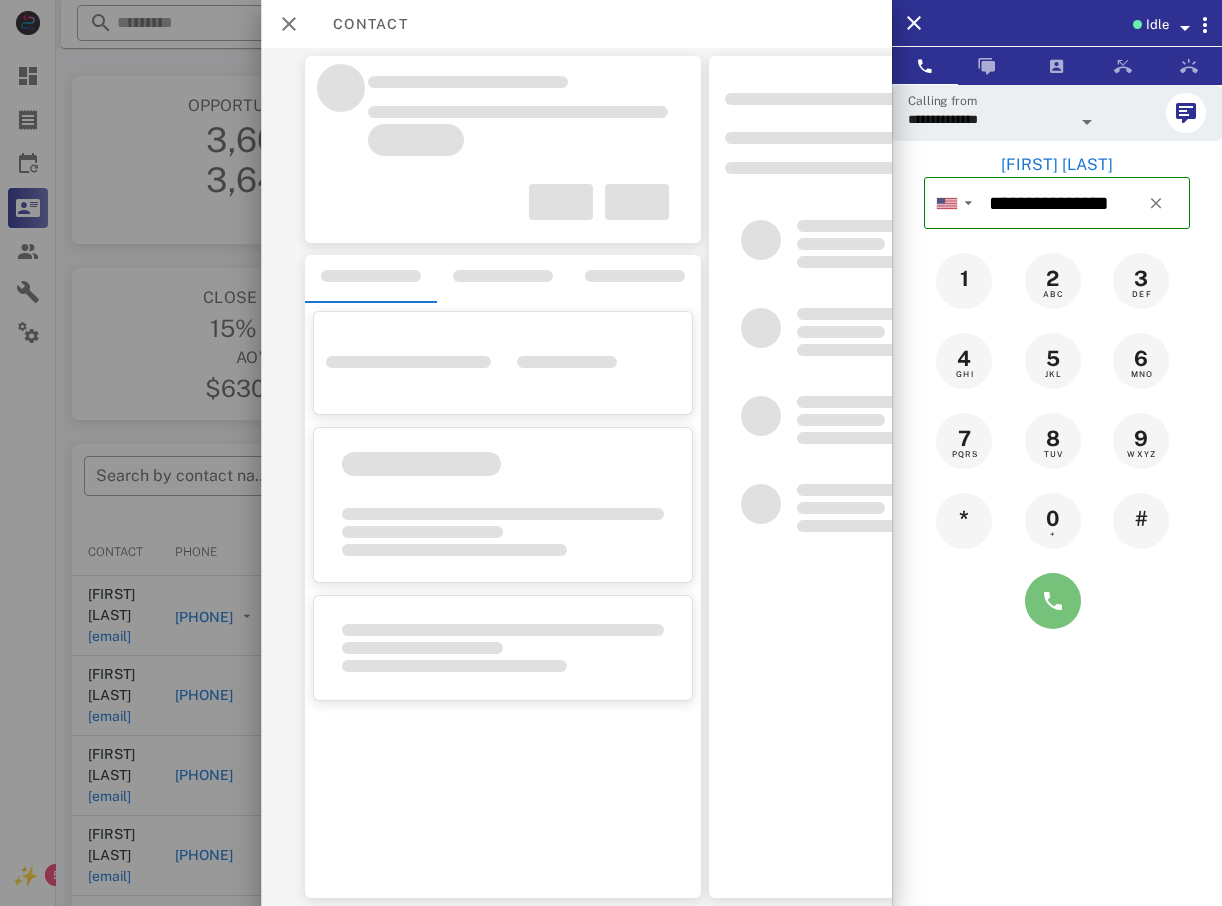 click at bounding box center (1053, 601) 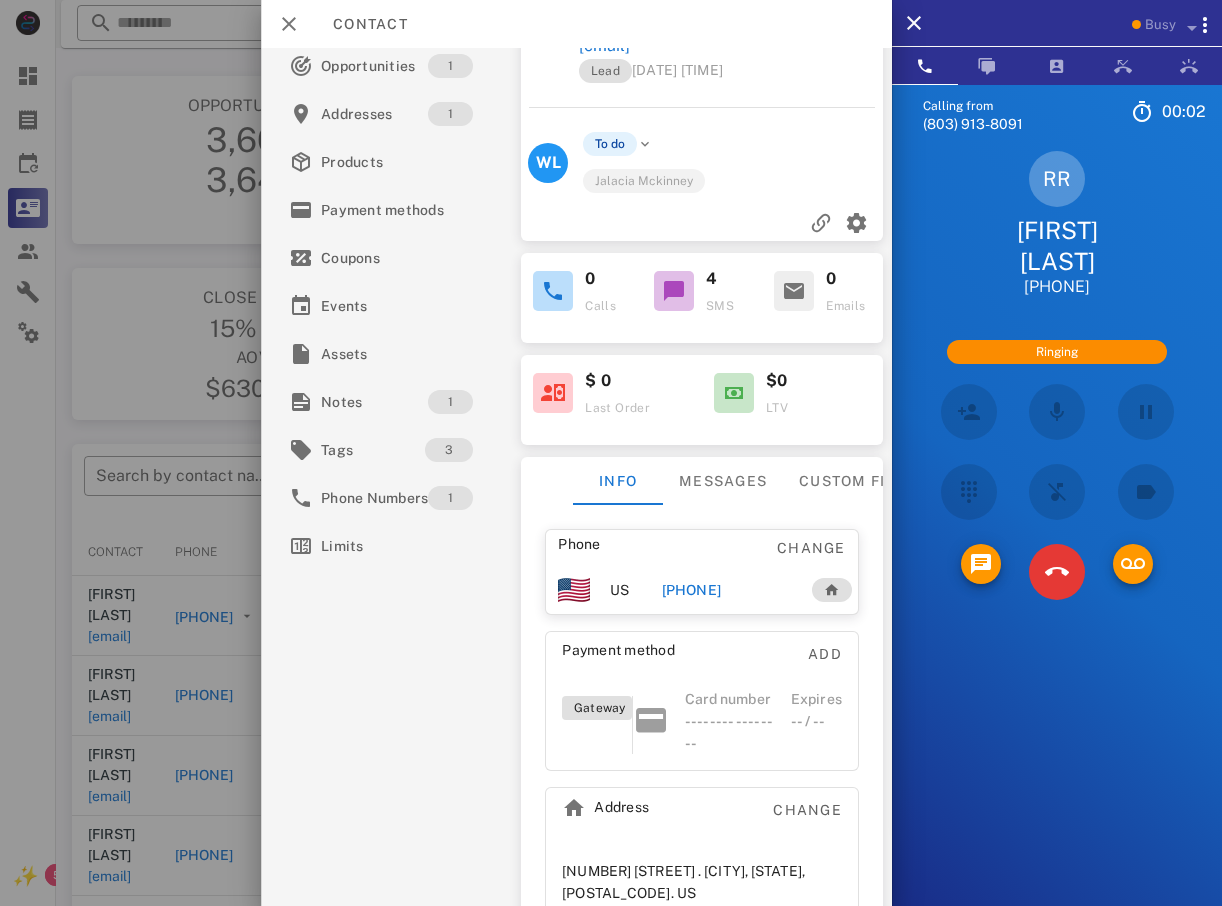 scroll, scrollTop: 127, scrollLeft: 0, axis: vertical 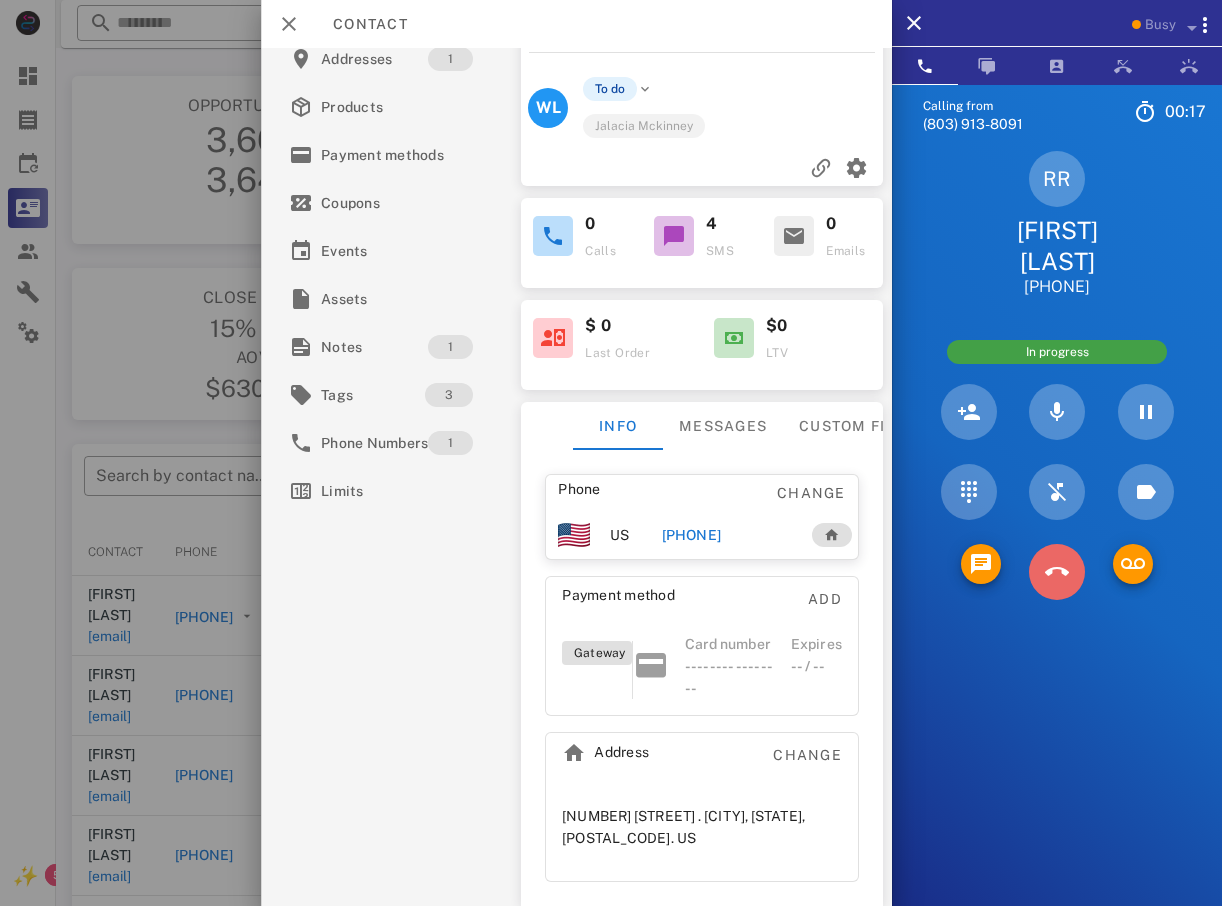 click at bounding box center [1057, 572] 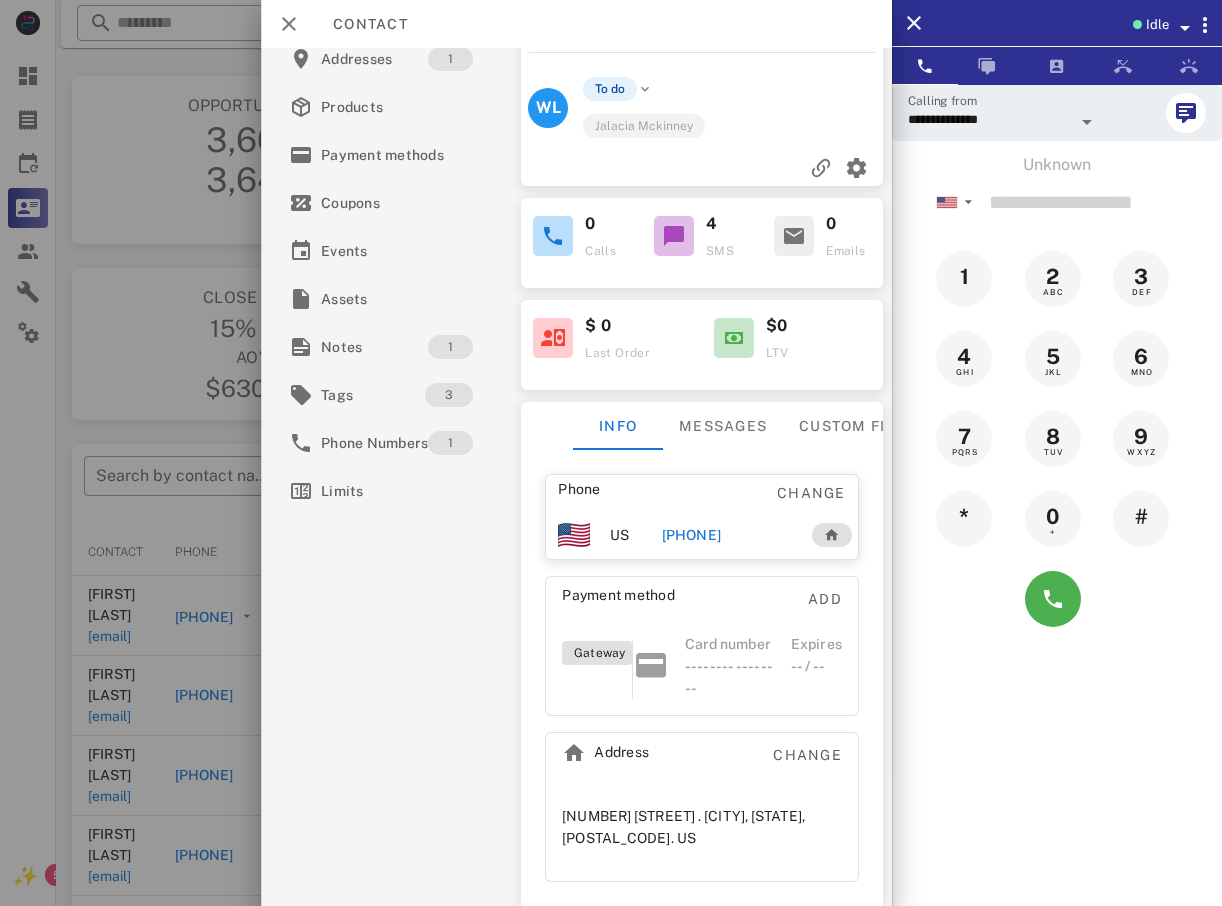 click at bounding box center (611, 453) 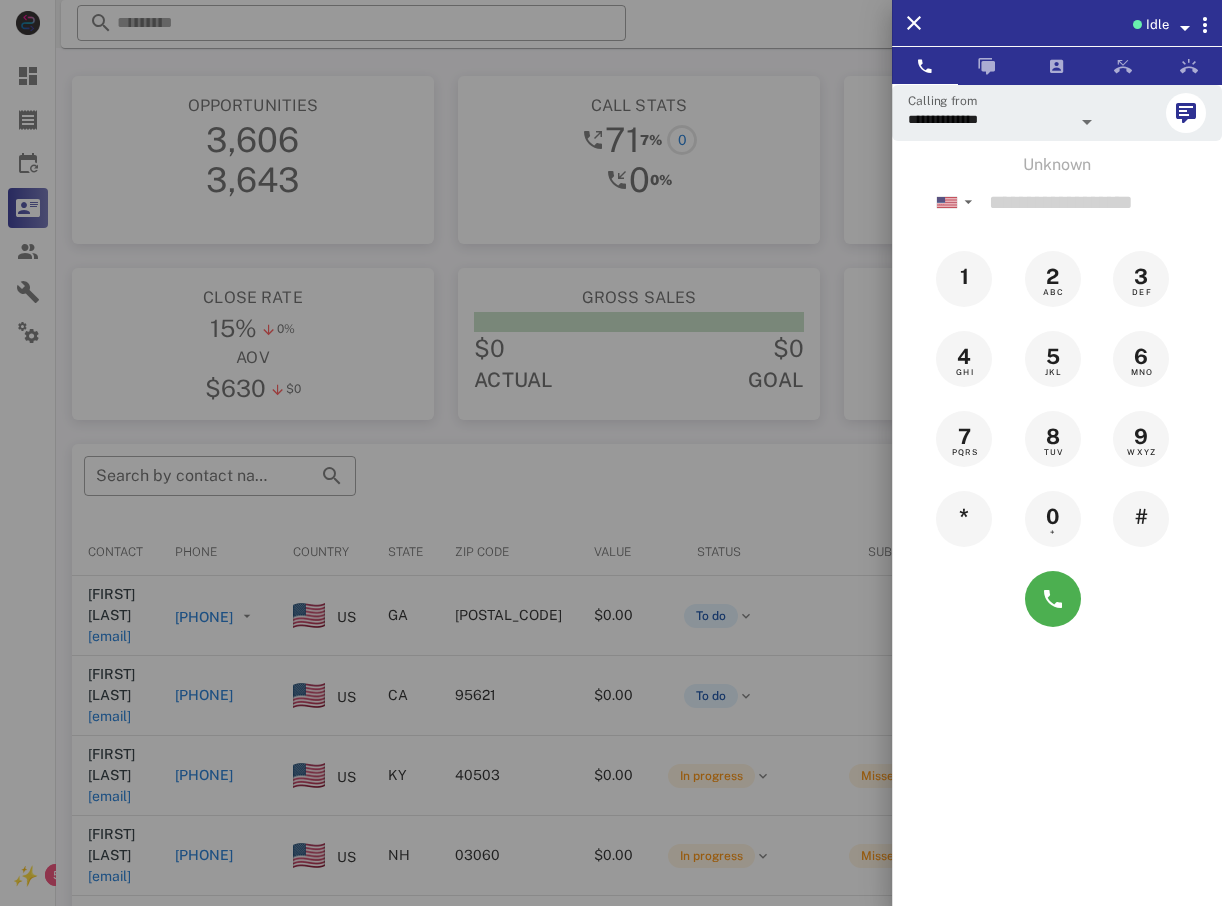 click at bounding box center [611, 453] 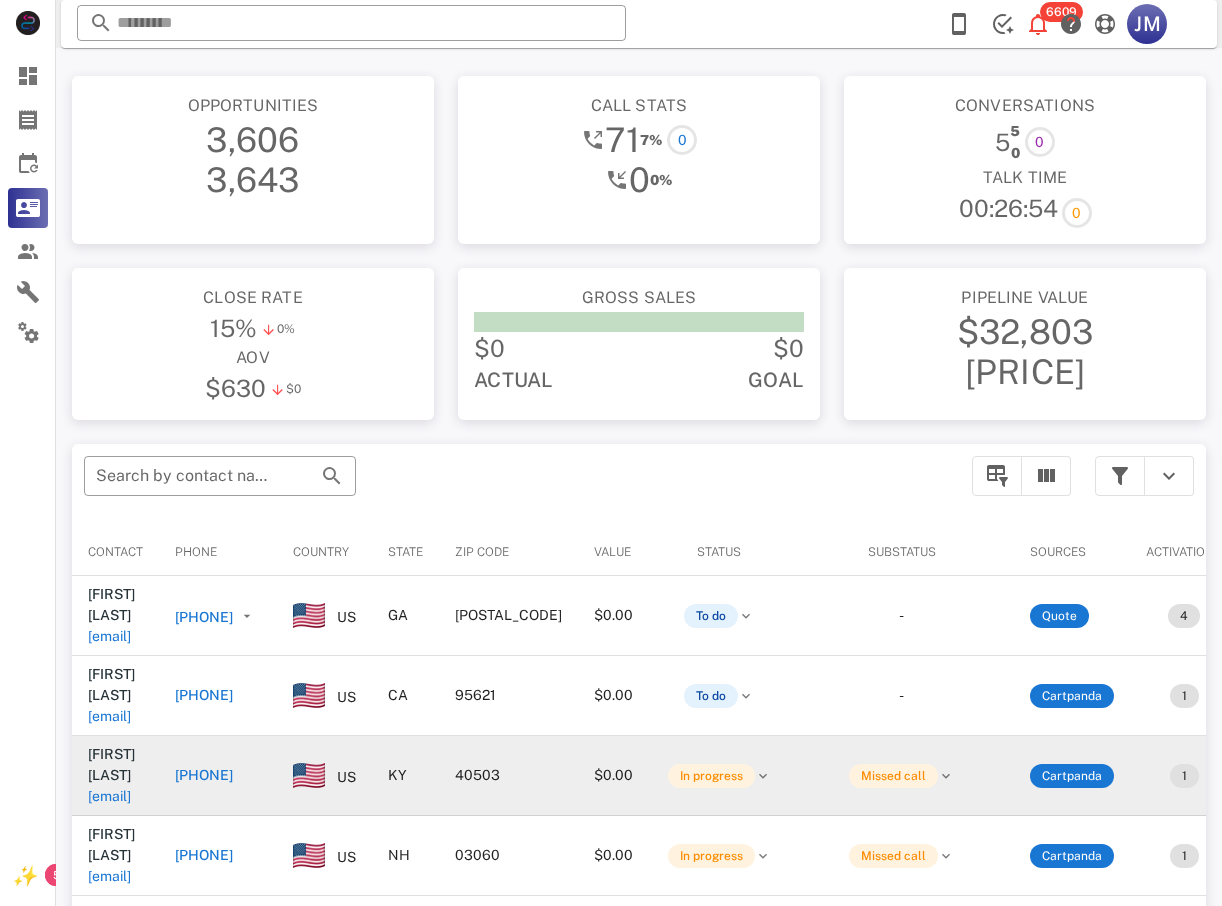 click on "[PHONE]" at bounding box center [204, 775] 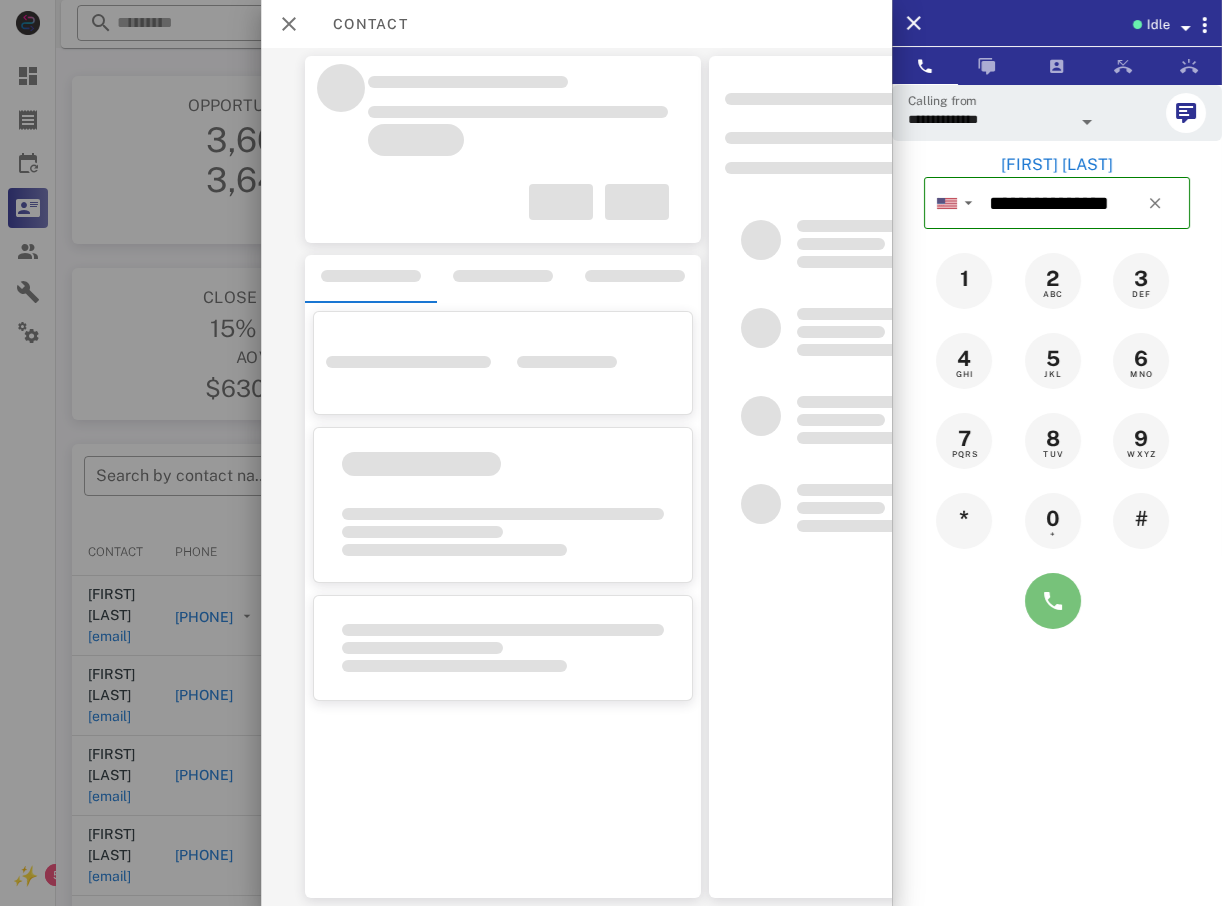 click at bounding box center (1053, 601) 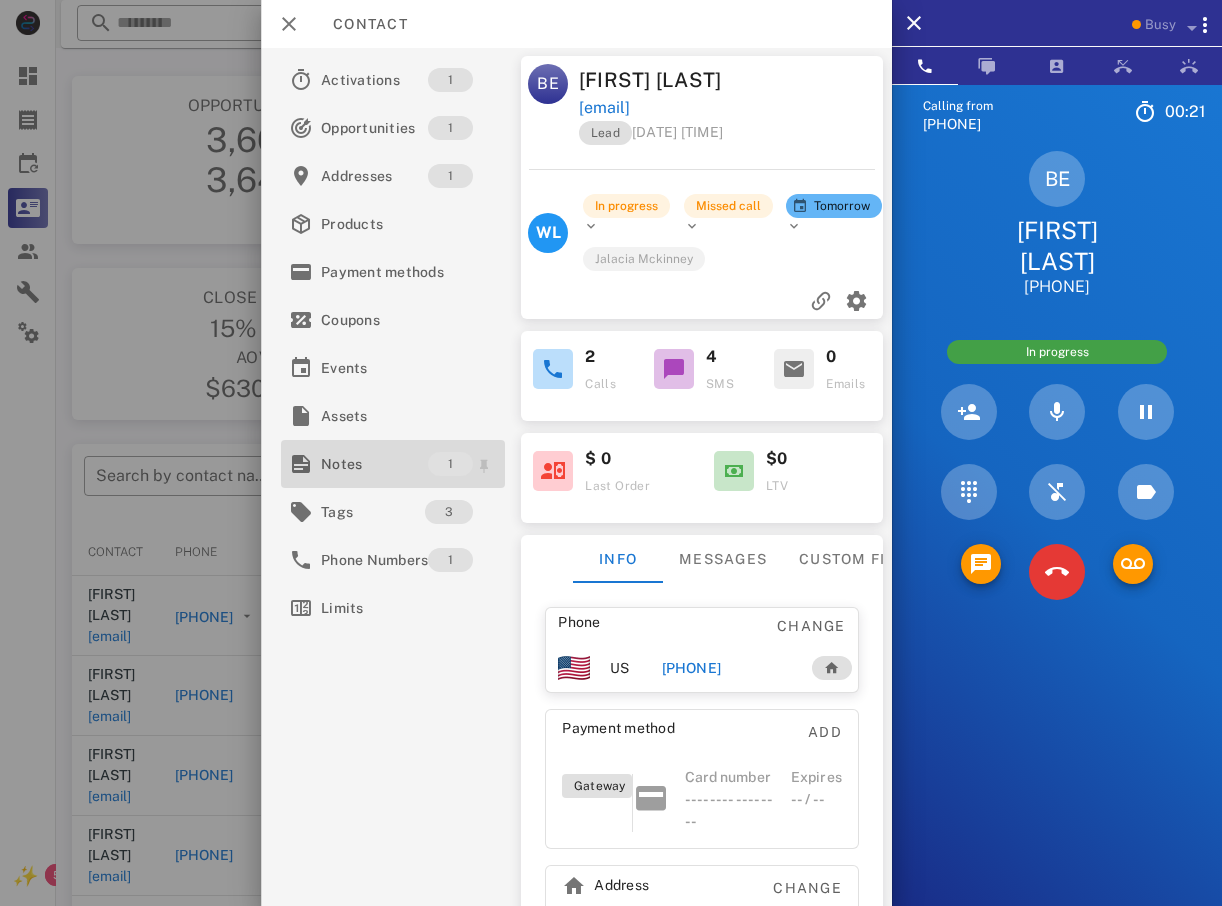click on "Notes" at bounding box center (374, 464) 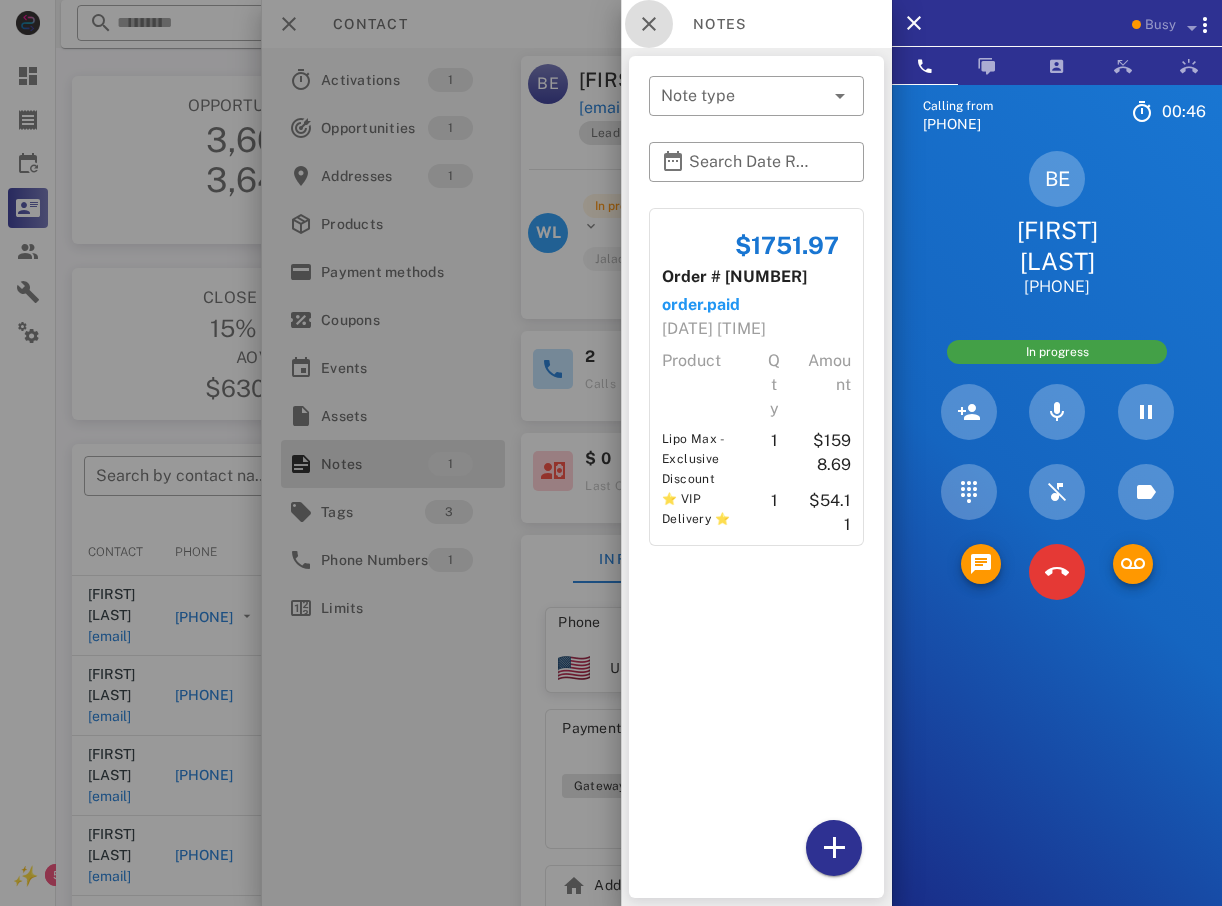 click at bounding box center (649, 24) 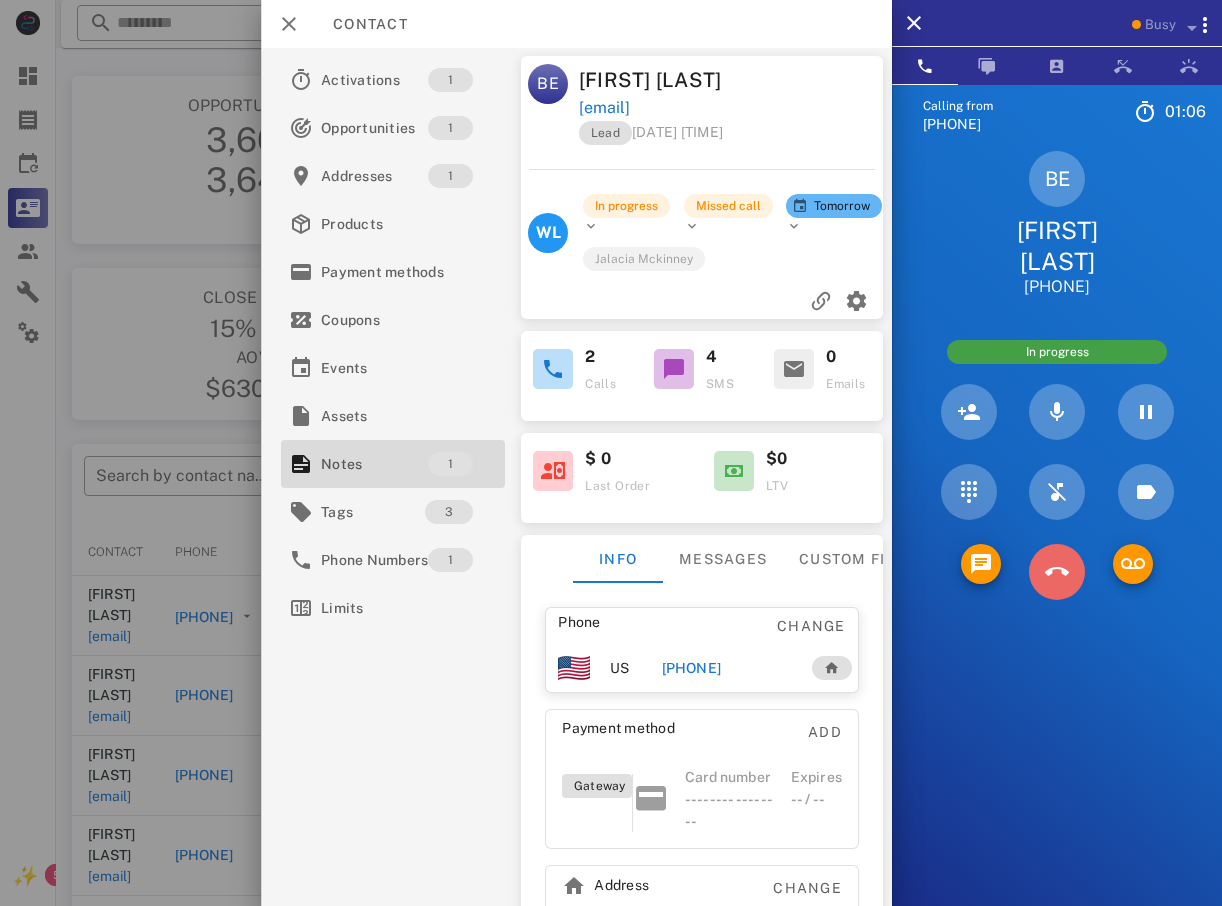 click at bounding box center [1057, 572] 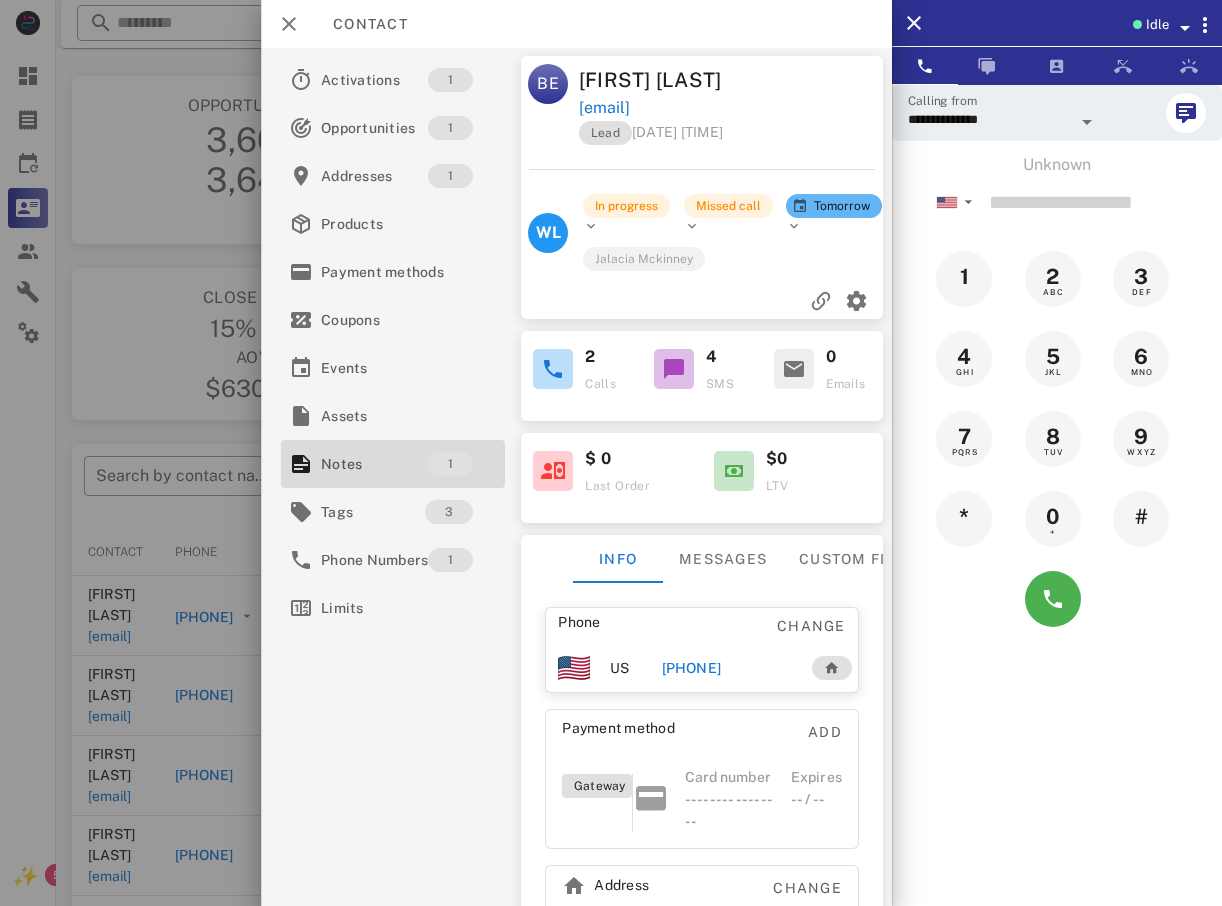 click at bounding box center [611, 453] 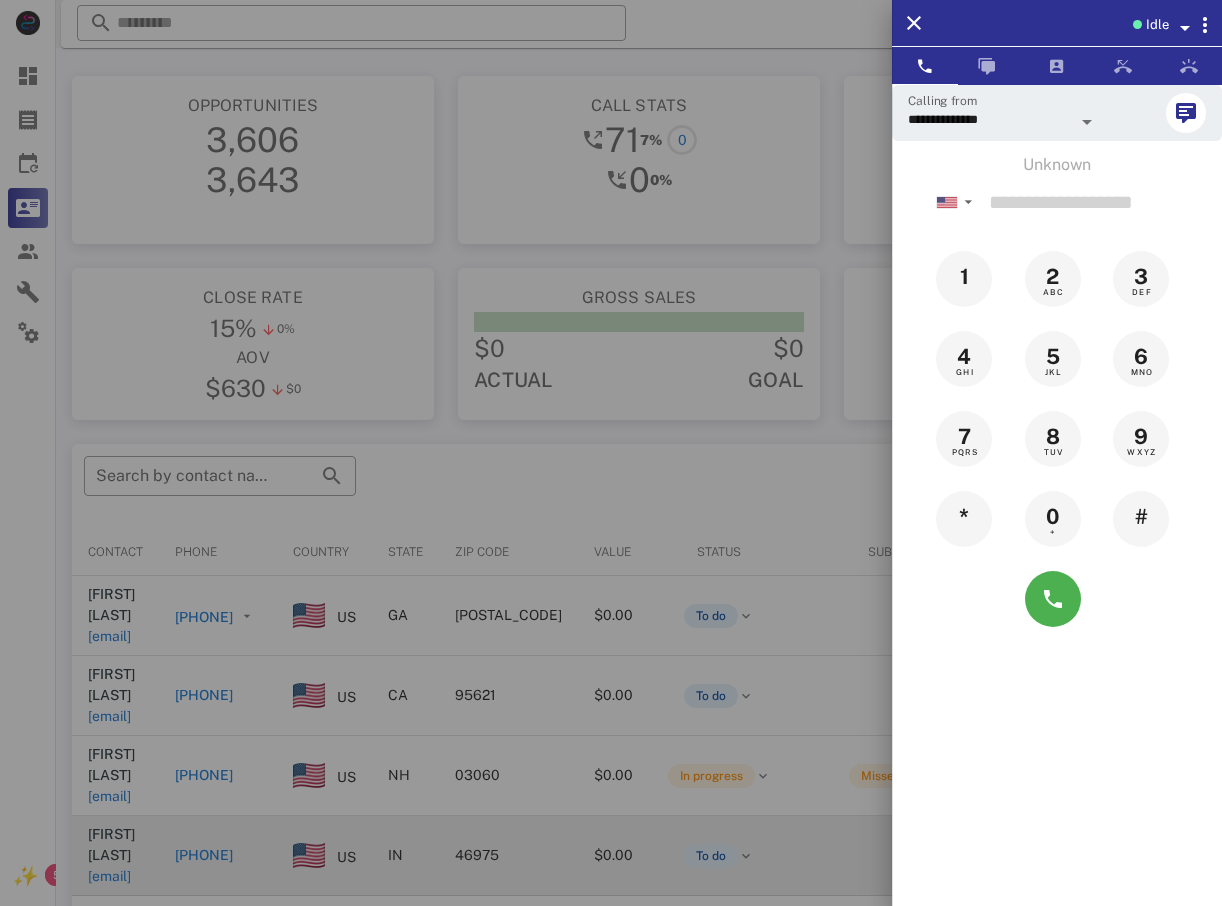 drag, startPoint x: 218, startPoint y: 729, endPoint x: 271, endPoint y: 811, distance: 97.637085 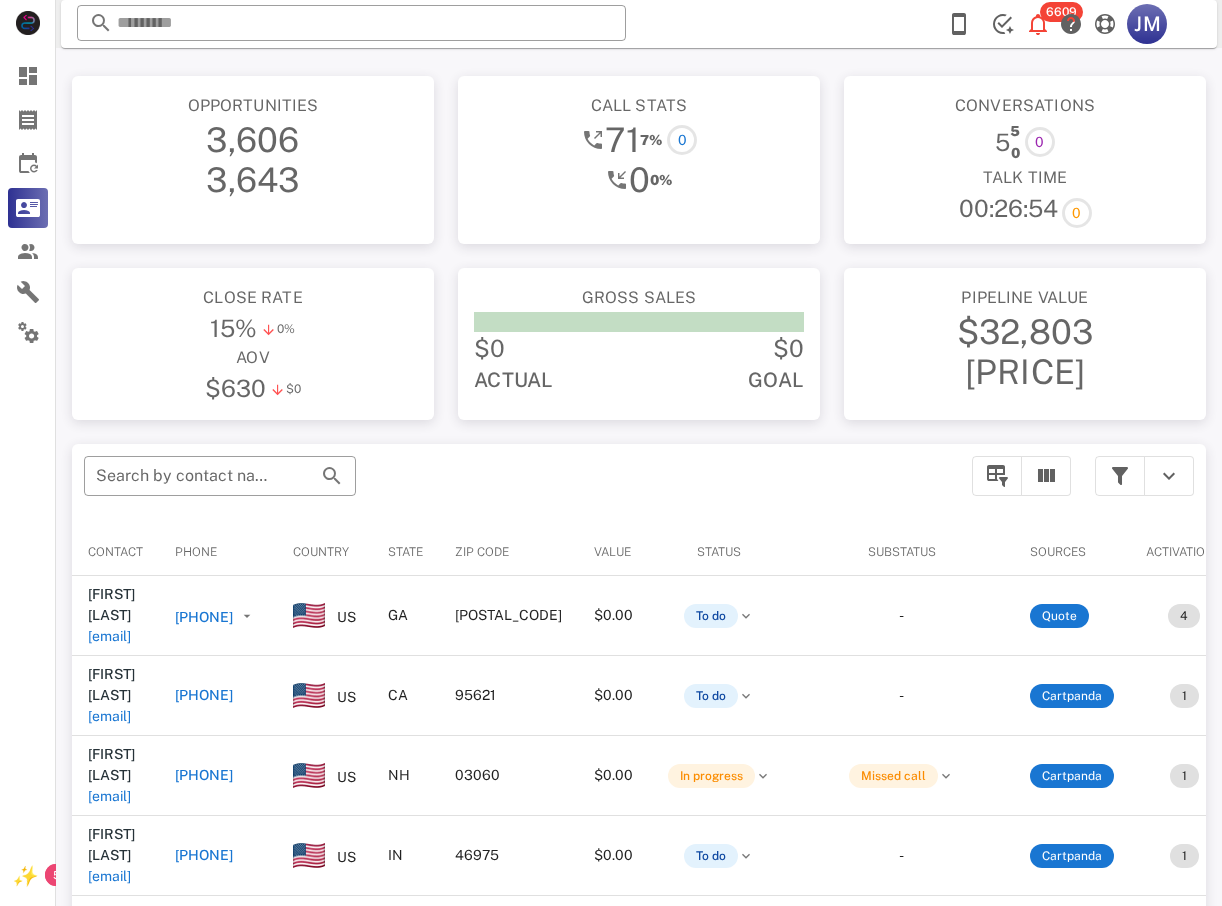 click on "[PHONE]" at bounding box center (204, 855) 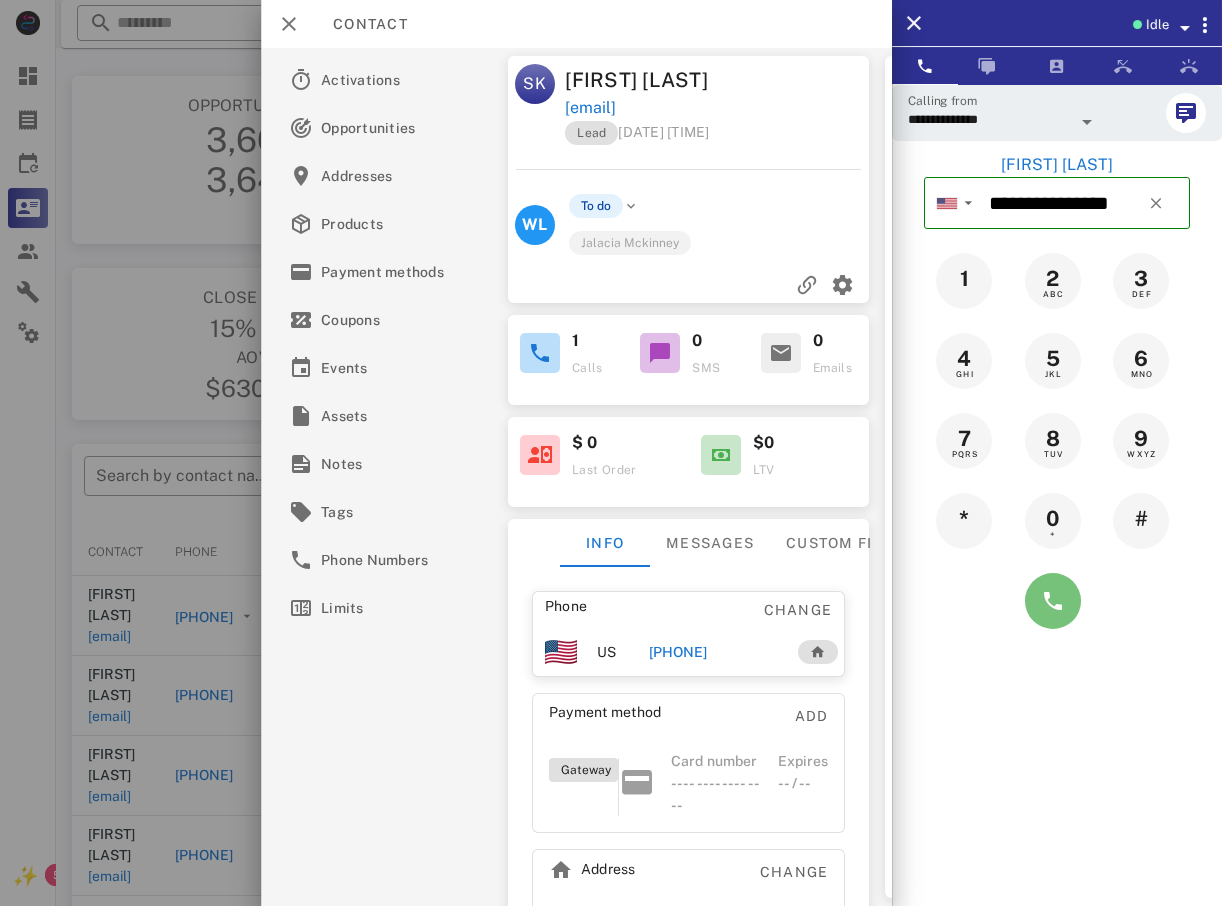 click at bounding box center [1053, 601] 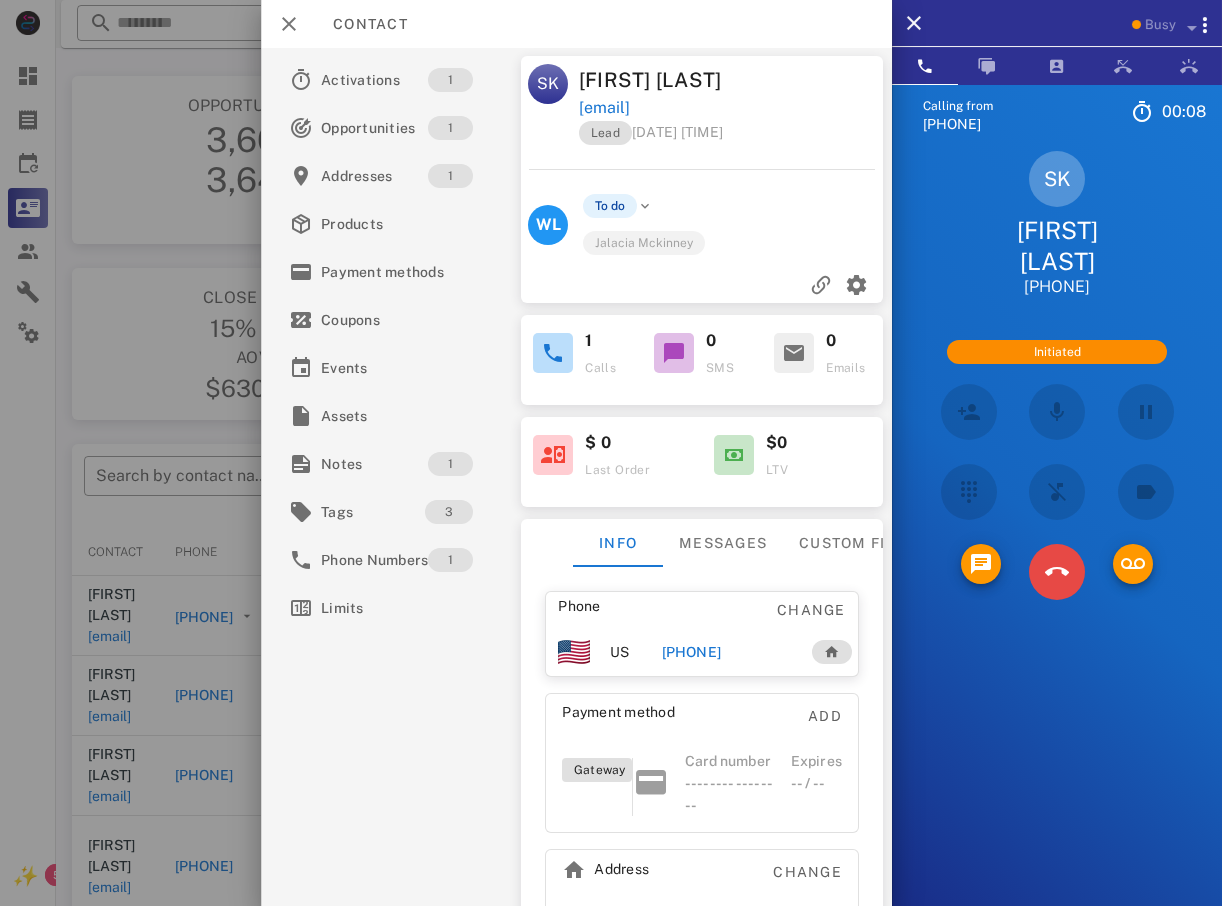 drag, startPoint x: 1063, startPoint y: 577, endPoint x: 1059, endPoint y: 559, distance: 18.439089 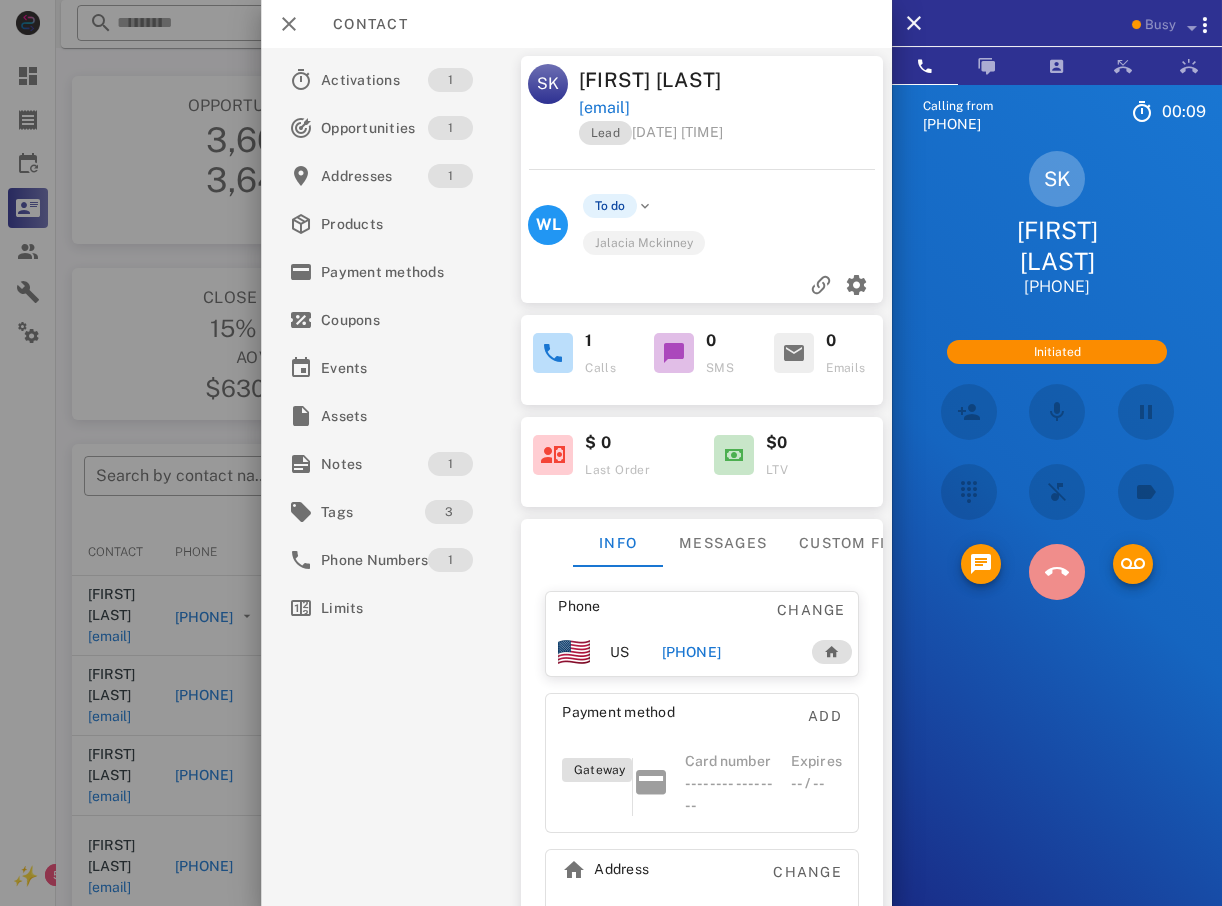 click at bounding box center [1057, 572] 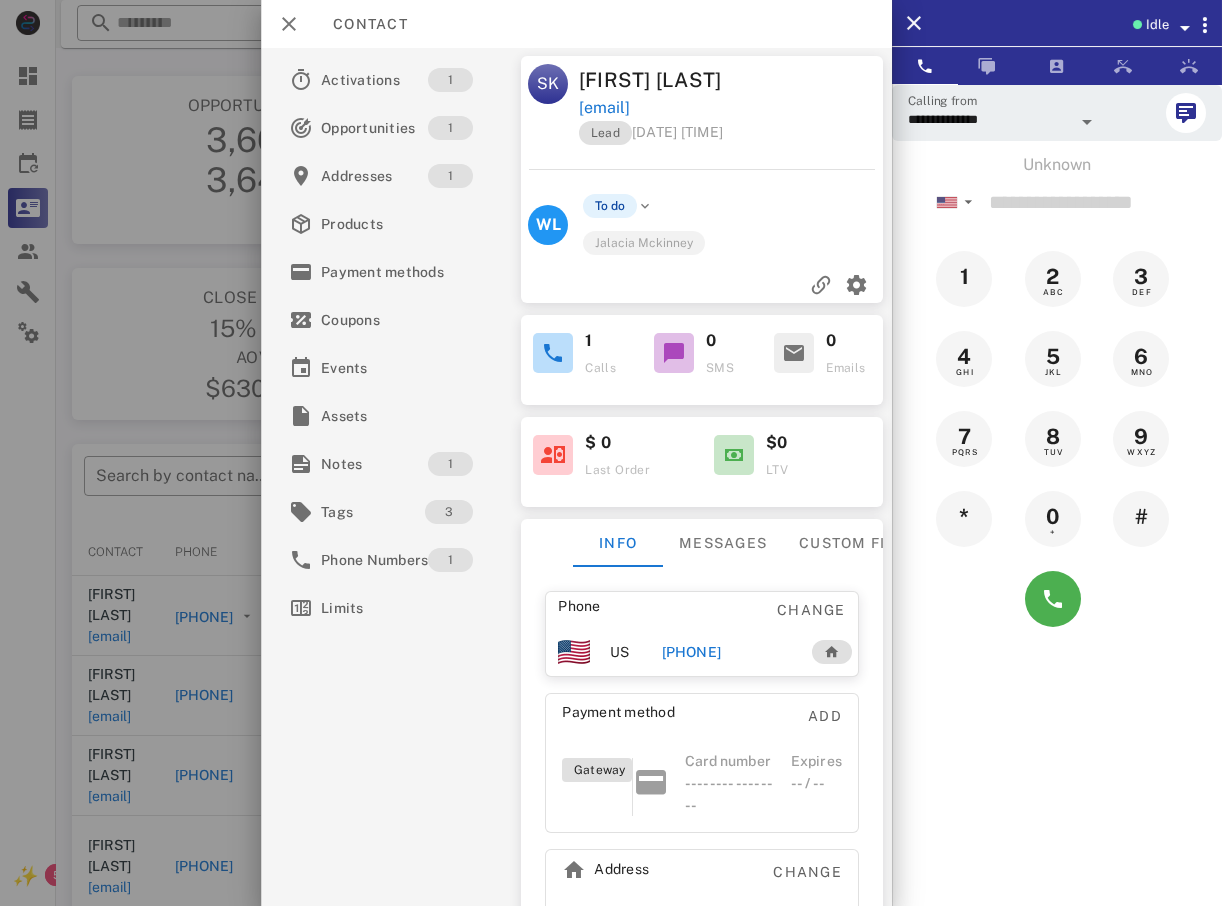 click at bounding box center [611, 453] 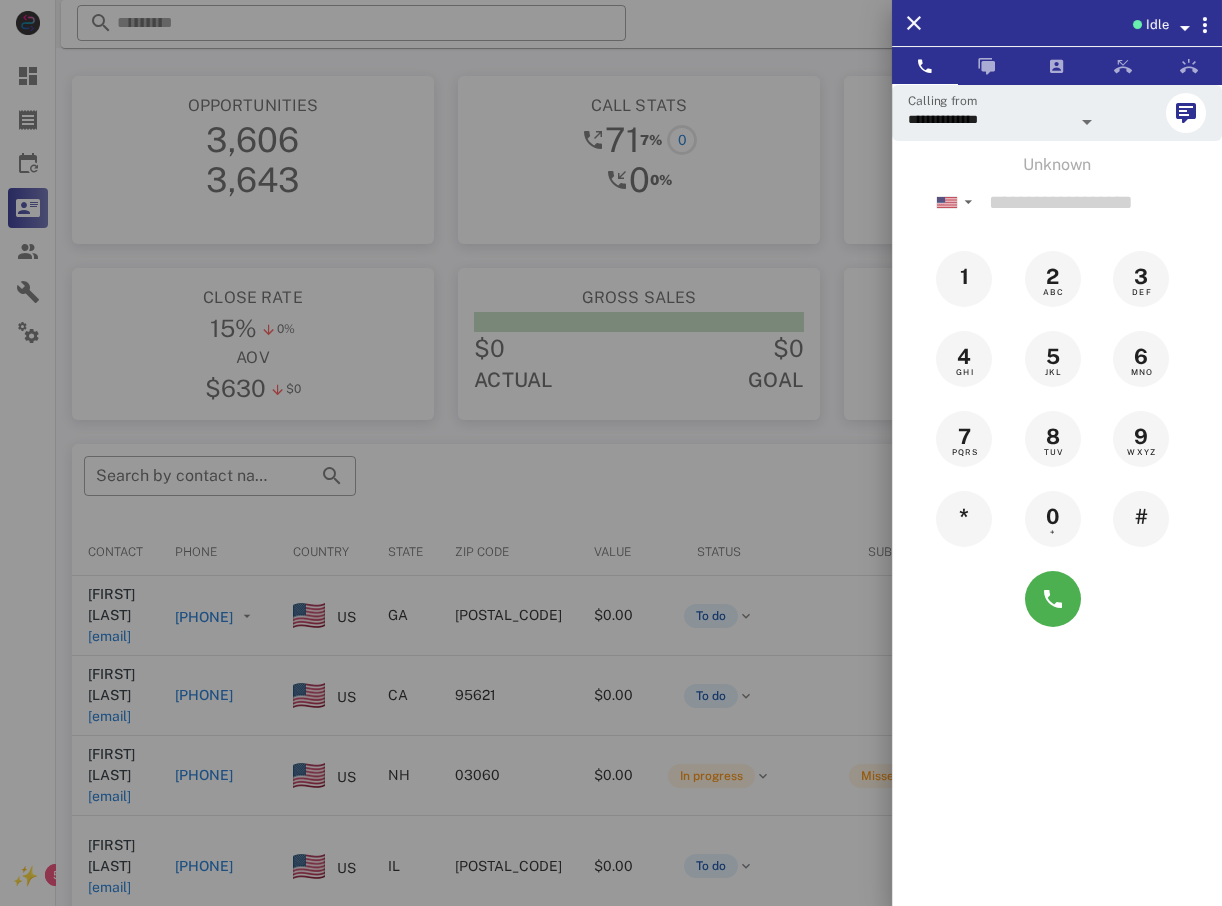 click at bounding box center (611, 453) 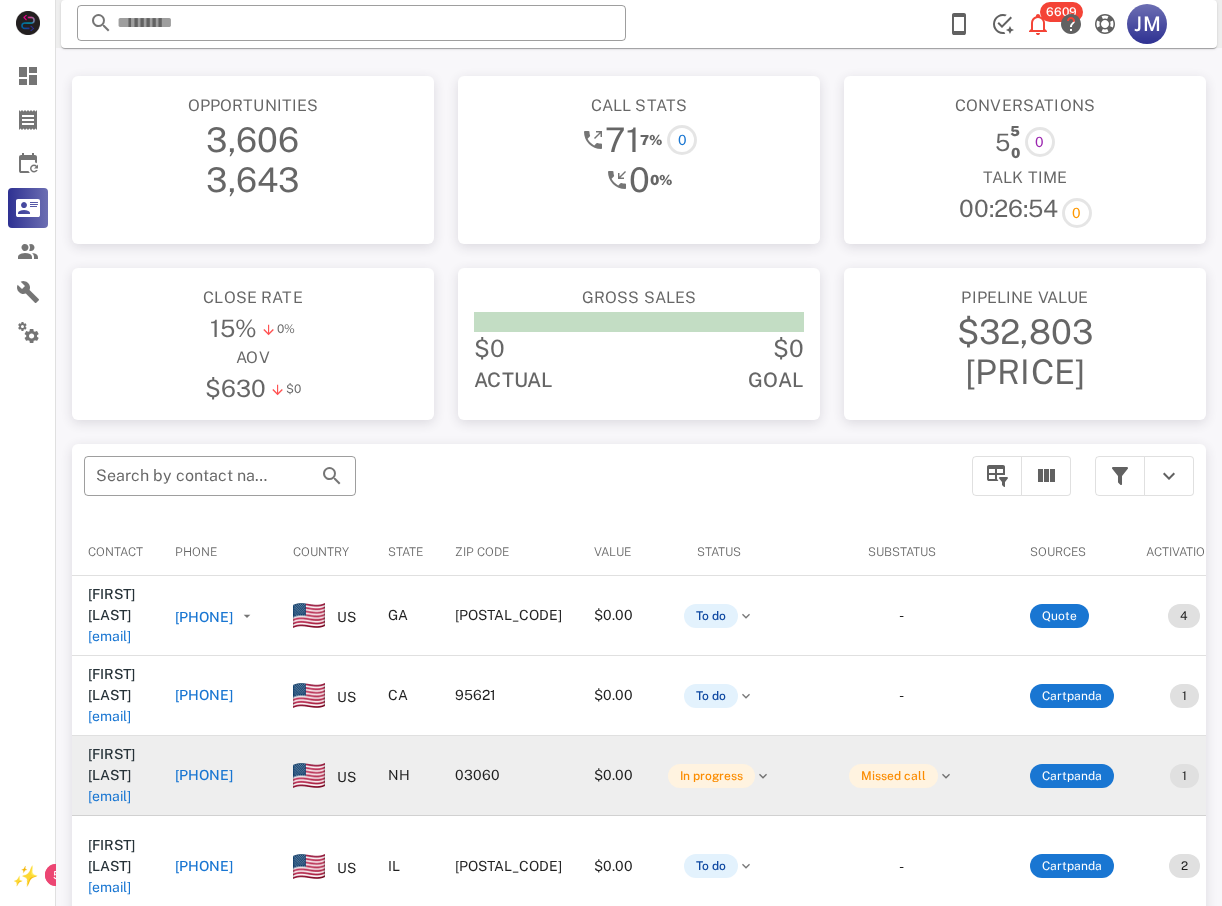 click on "[PHONE]" at bounding box center [204, 775] 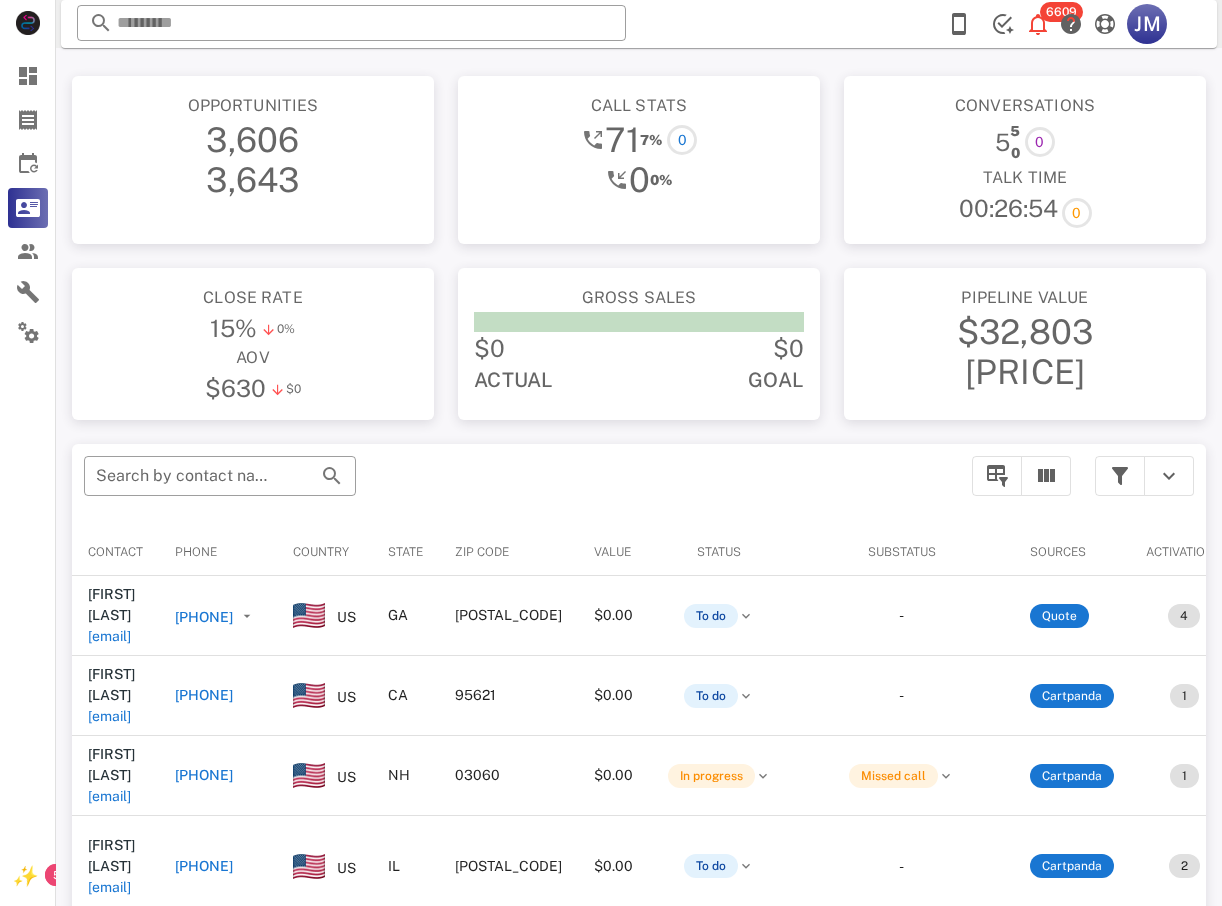 type on "**********" 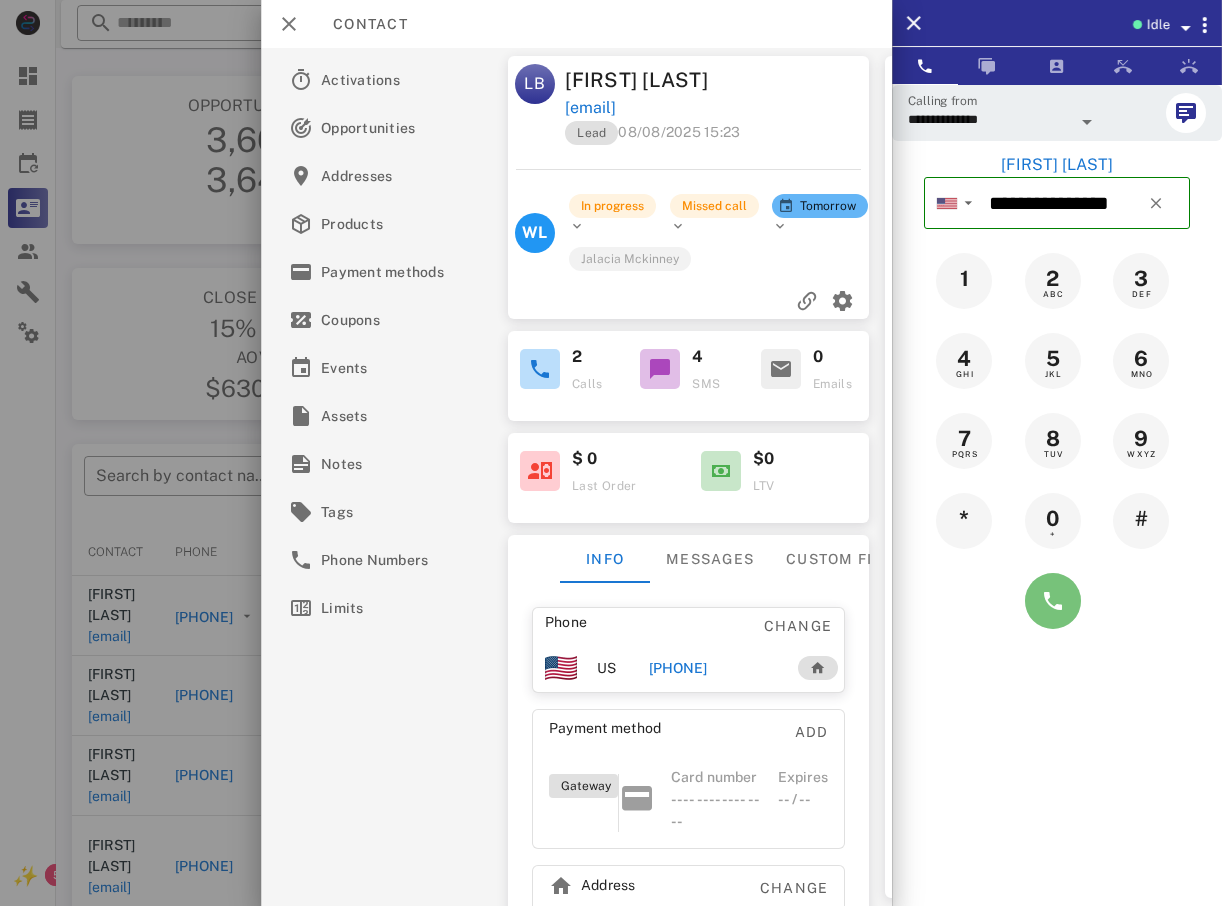 click at bounding box center [1053, 601] 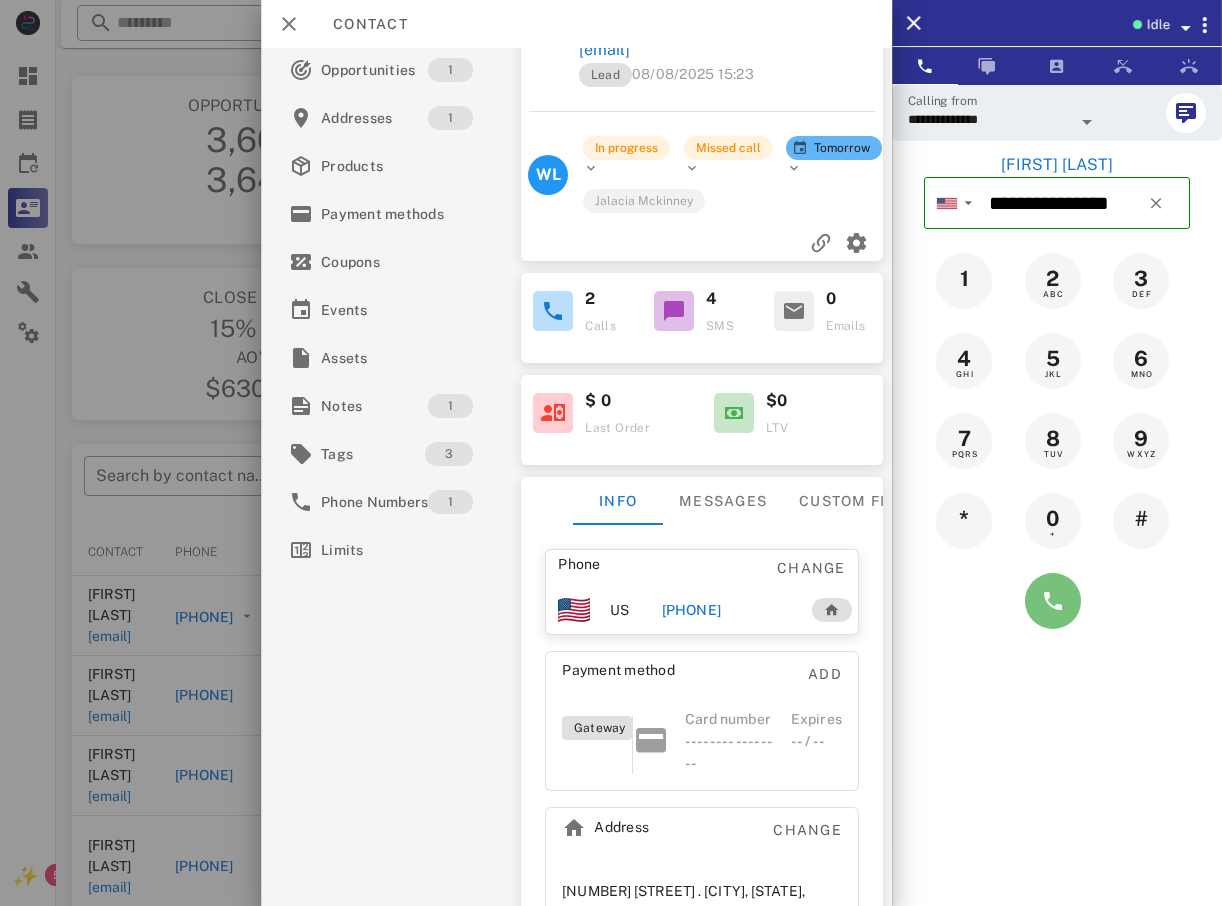 scroll, scrollTop: 121, scrollLeft: 0, axis: vertical 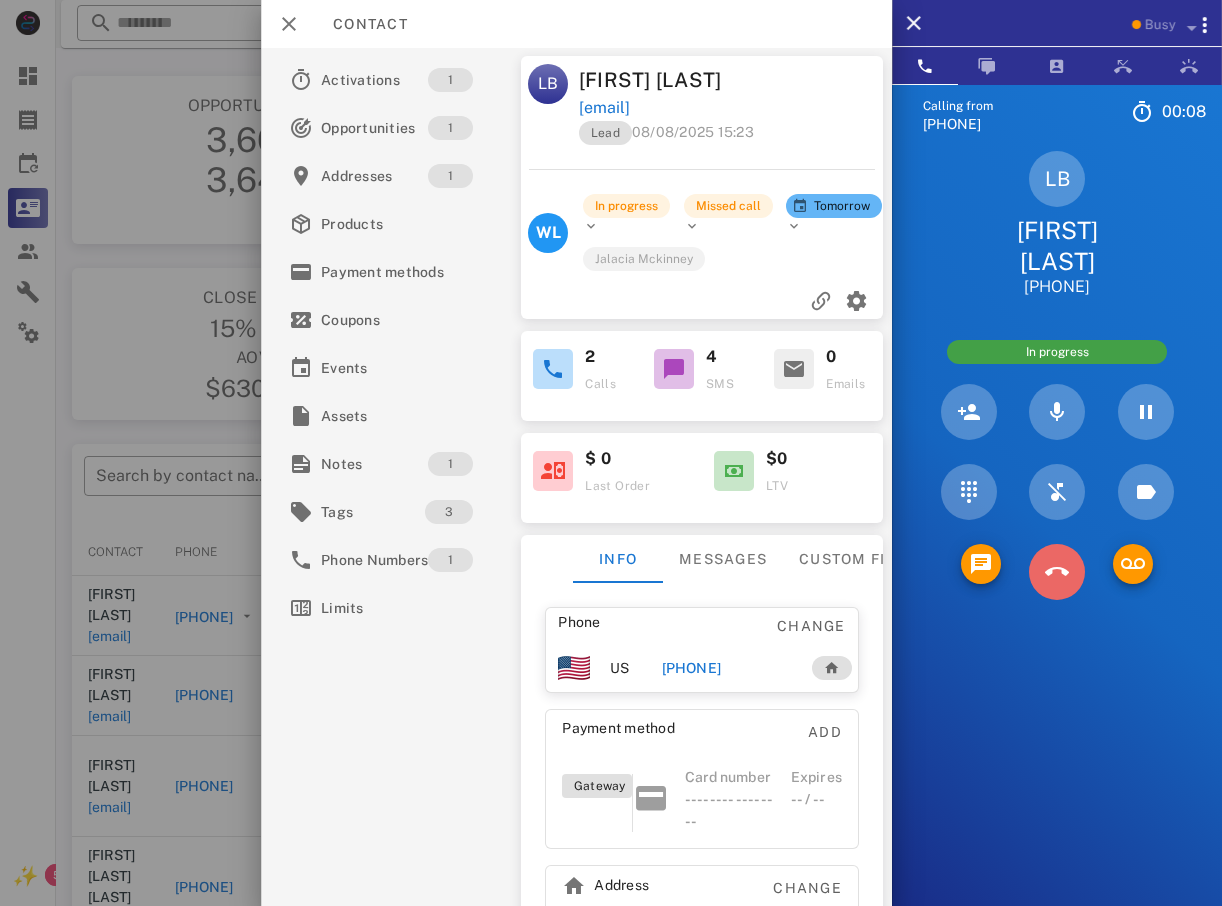 click at bounding box center (1056, 572) 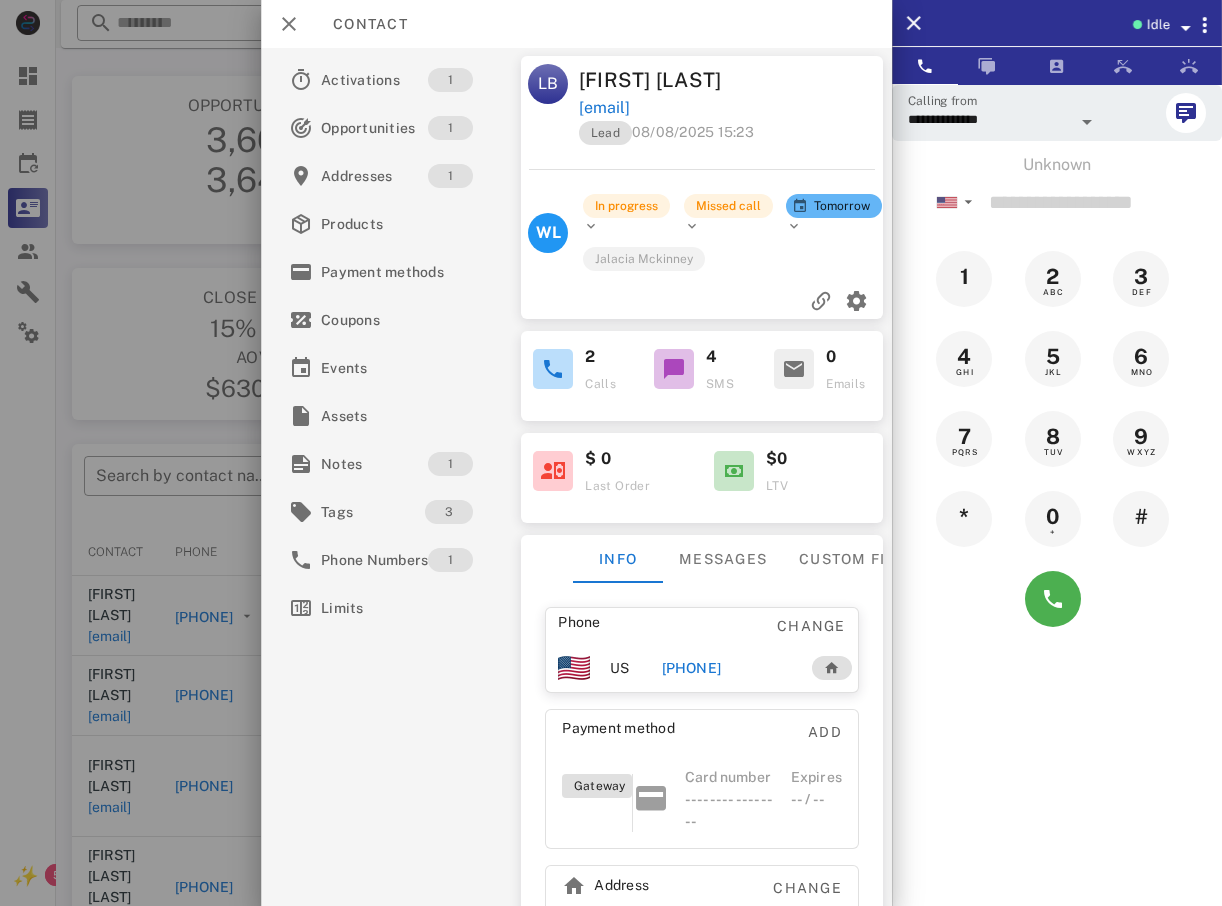click at bounding box center [611, 453] 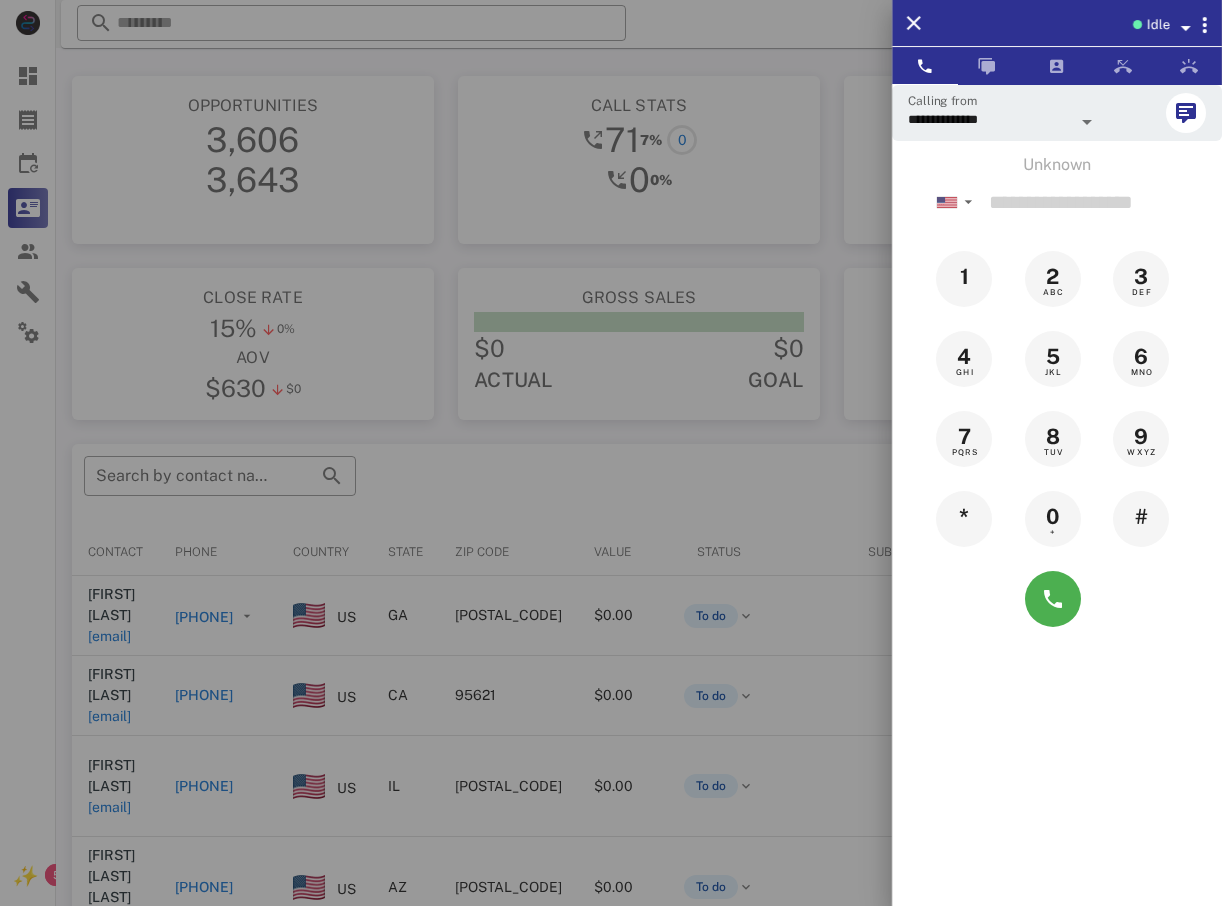 click at bounding box center [611, 453] 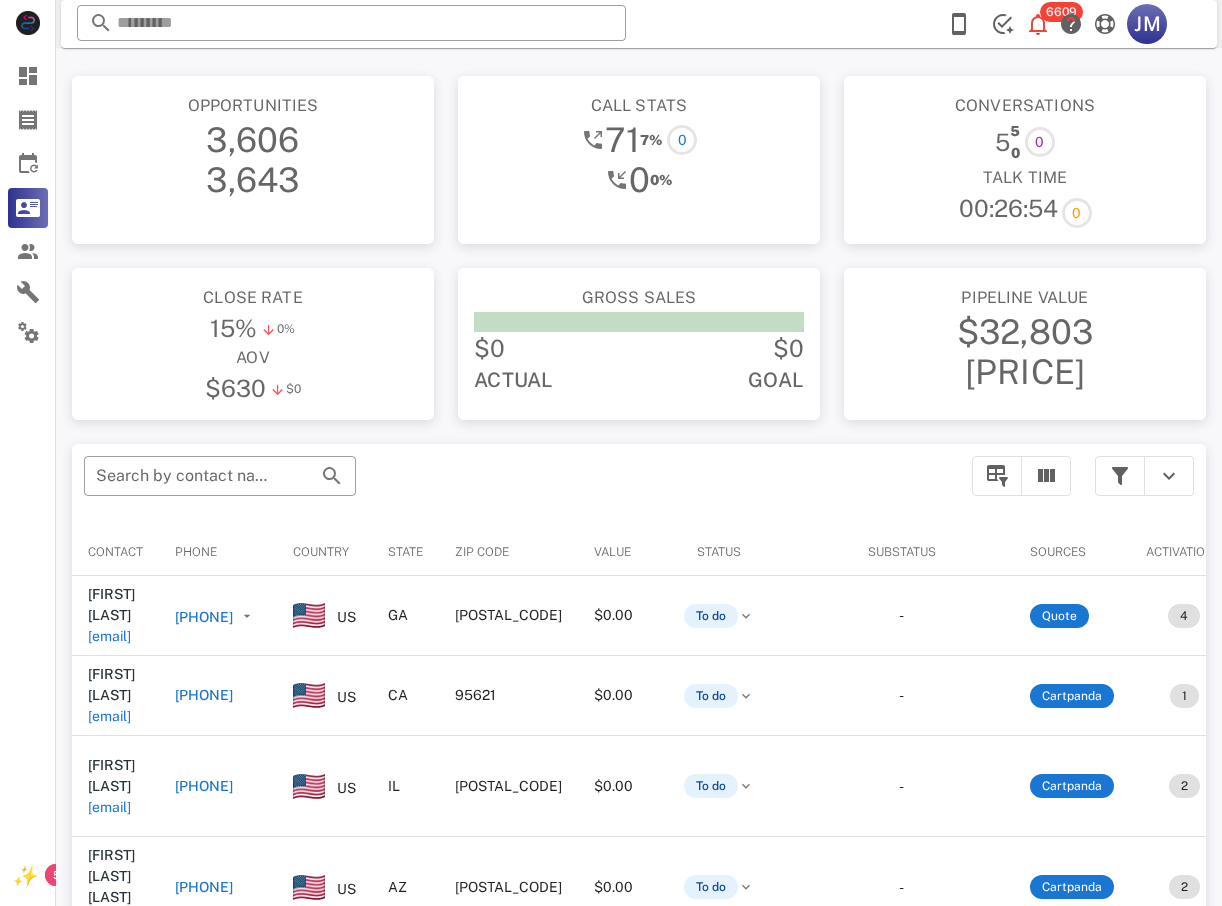 drag, startPoint x: 242, startPoint y: 624, endPoint x: 389, endPoint y: 758, distance: 198.90953 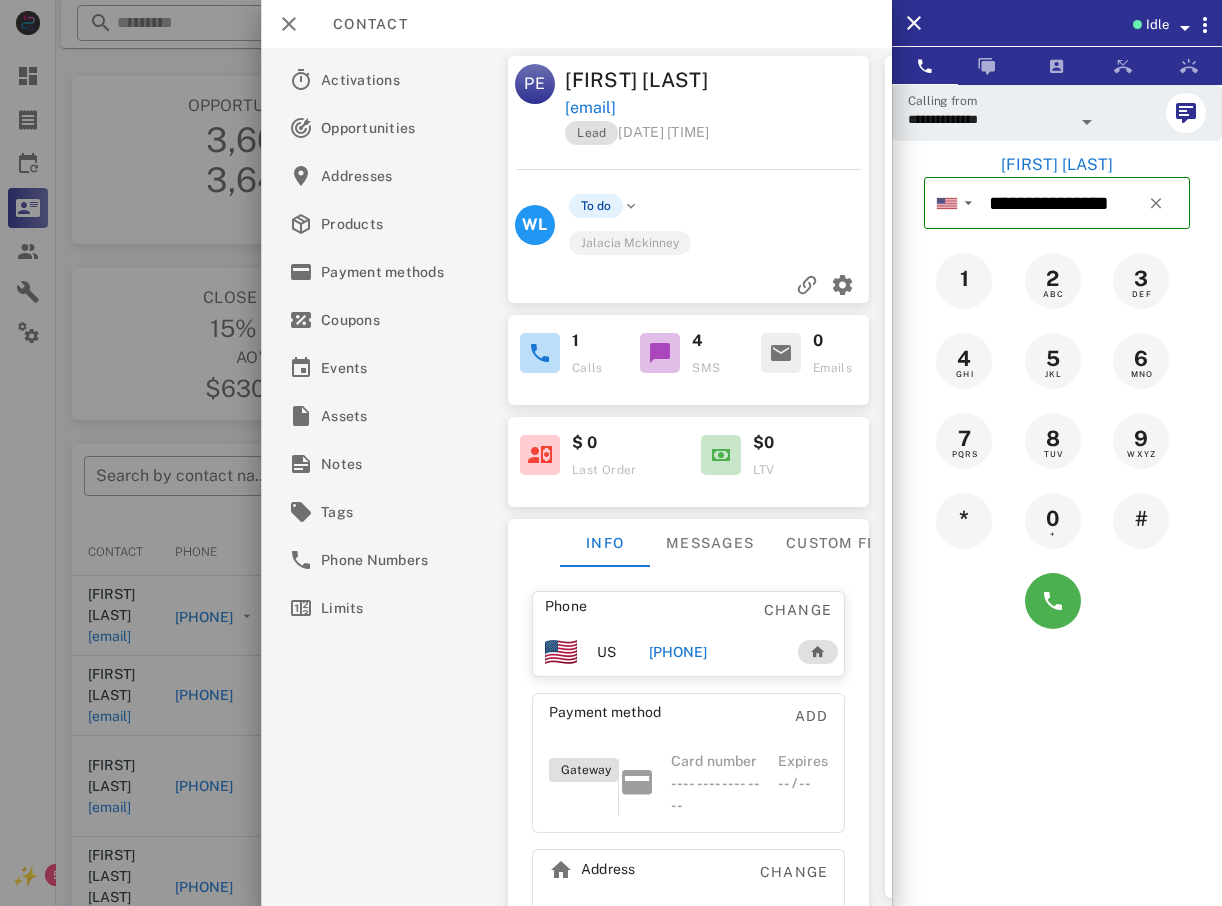 click at bounding box center (611, 453) 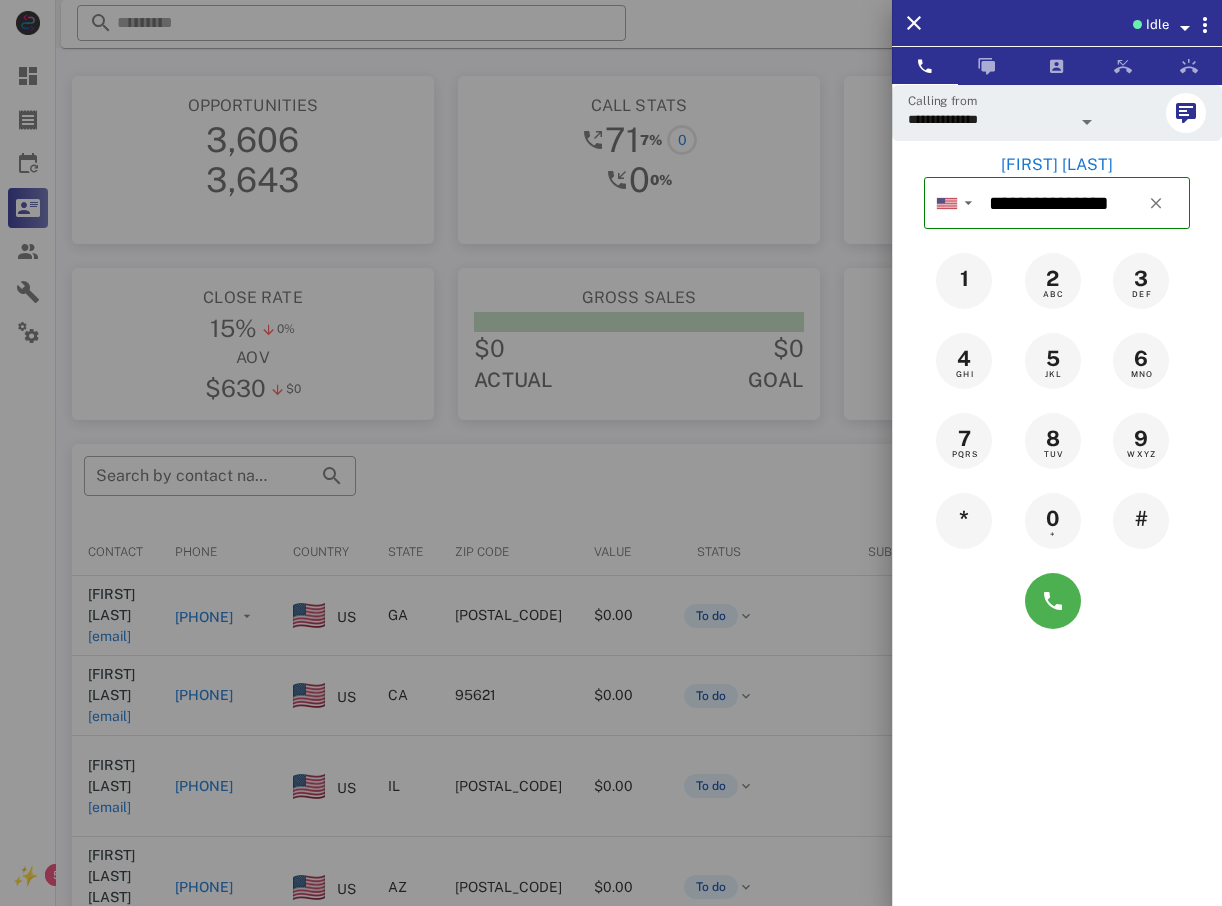 click at bounding box center [611, 453] 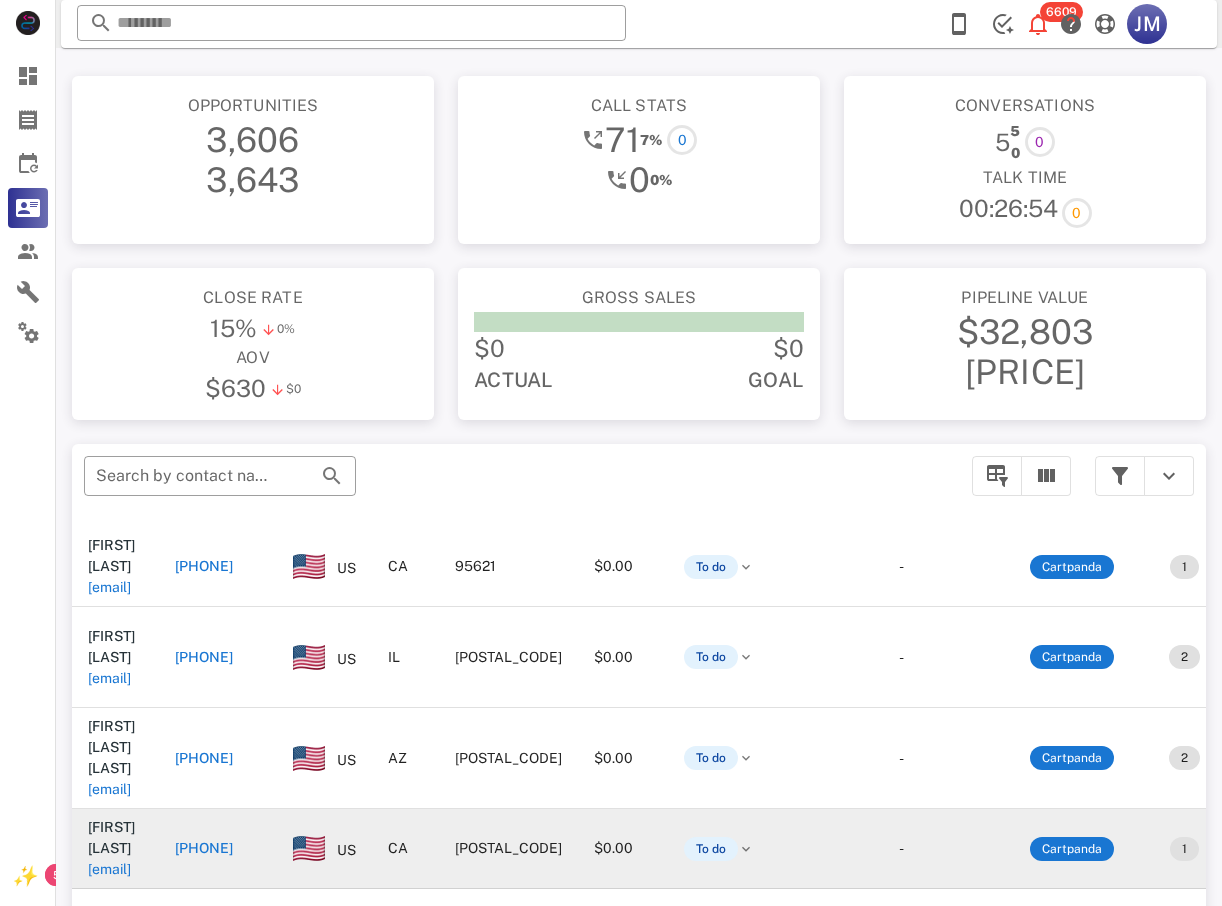 scroll, scrollTop: 131, scrollLeft: 0, axis: vertical 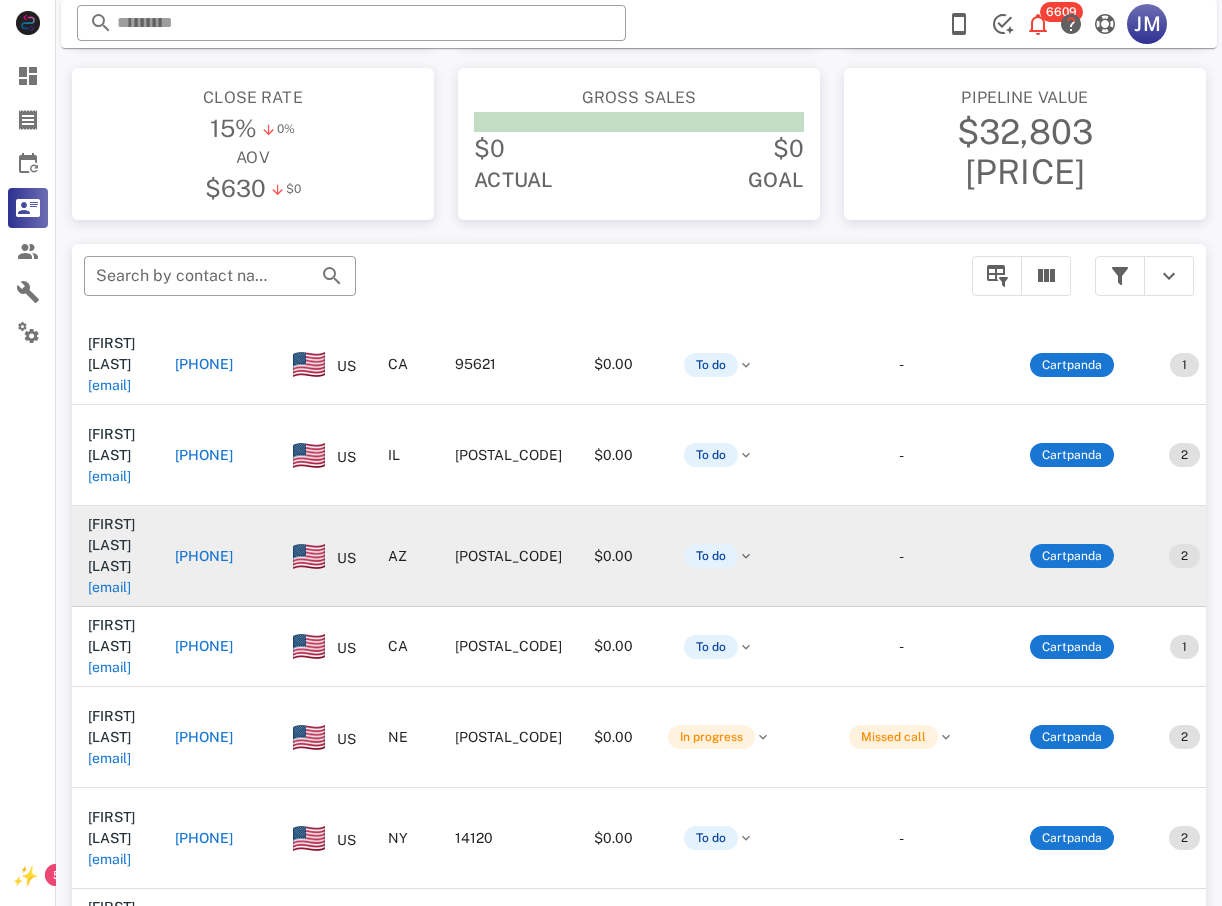 click on "[PHONE]" at bounding box center [218, 556] 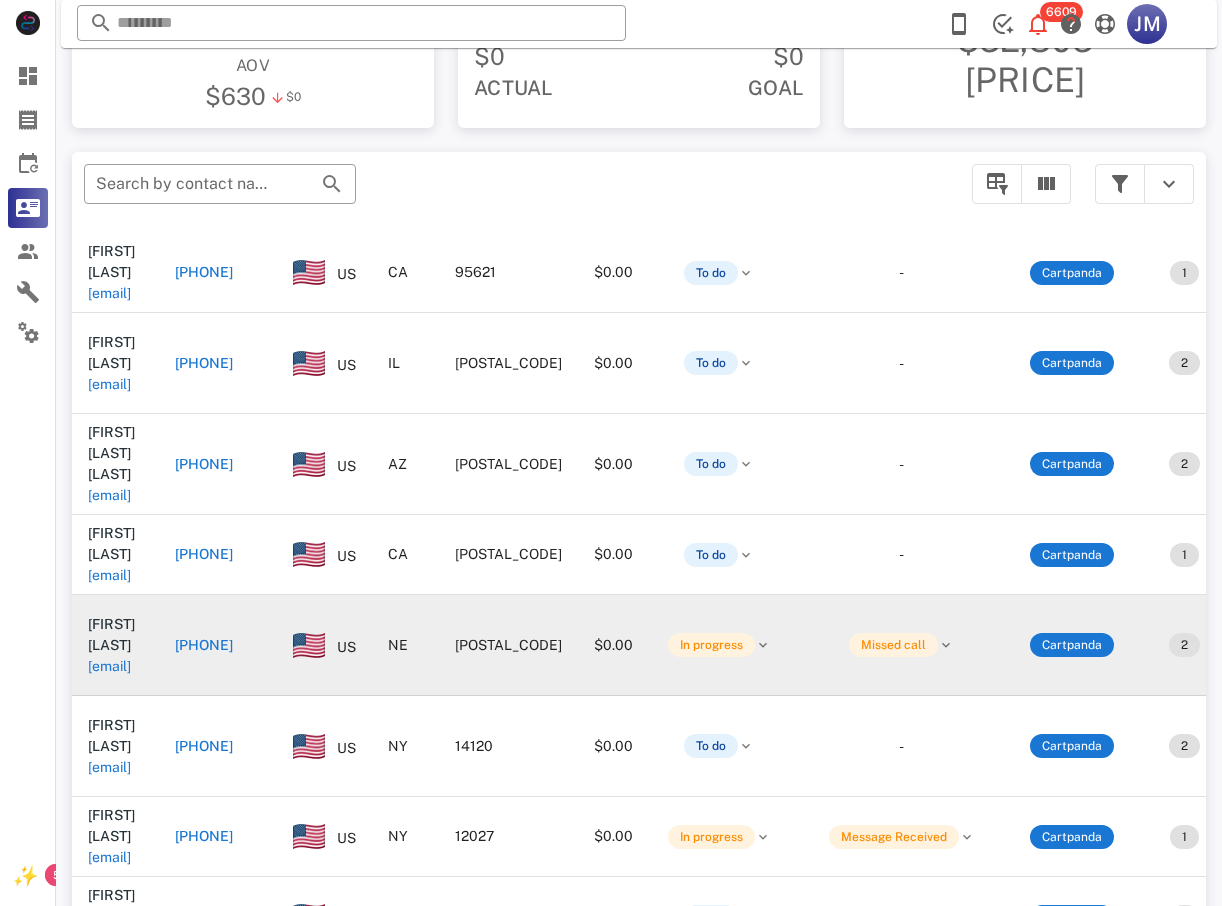 scroll, scrollTop: 380, scrollLeft: 0, axis: vertical 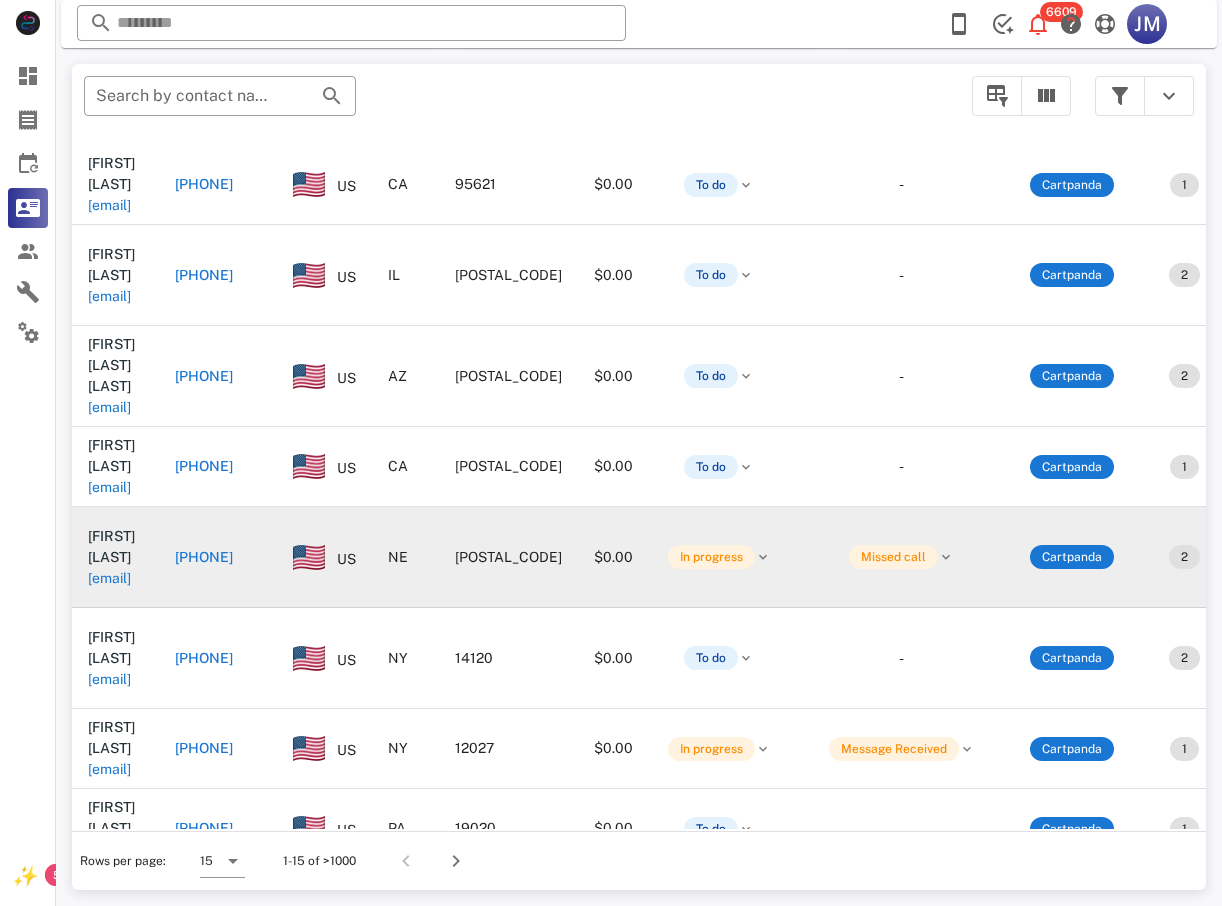 click on "[PHONE]" at bounding box center (204, 557) 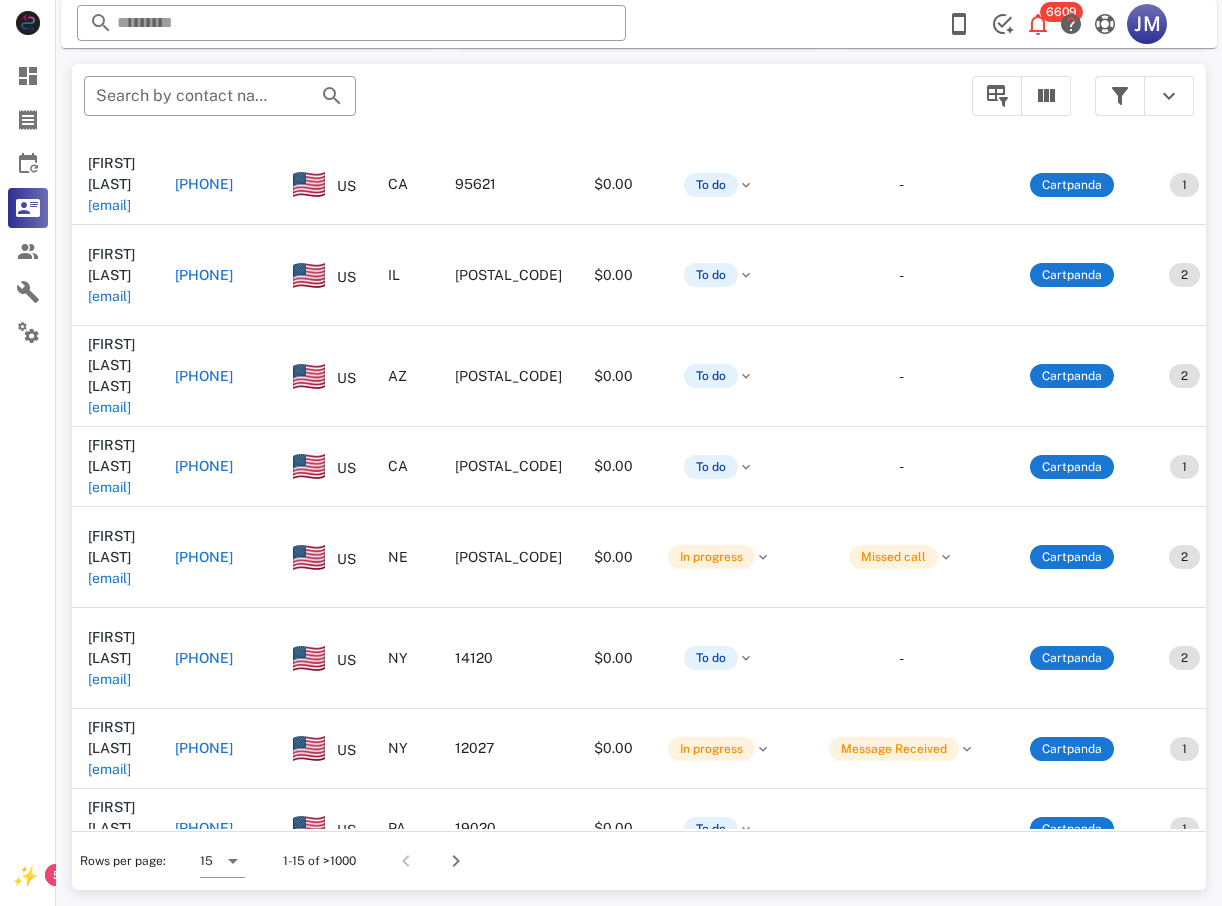 type on "**********" 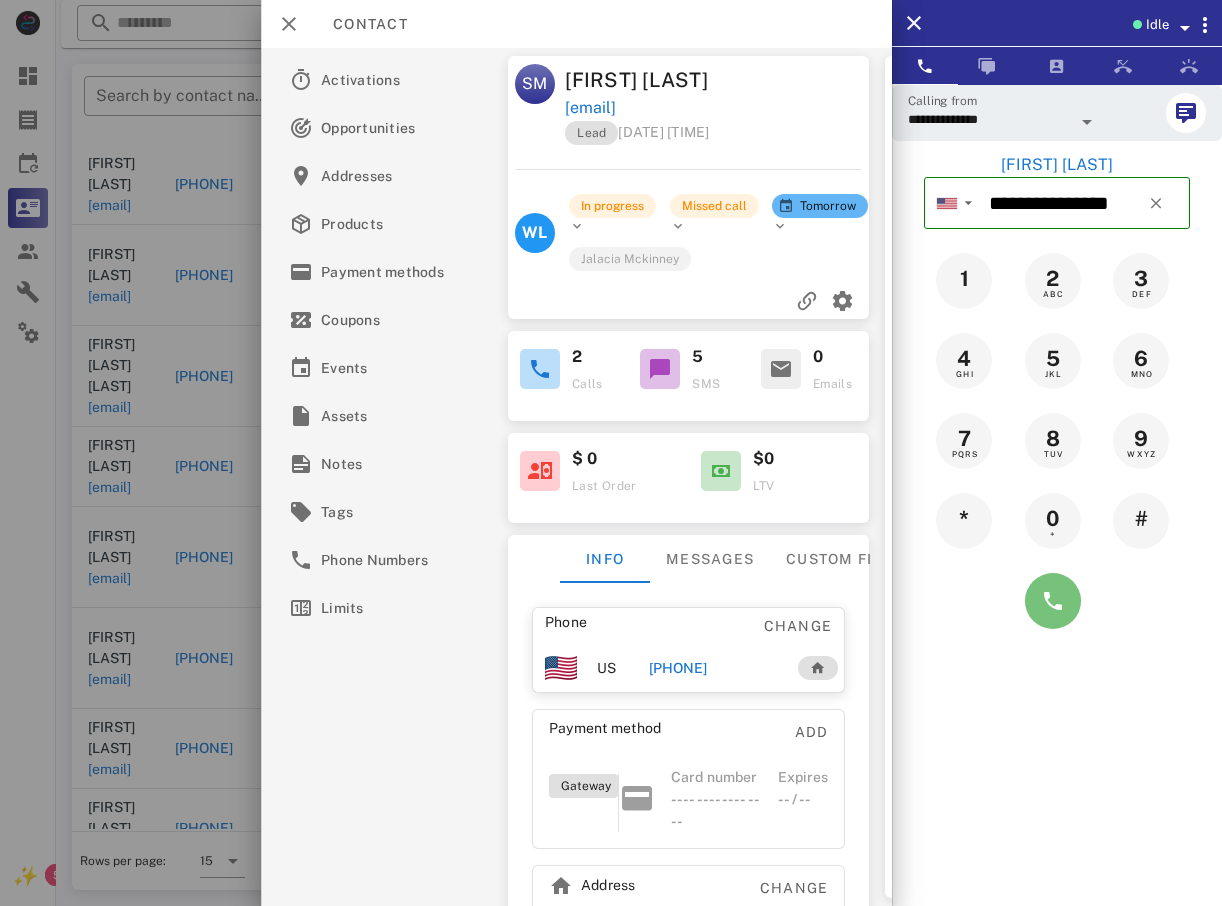 click at bounding box center [1053, 601] 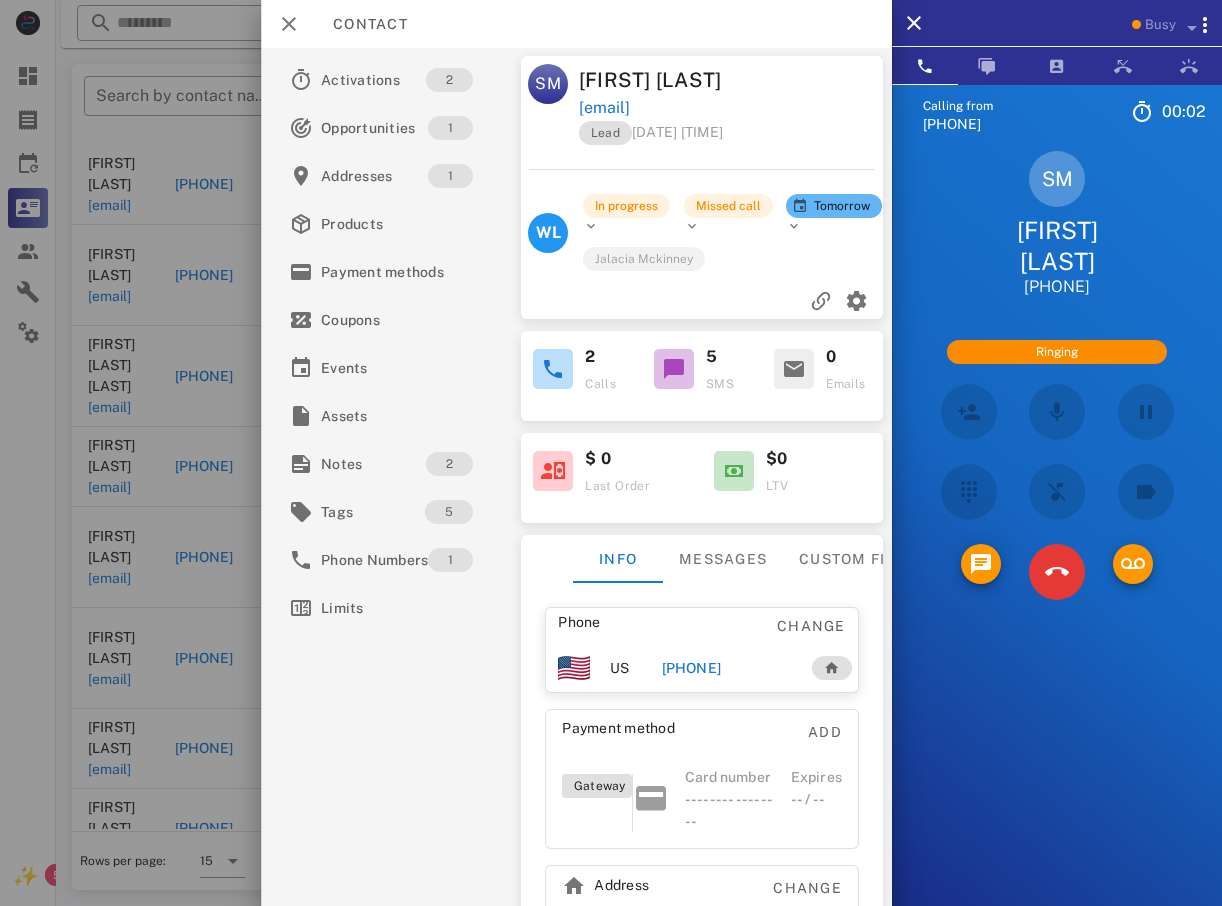 scroll, scrollTop: 30, scrollLeft: 0, axis: vertical 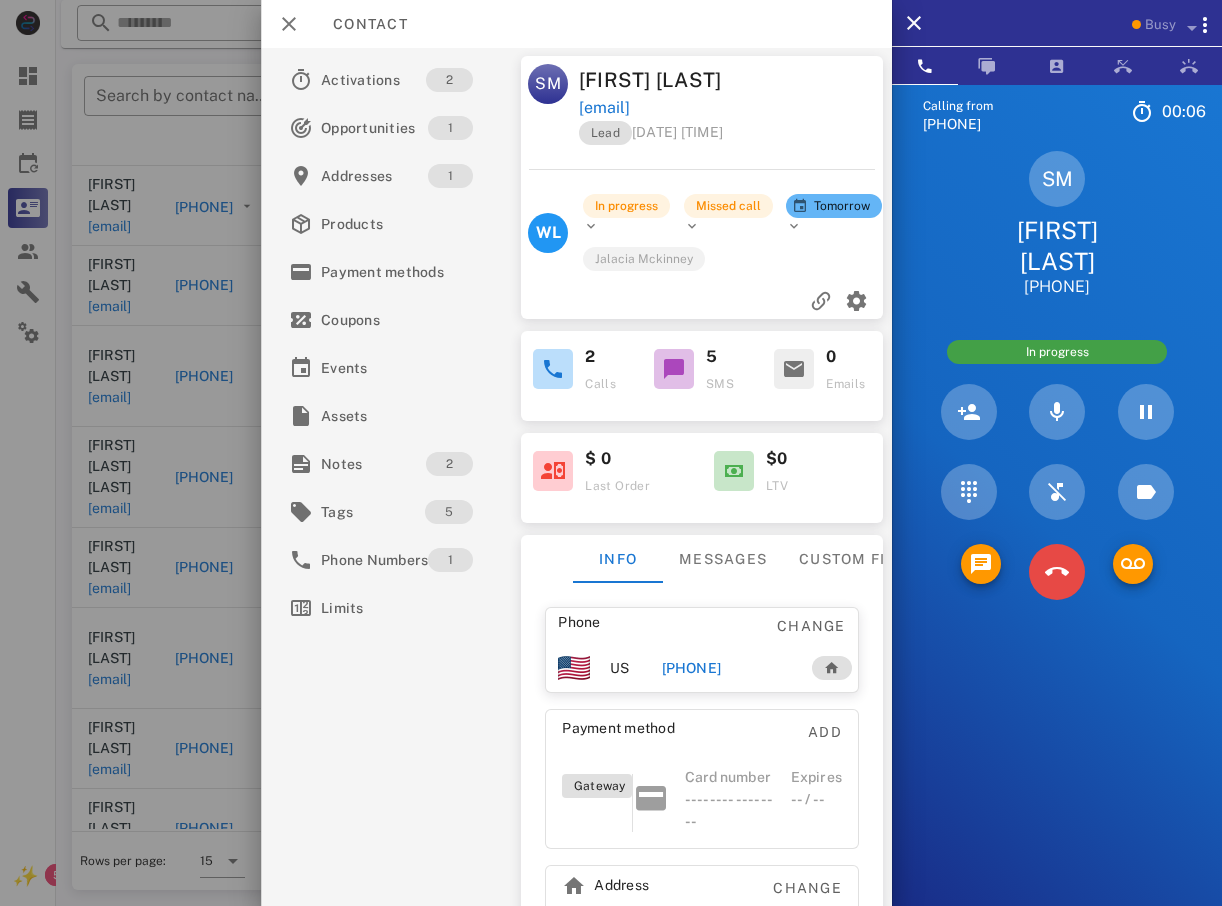 click at bounding box center [1057, 572] 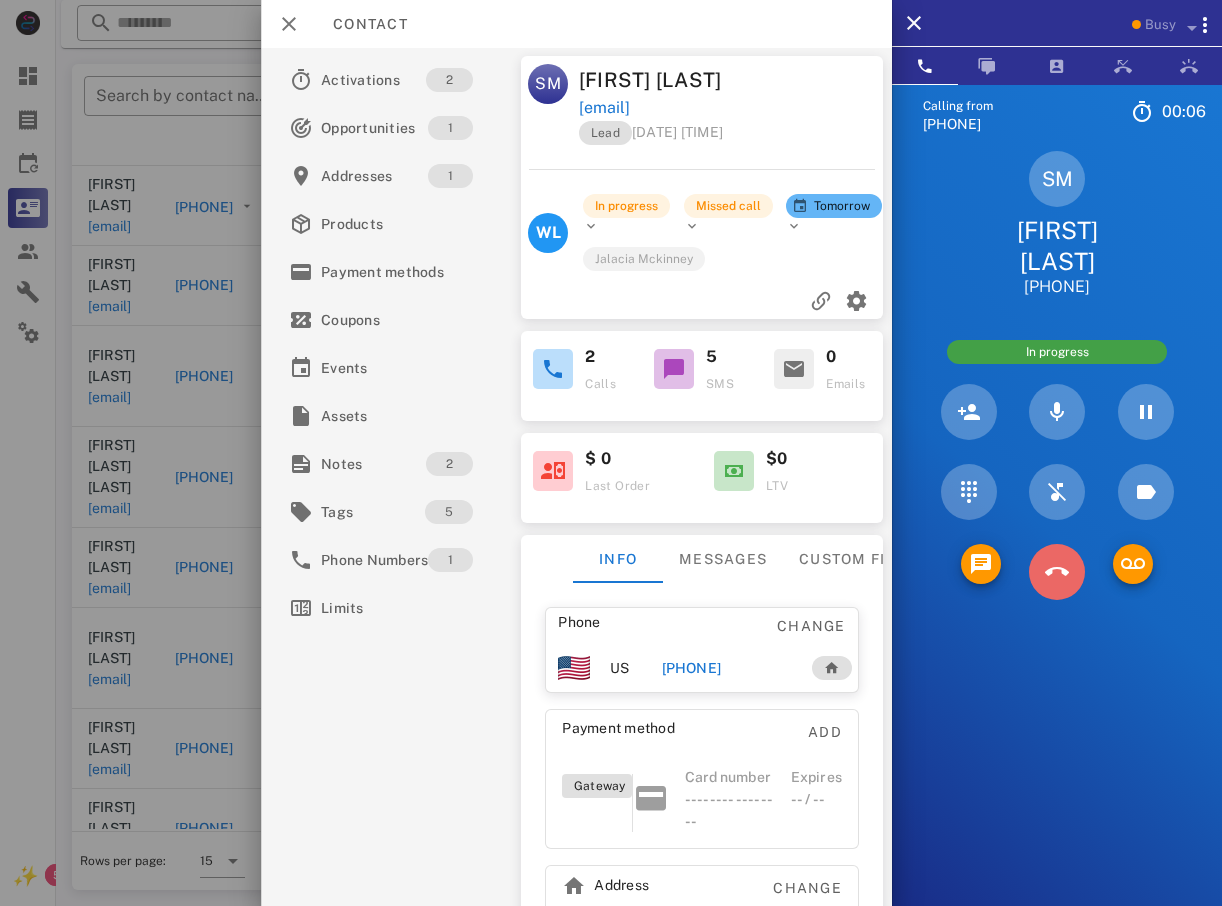 click at bounding box center [1057, 572] 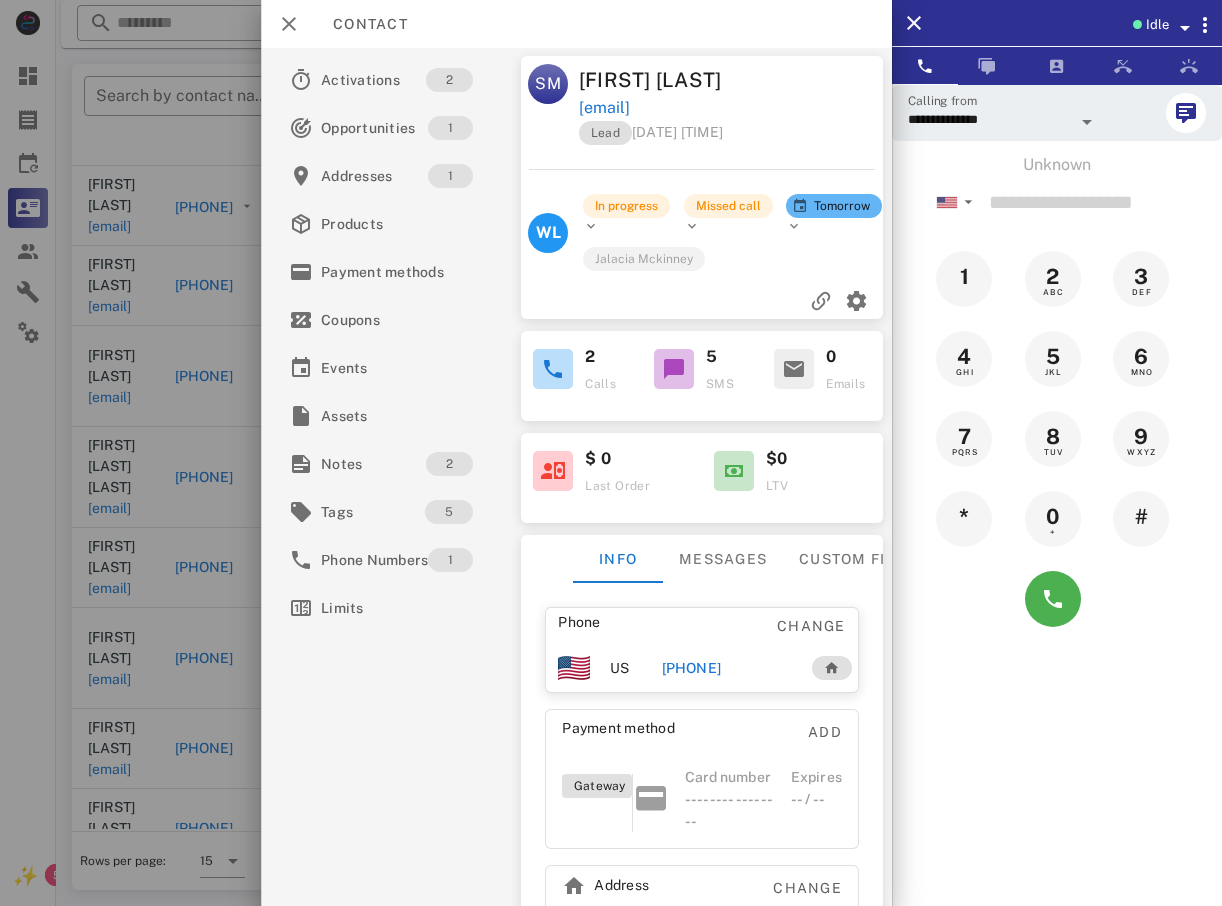 click at bounding box center [611, 453] 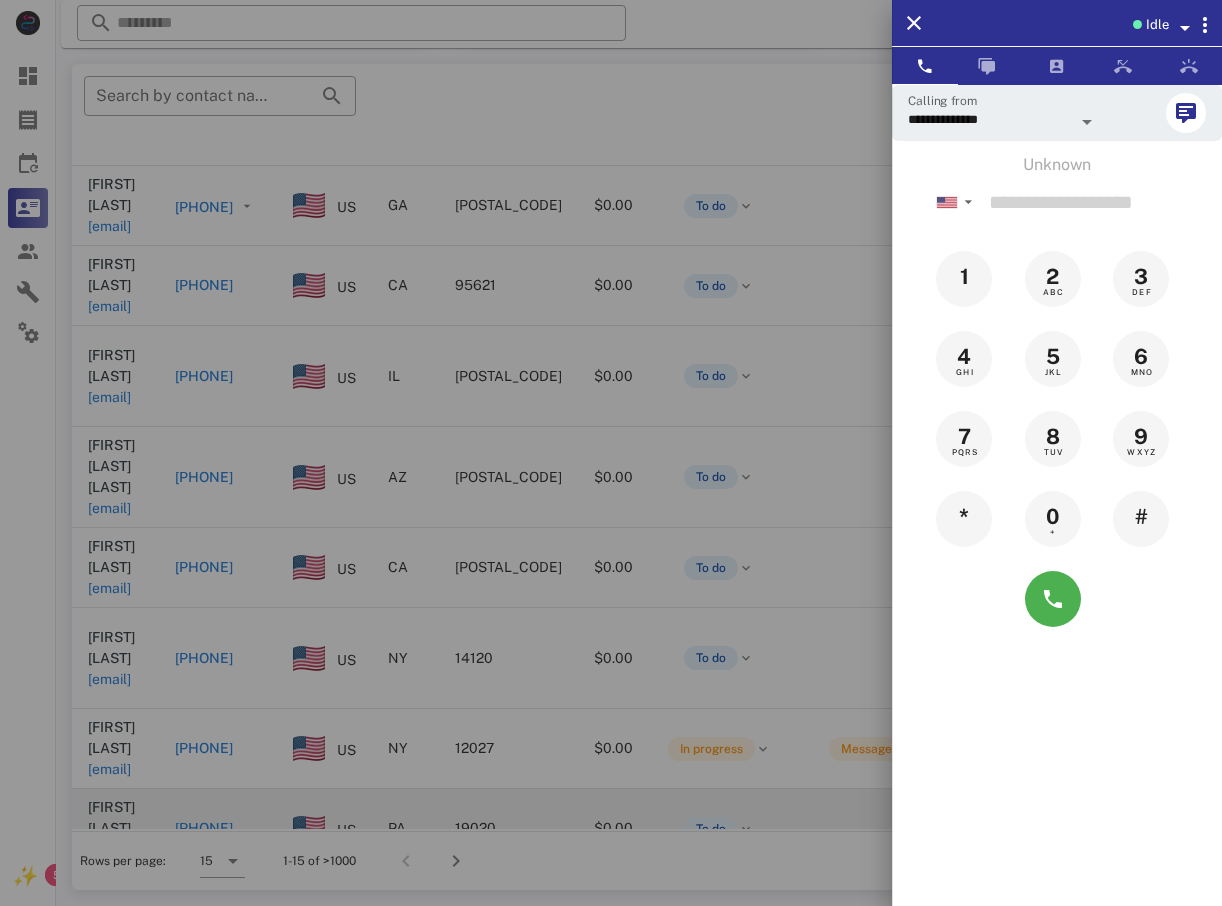 click at bounding box center (611, 453) 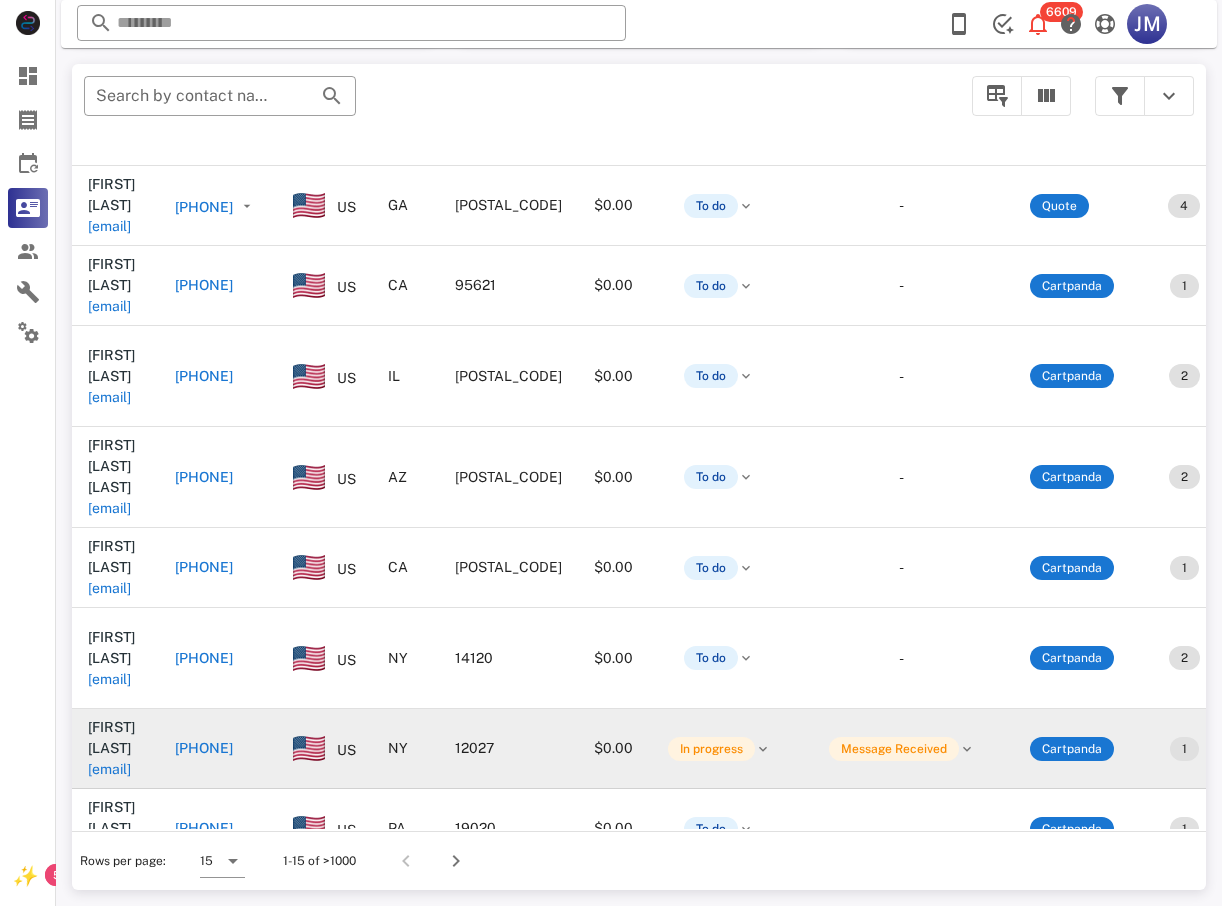 click on "[PHONE]" at bounding box center (204, 748) 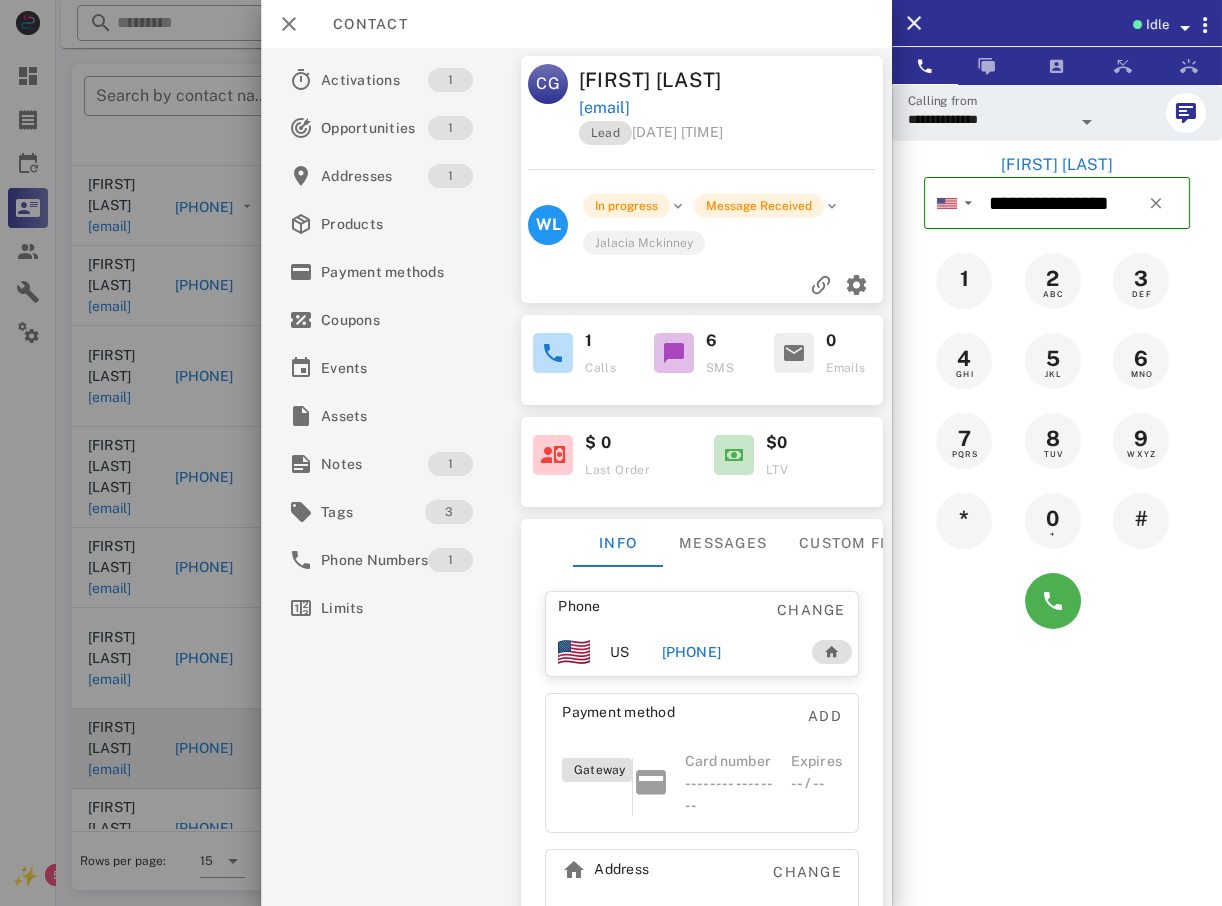 click at bounding box center [611, 453] 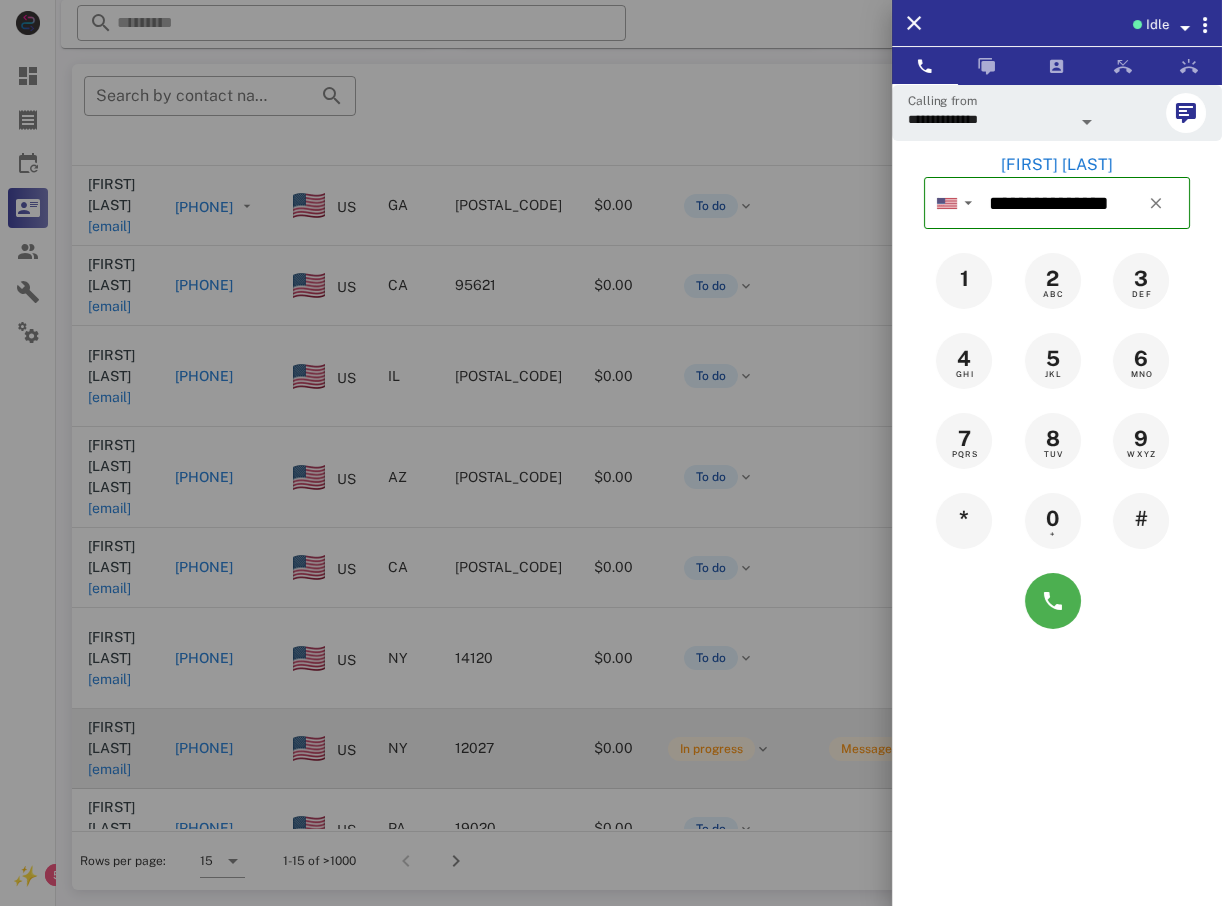click at bounding box center [611, 453] 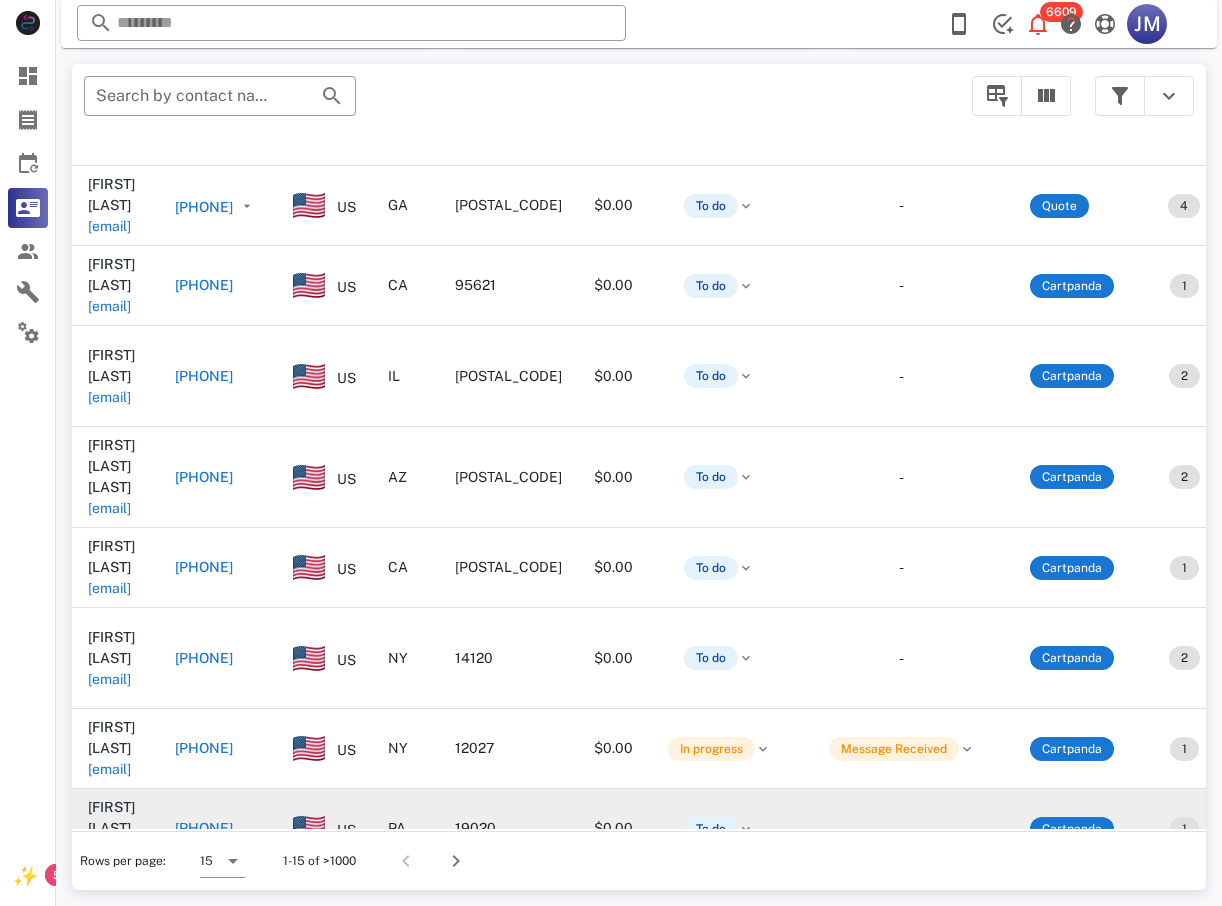 click on "[PHONE]" at bounding box center (204, 828) 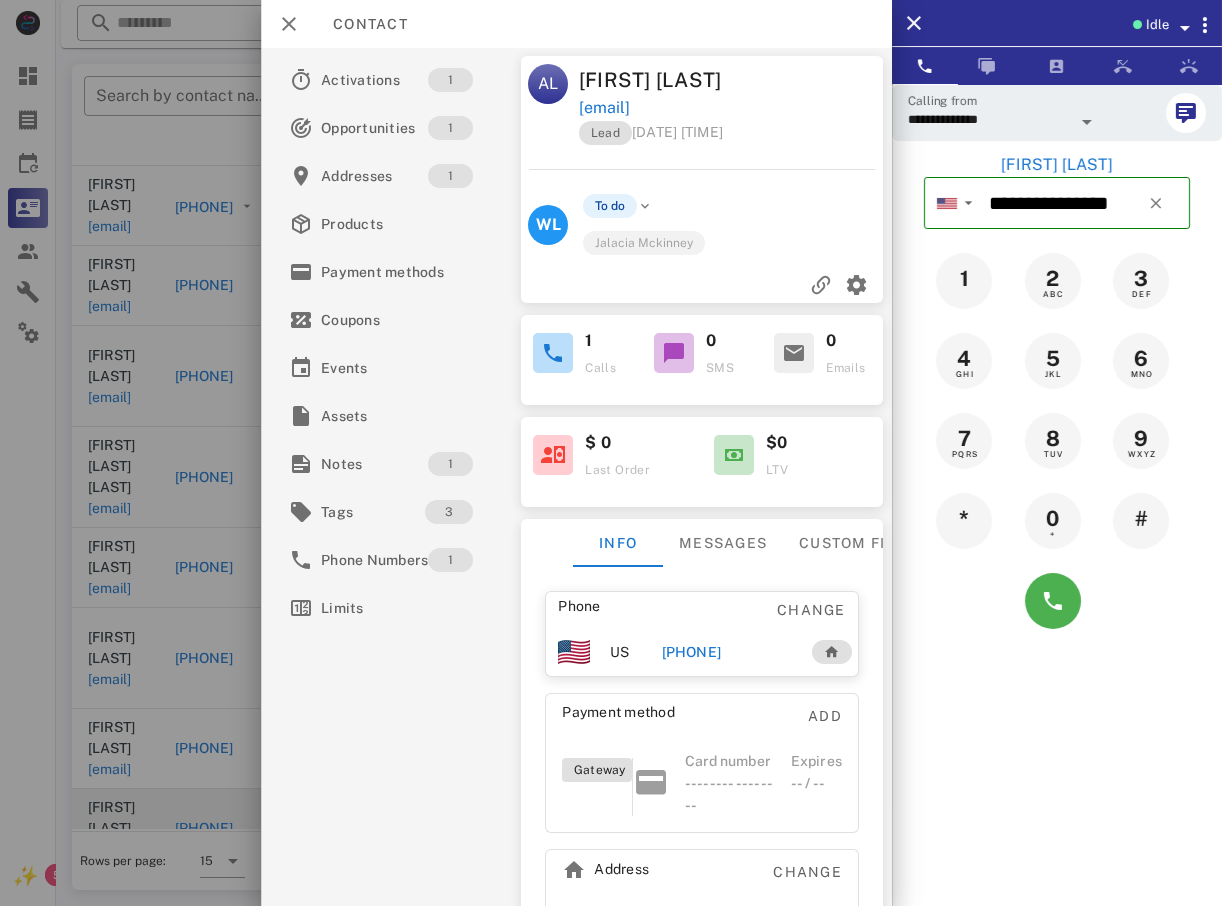 click at bounding box center (611, 453) 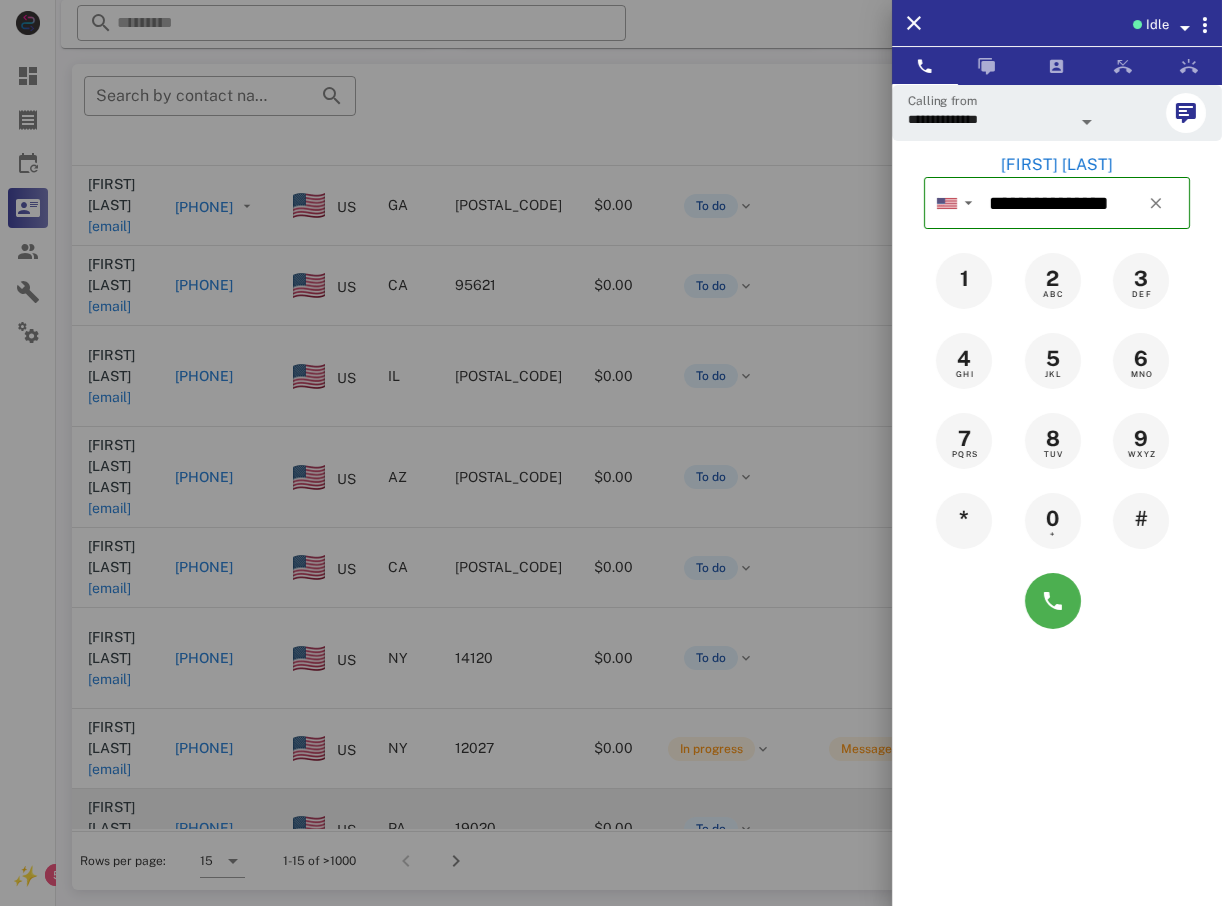 drag, startPoint x: 177, startPoint y: 757, endPoint x: 247, endPoint y: 834, distance: 104.062485 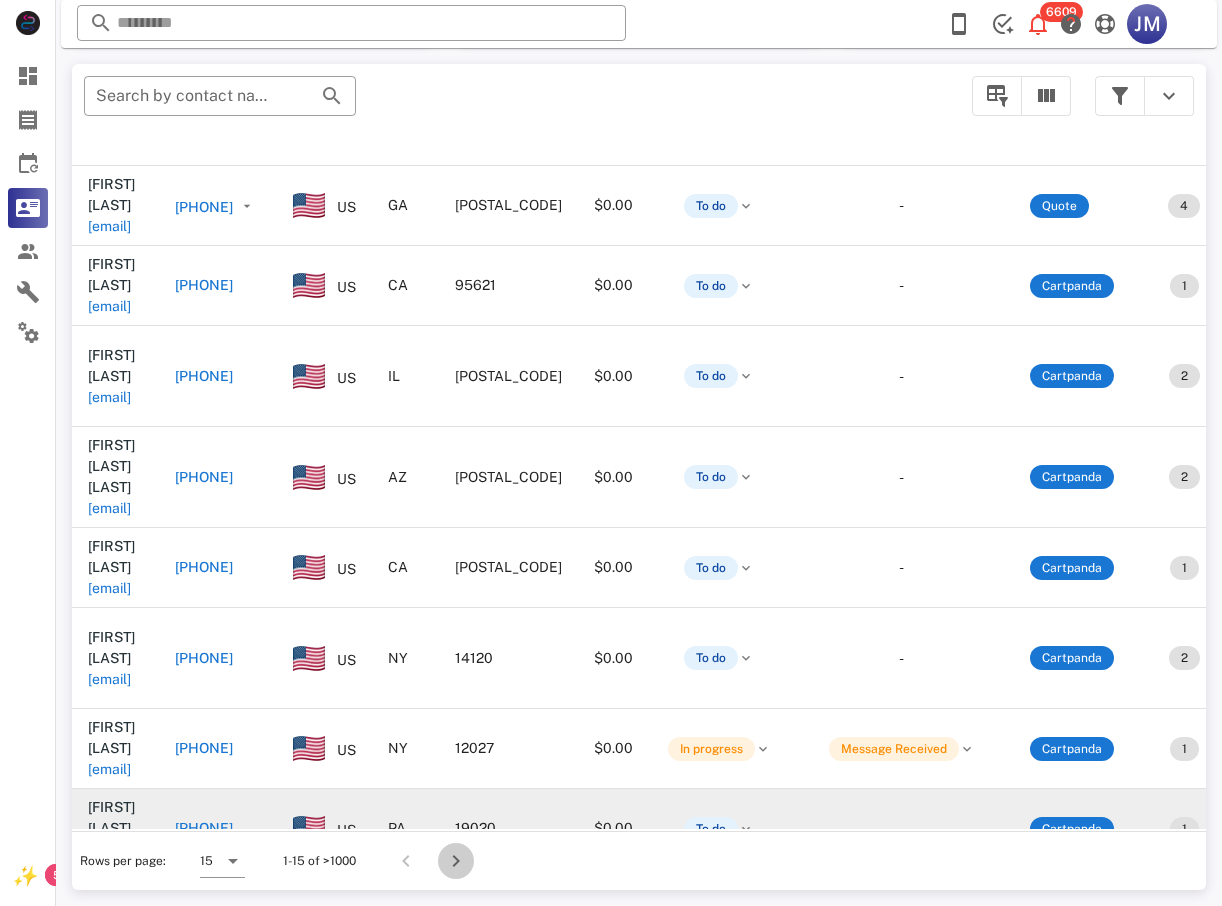 click at bounding box center (456, 861) 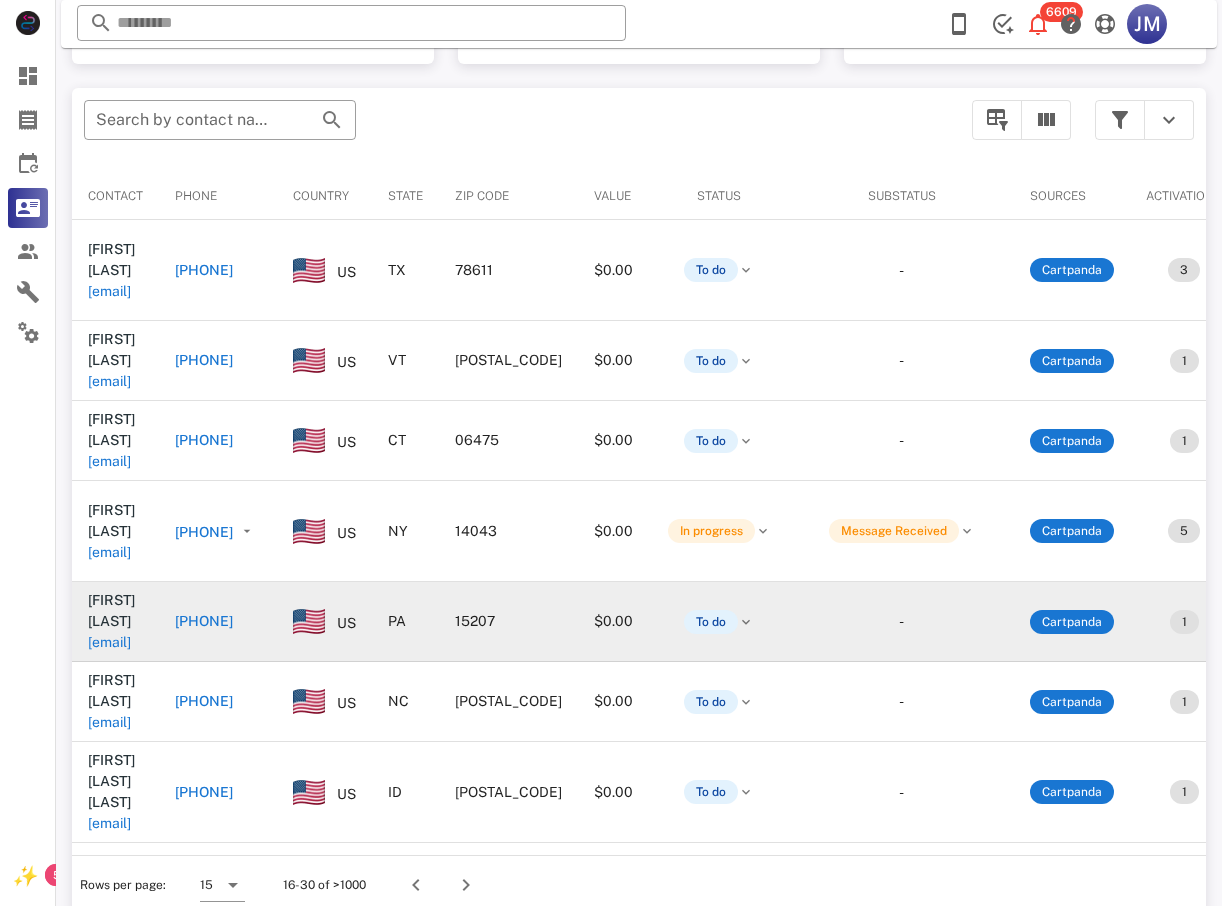 scroll, scrollTop: 380, scrollLeft: 0, axis: vertical 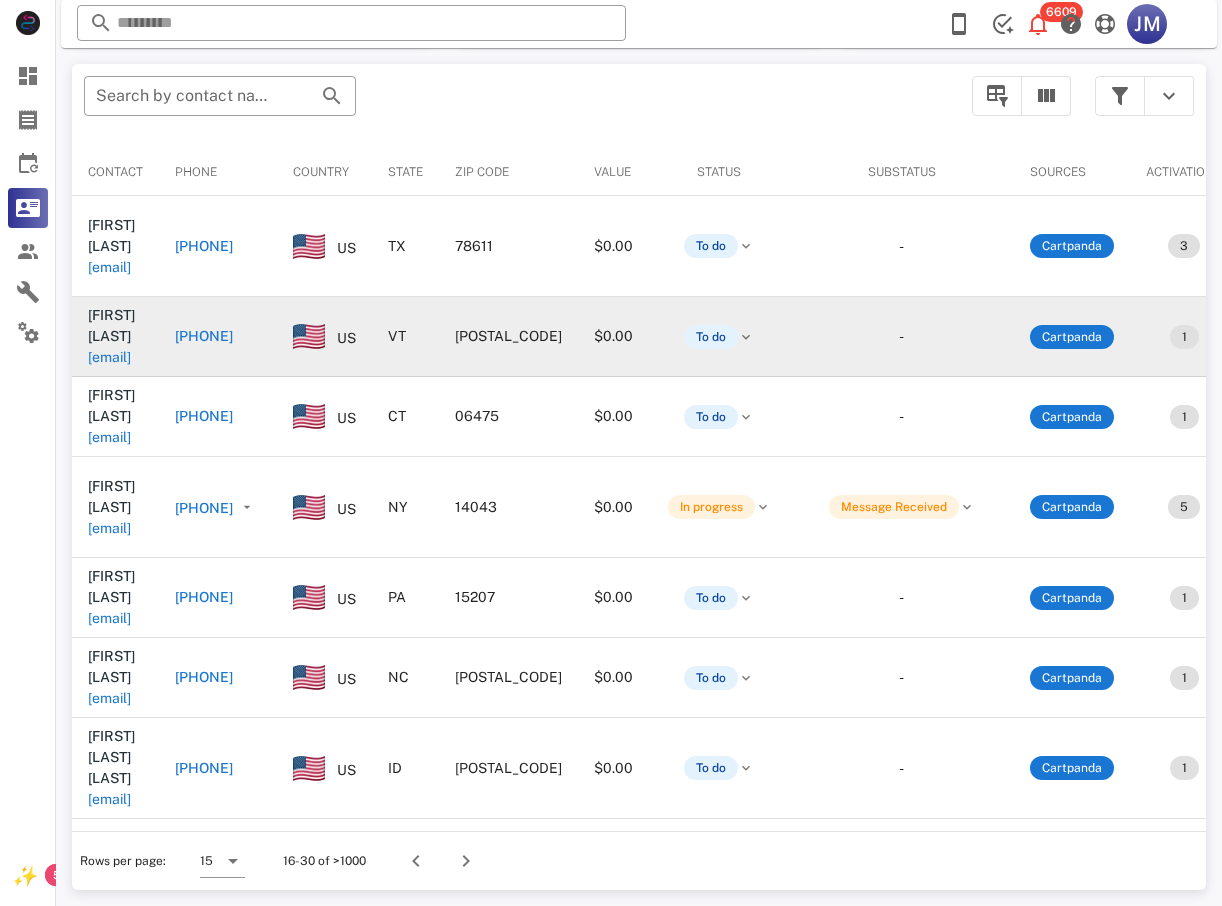 click on "[PHONE]" at bounding box center (204, 336) 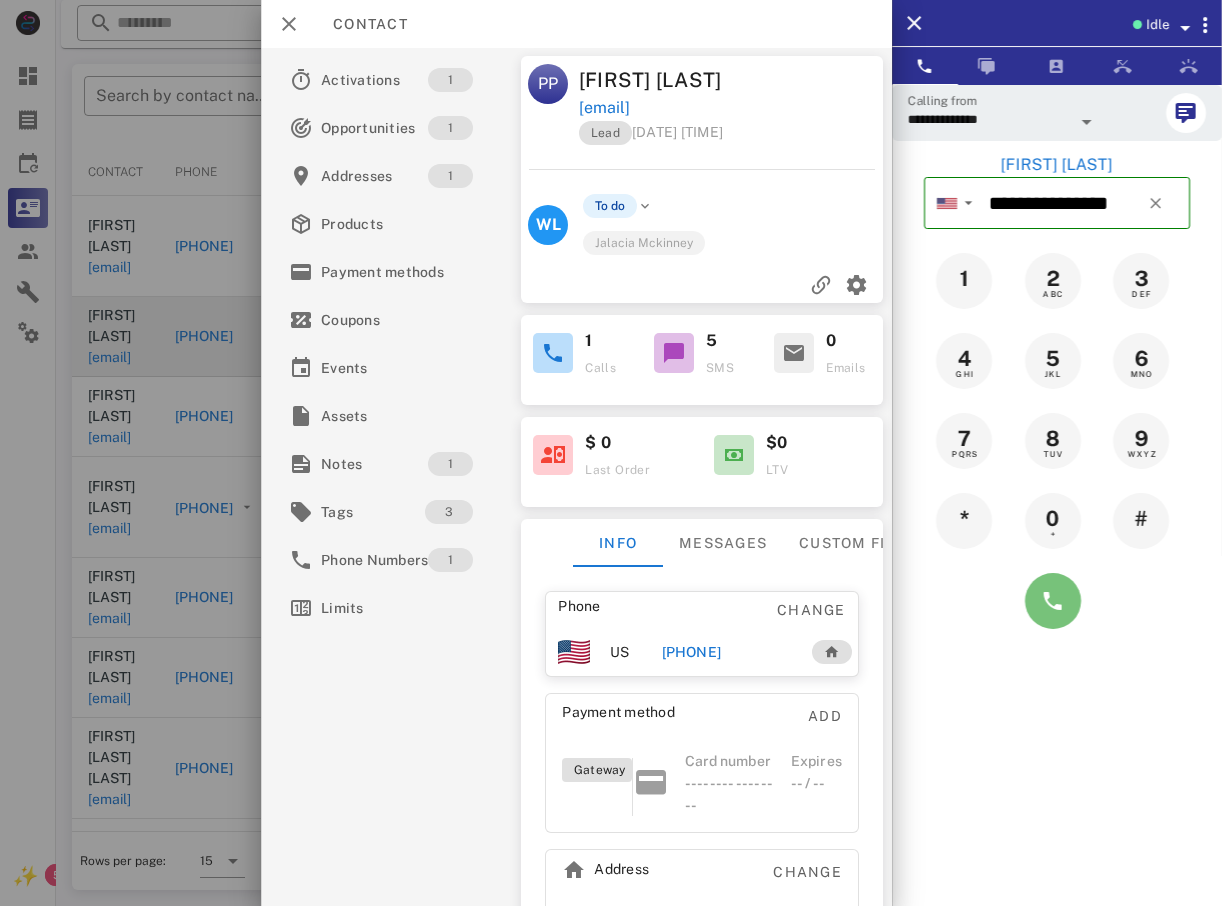click at bounding box center [1053, 601] 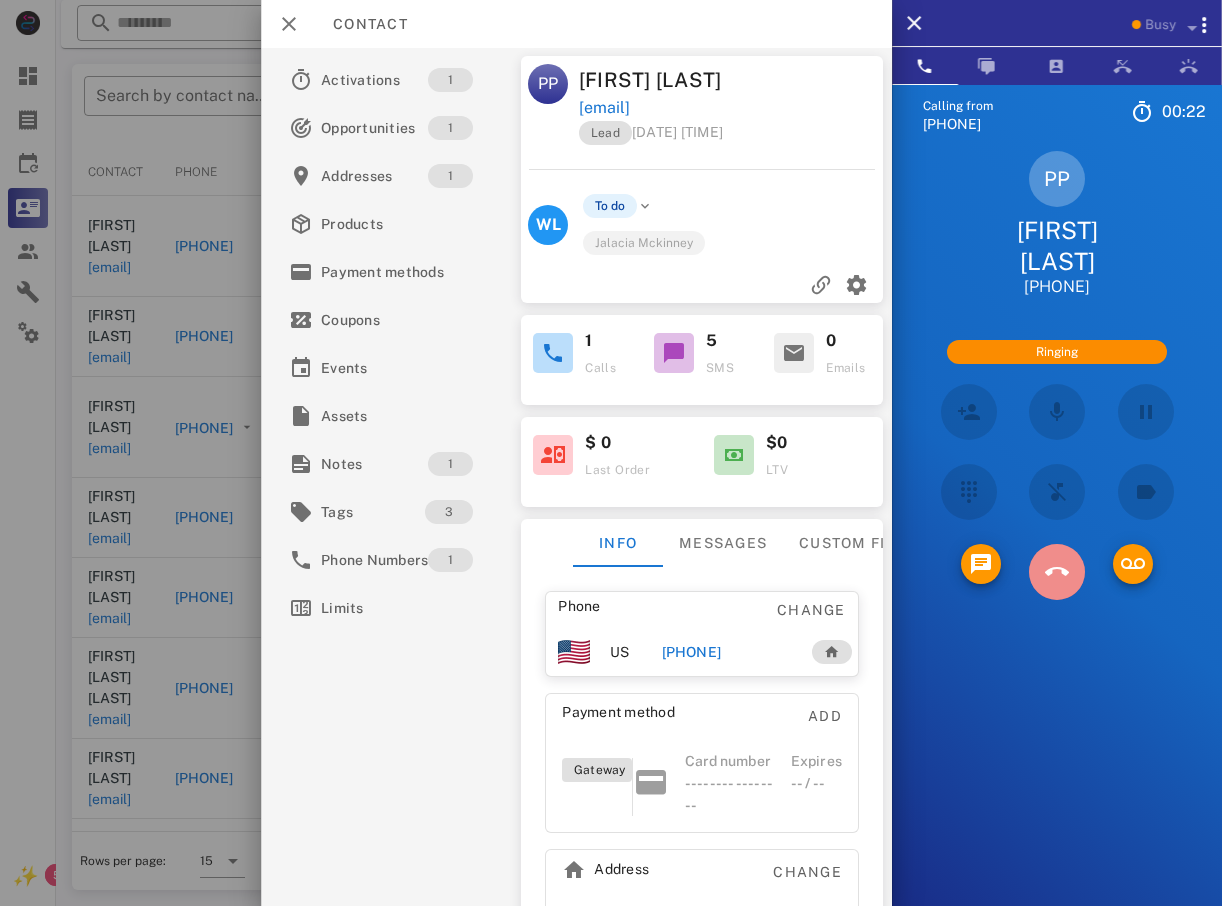 drag, startPoint x: 1044, startPoint y: 549, endPoint x: 1022, endPoint y: 567, distance: 28.42534 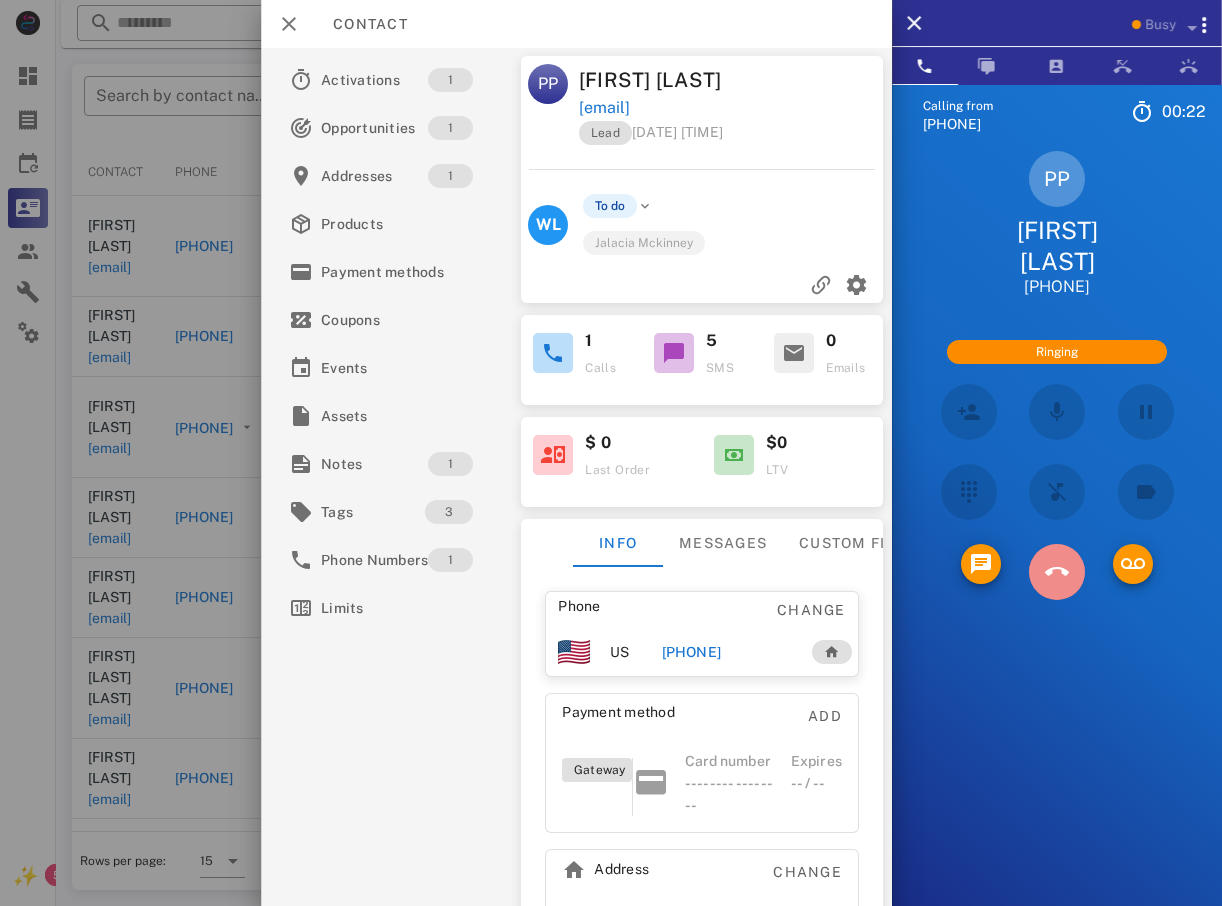 click at bounding box center (1057, 572) 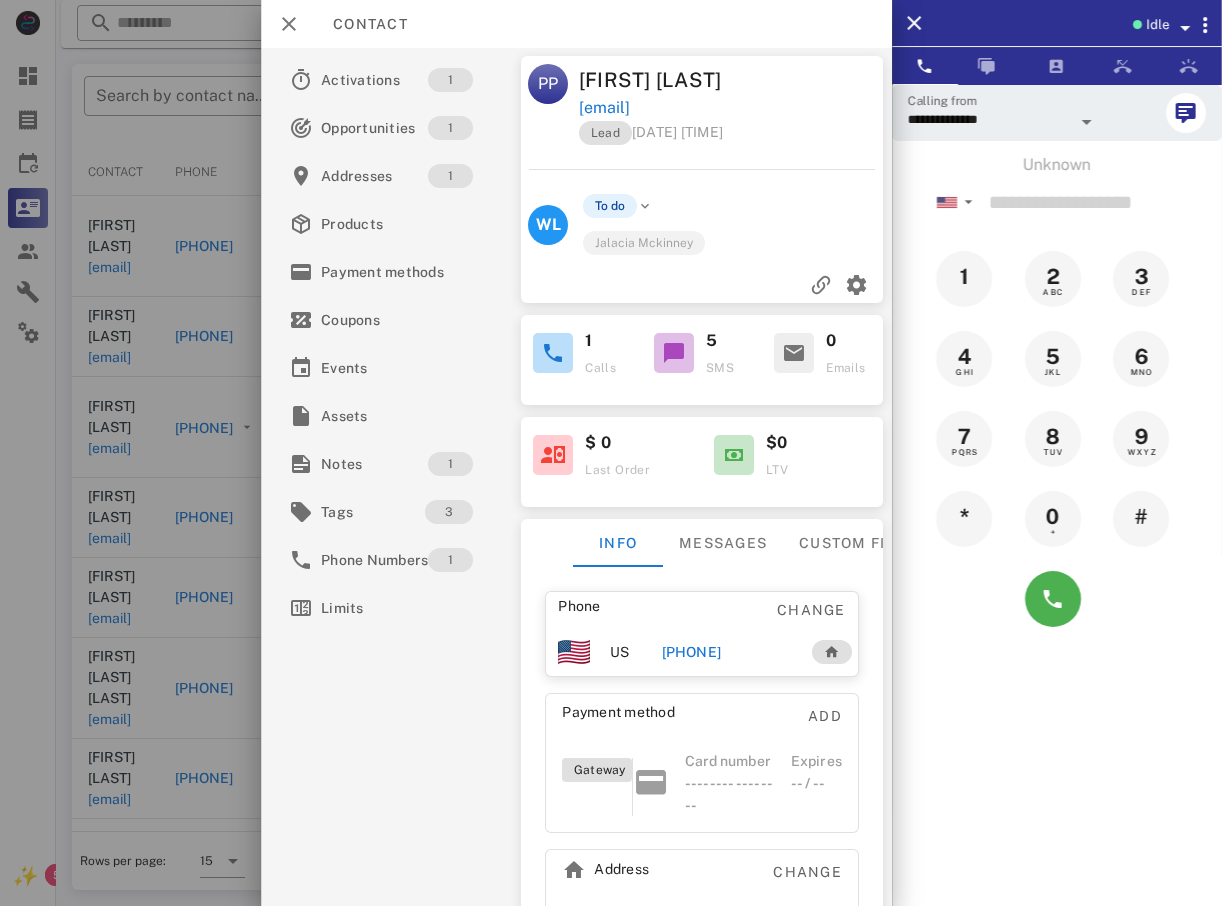 click at bounding box center [611, 453] 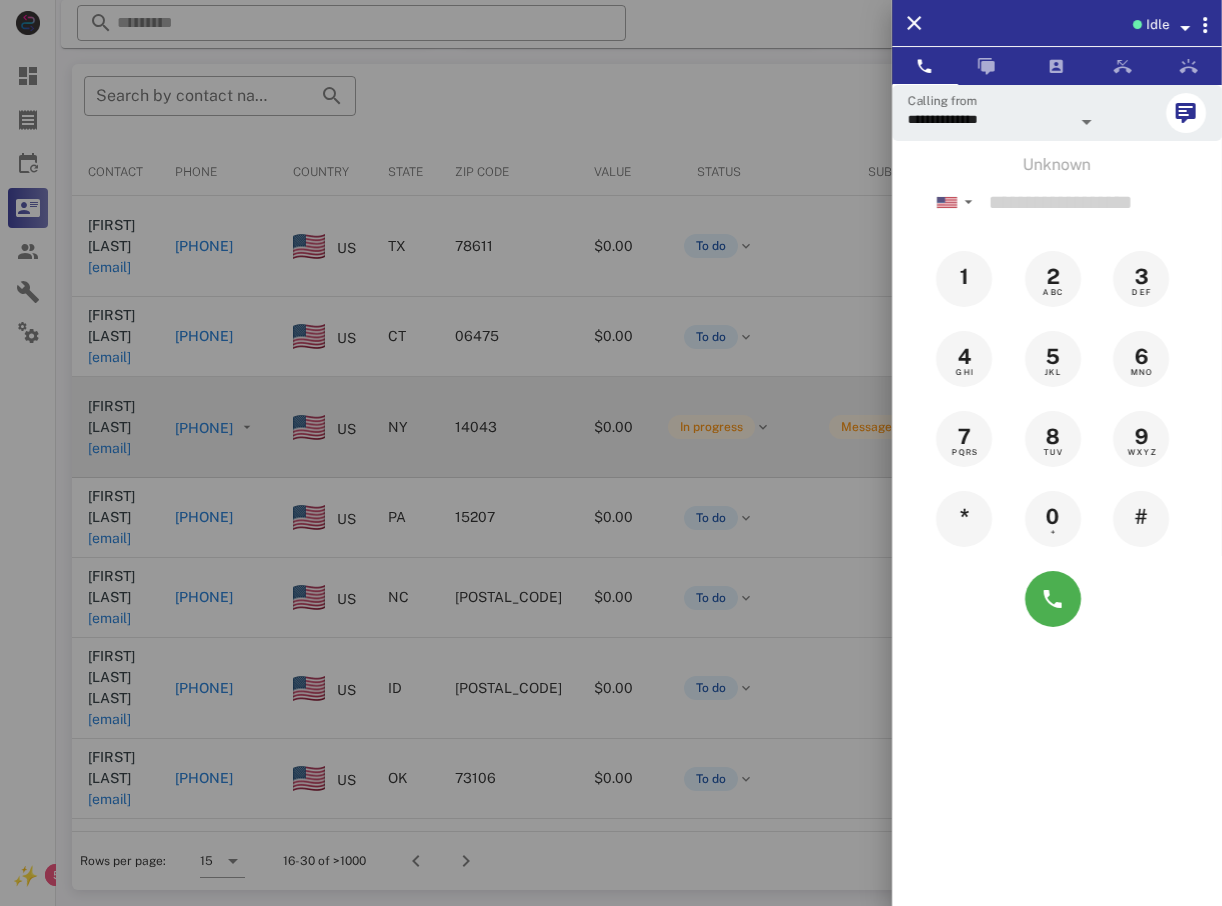 click at bounding box center (611, 453) 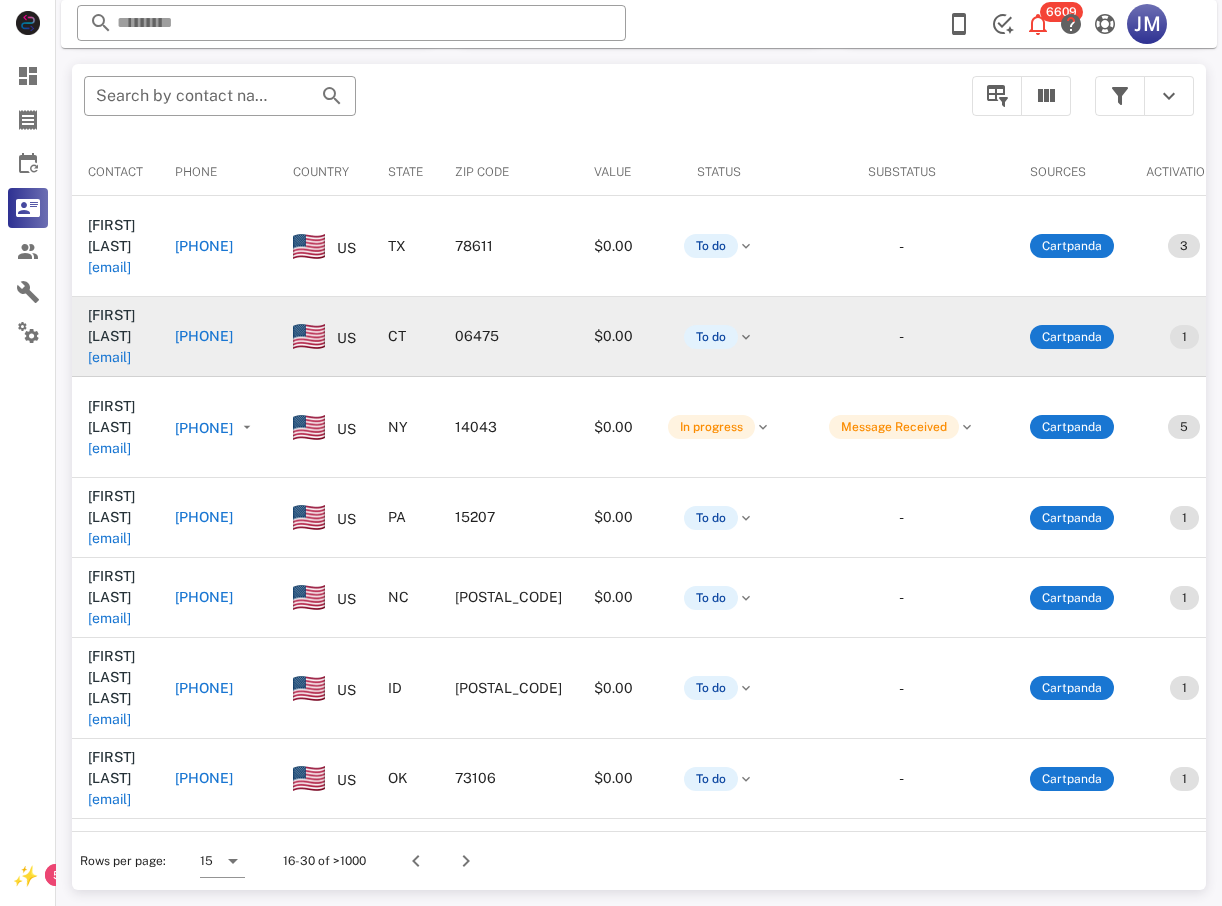 click on "[PHONE]" at bounding box center [218, 337] 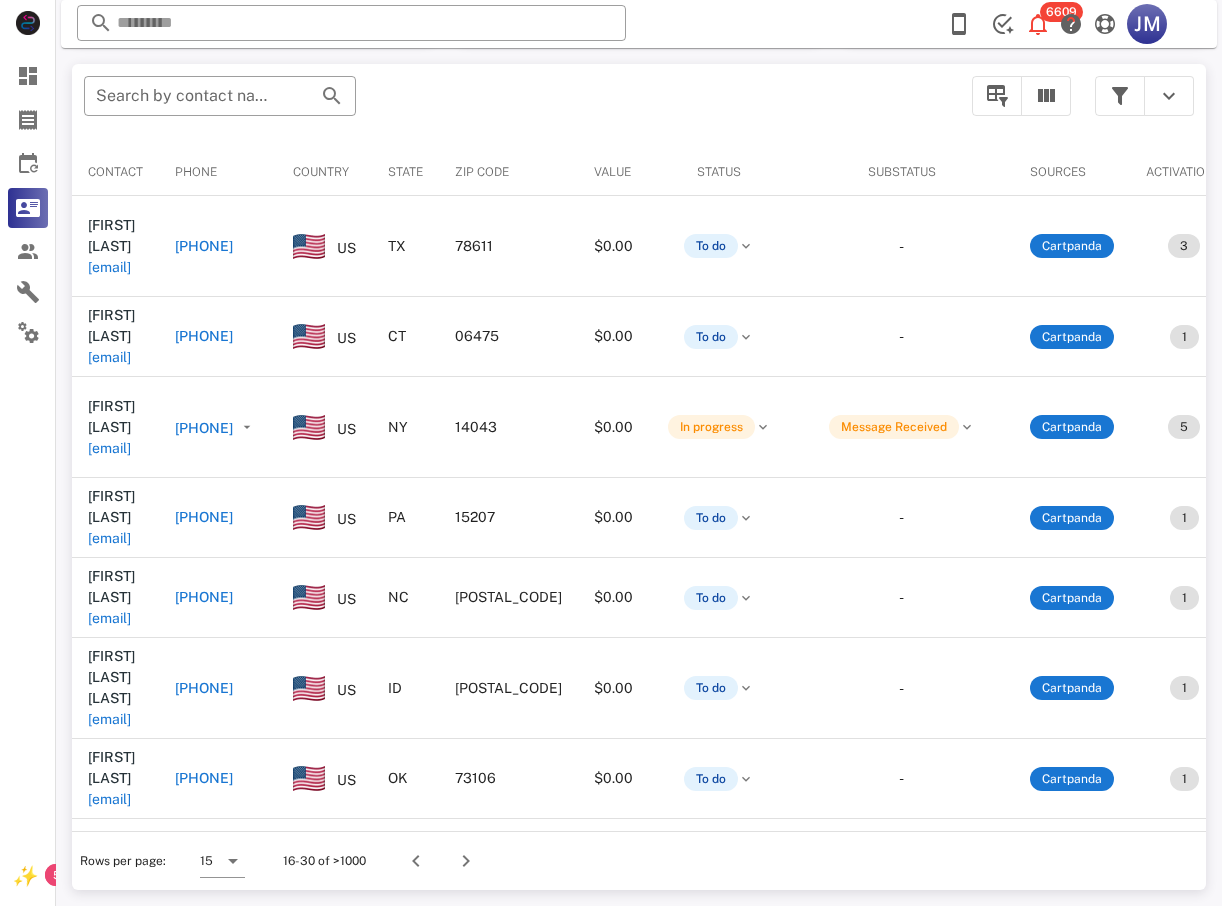 type on "**********" 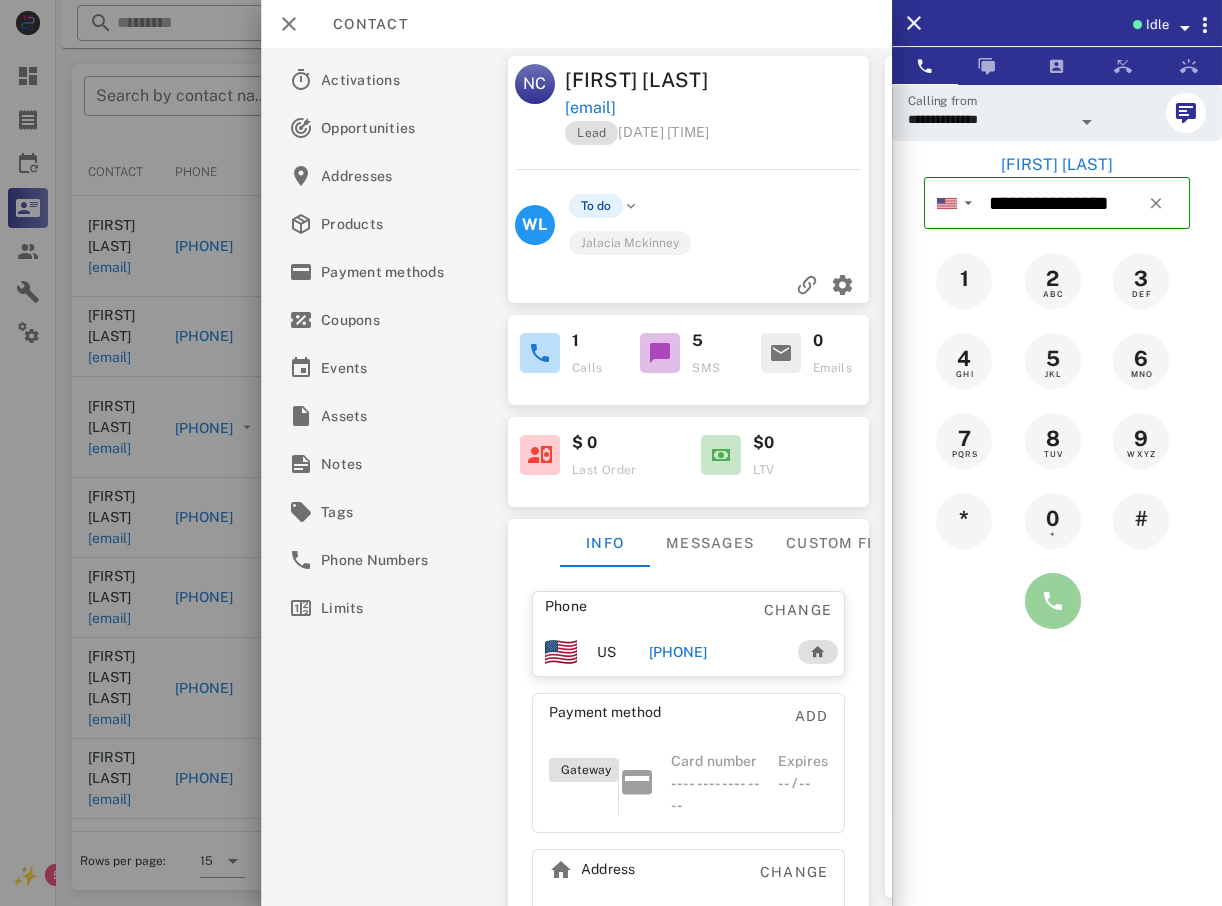 click at bounding box center (1053, 601) 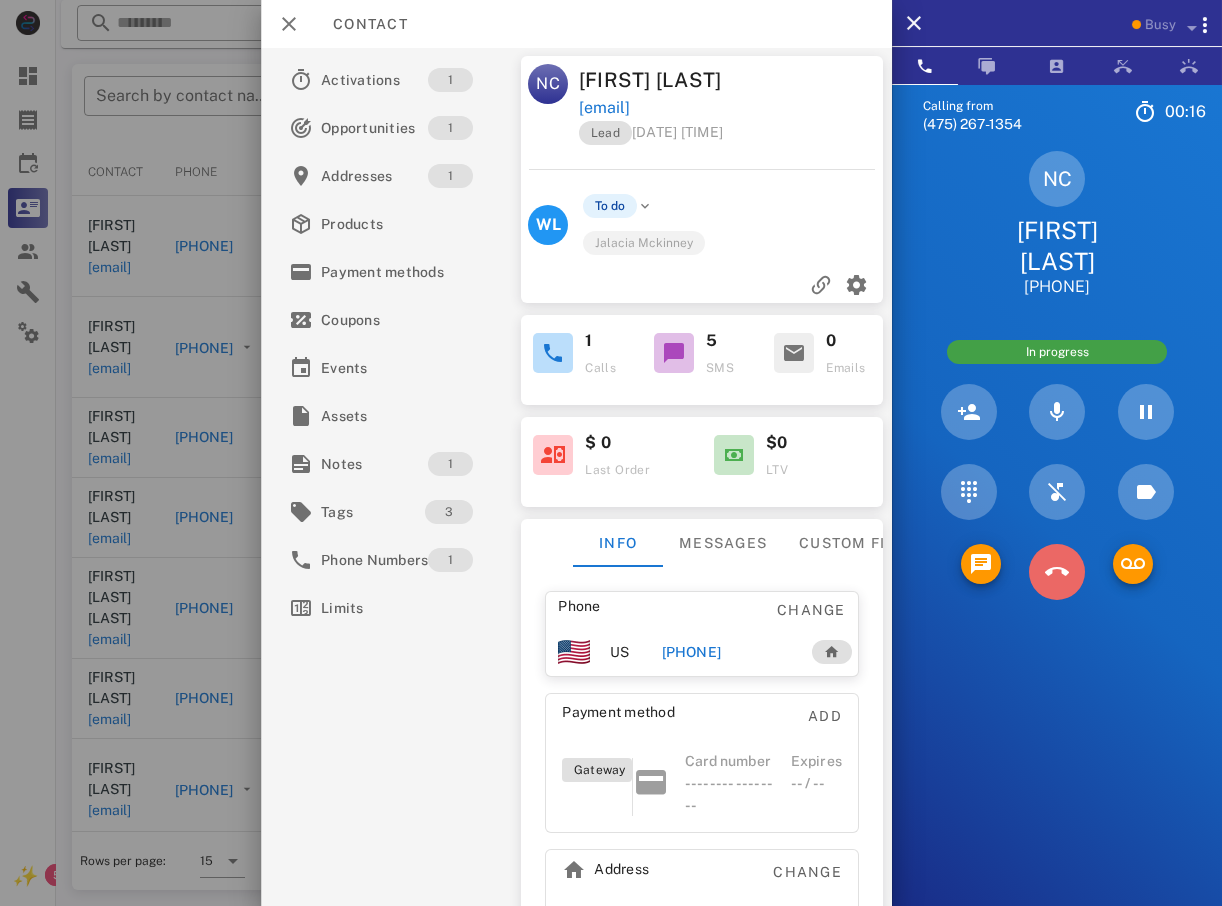 click at bounding box center [1057, 572] 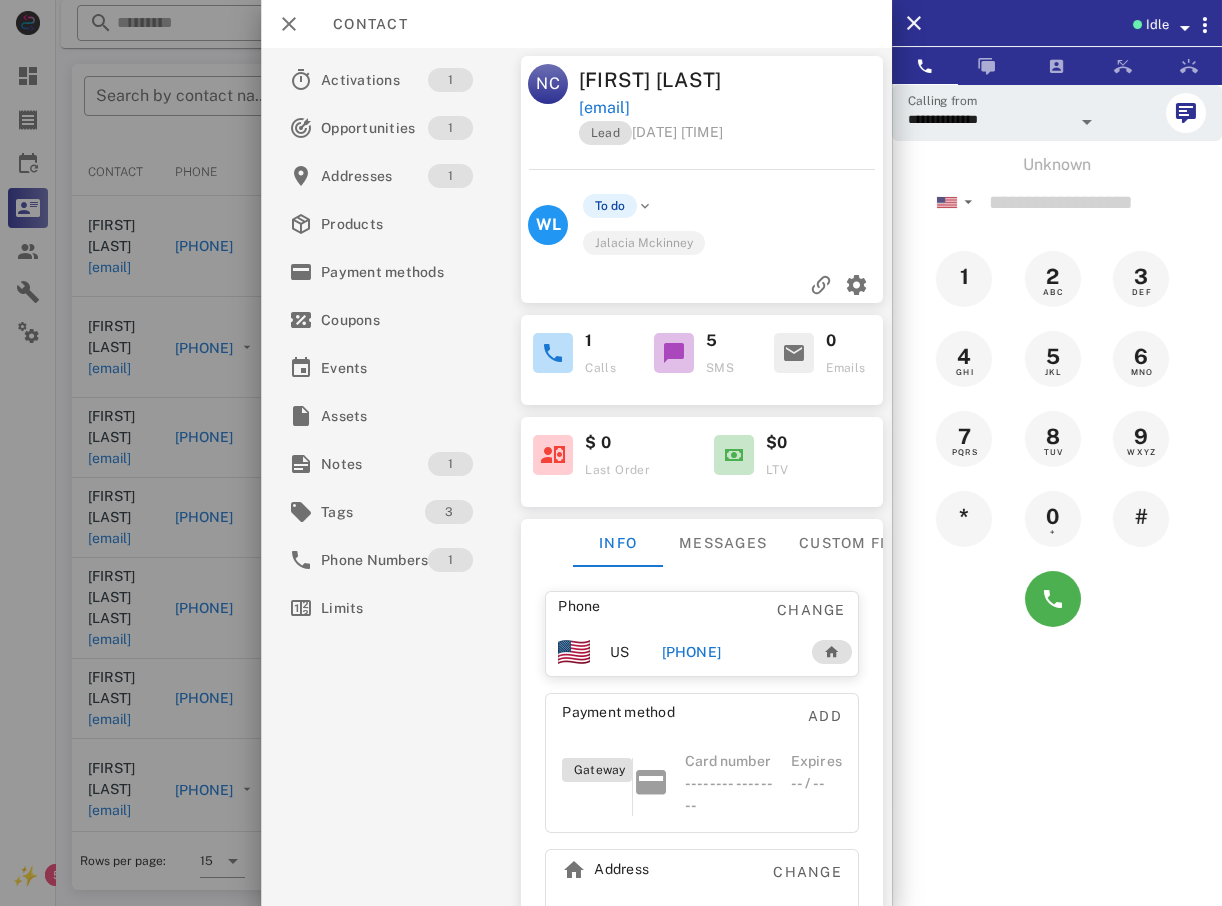 click at bounding box center (611, 453) 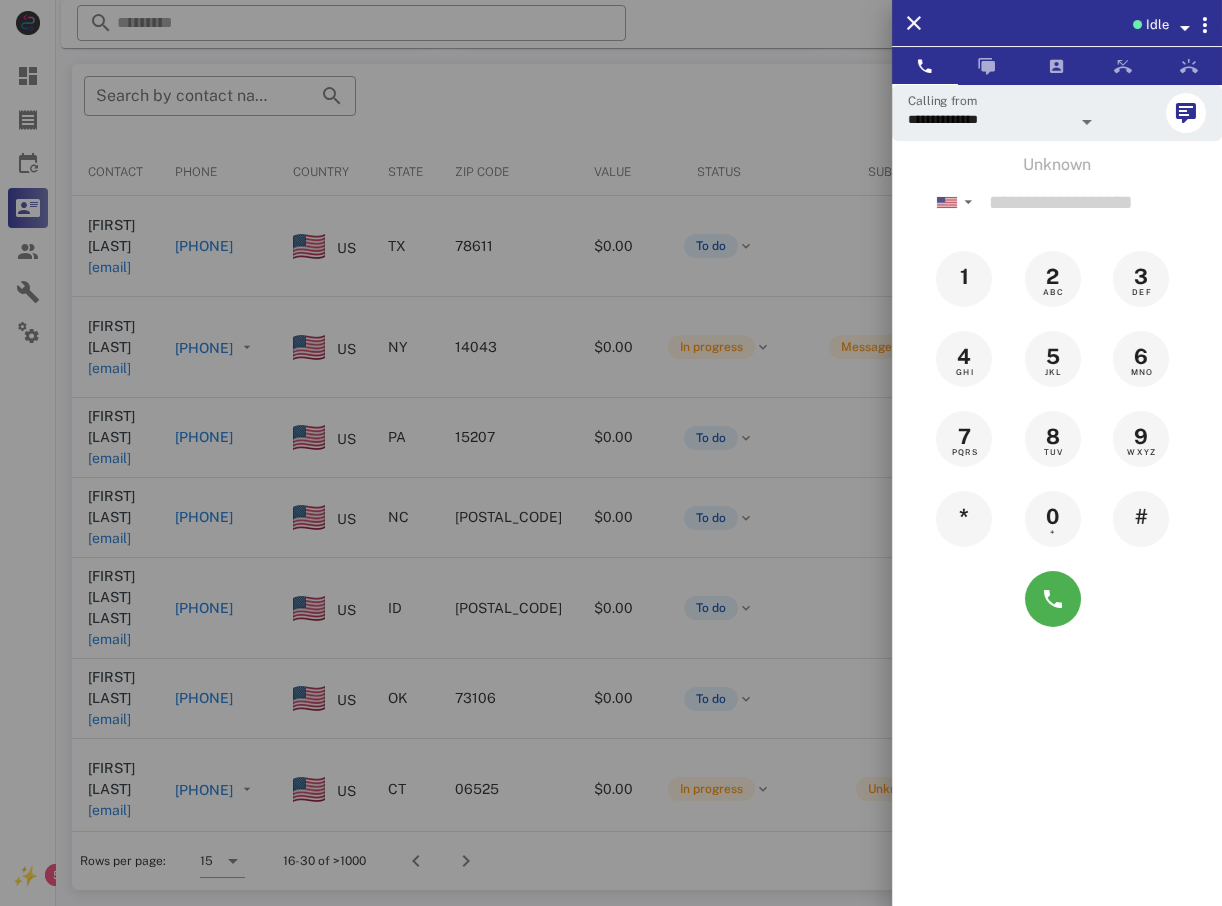 click at bounding box center (611, 453) 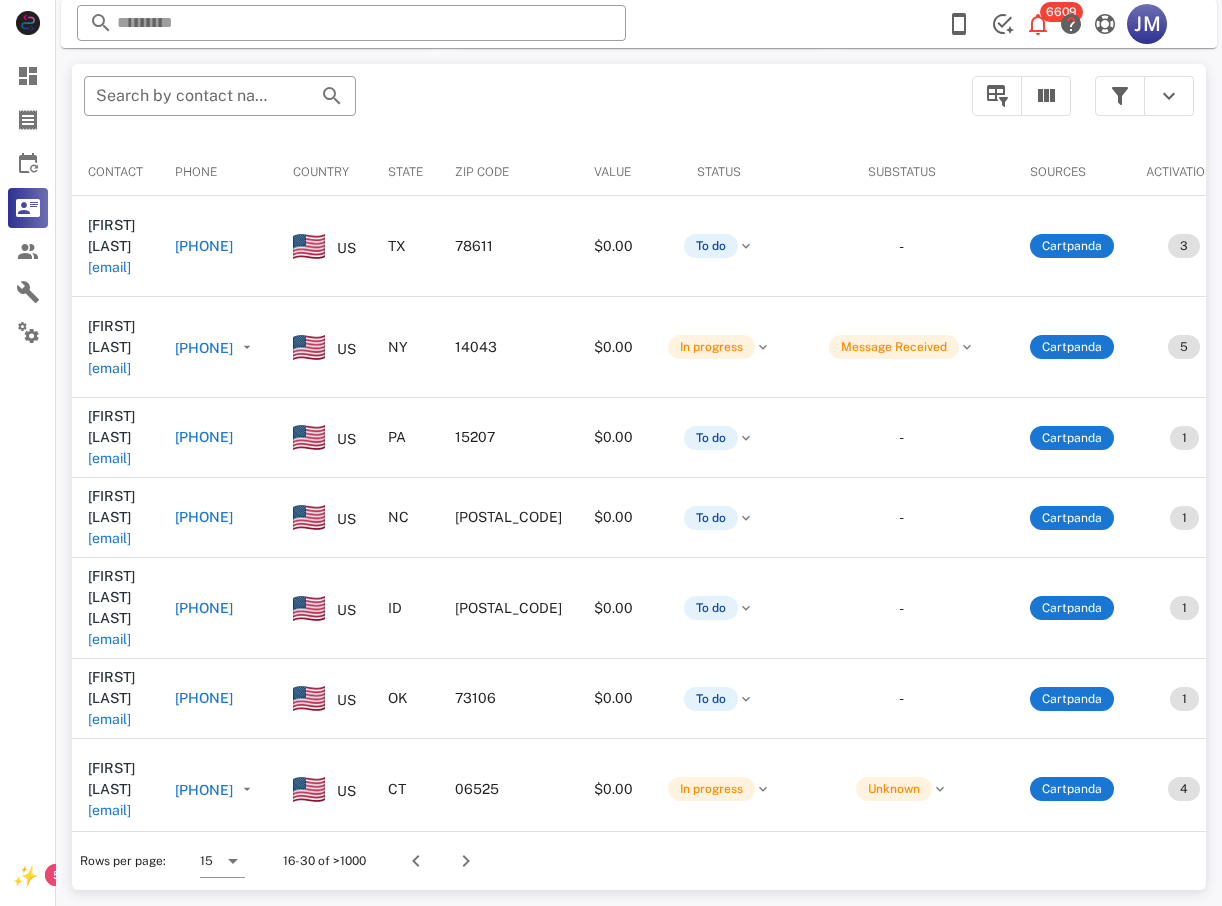 click on "[PHONE]" at bounding box center (204, 348) 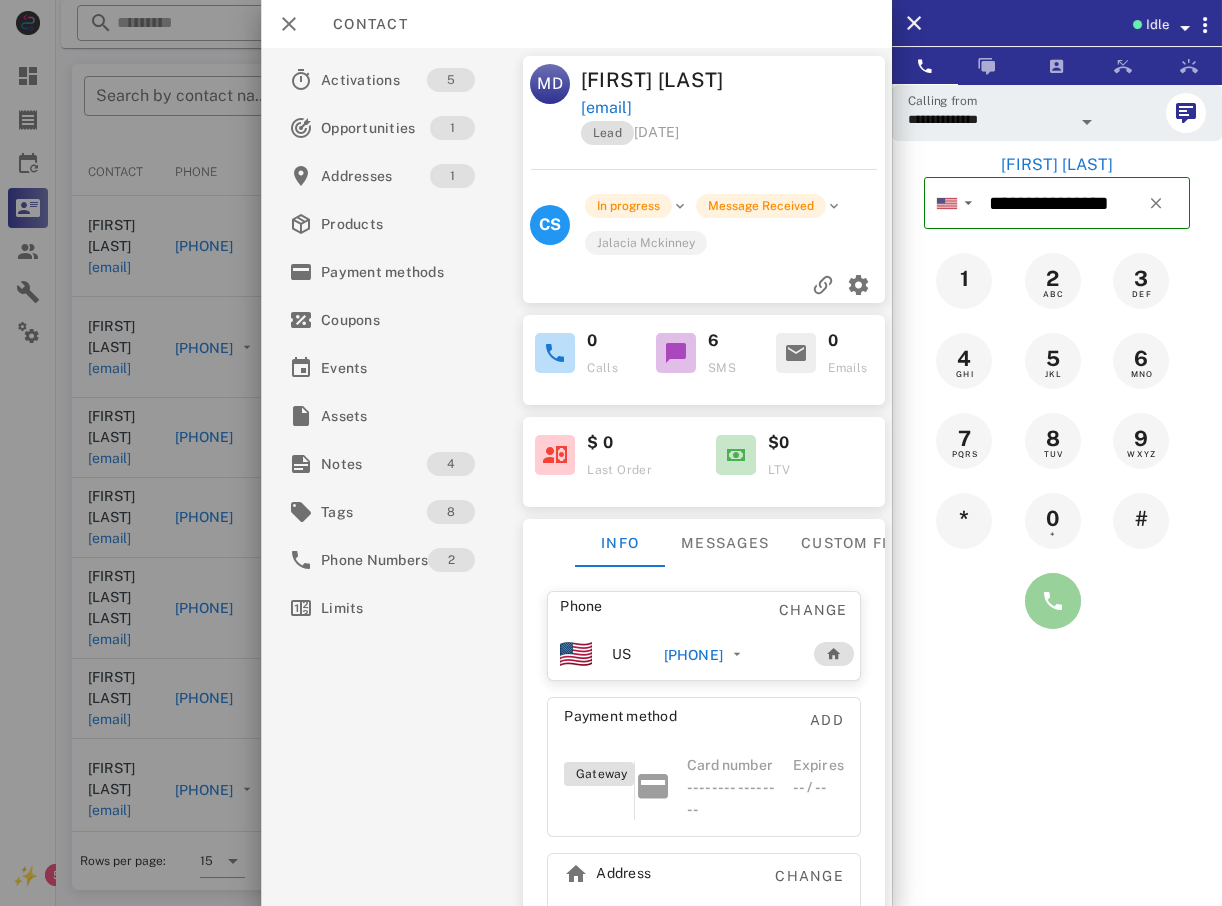 click at bounding box center (1053, 601) 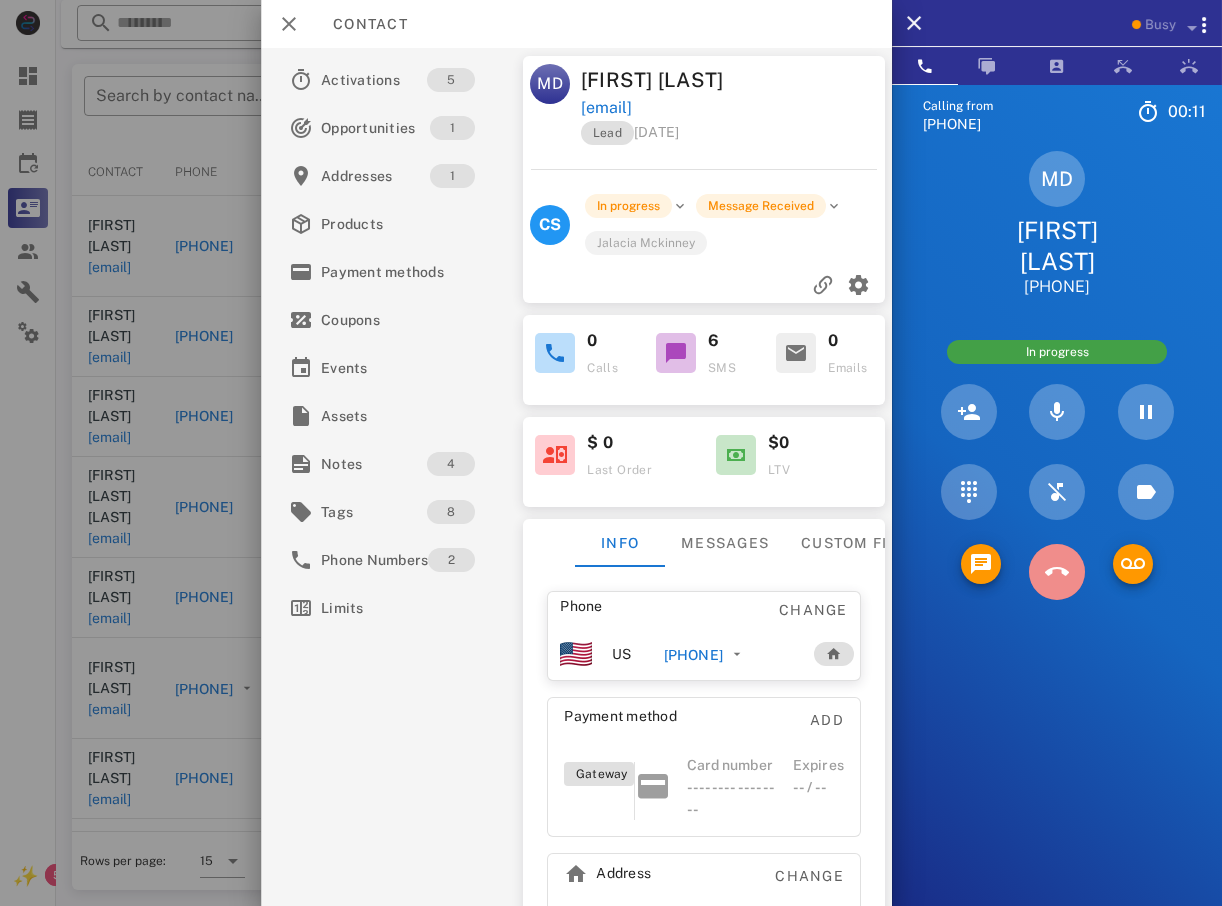 click at bounding box center (1057, 572) 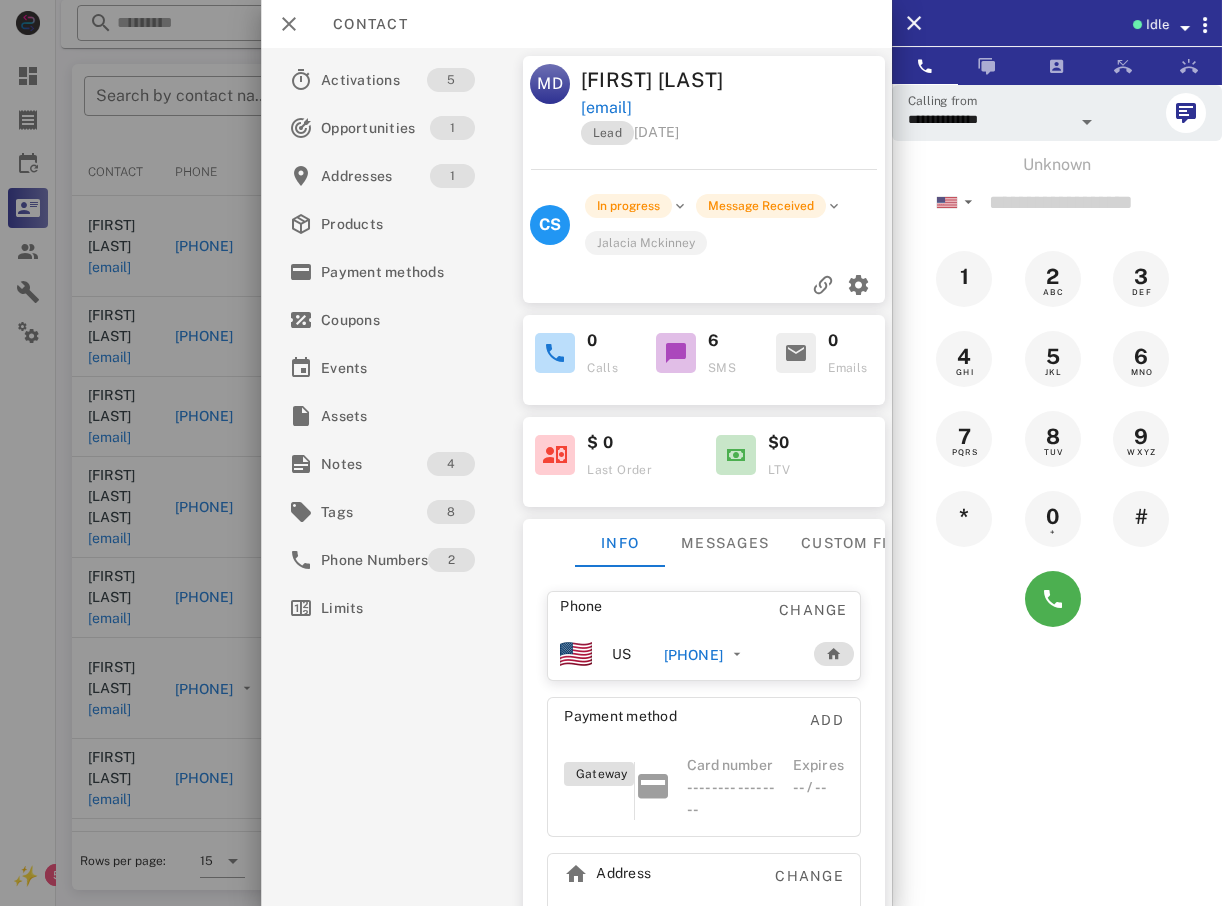 click at bounding box center [611, 453] 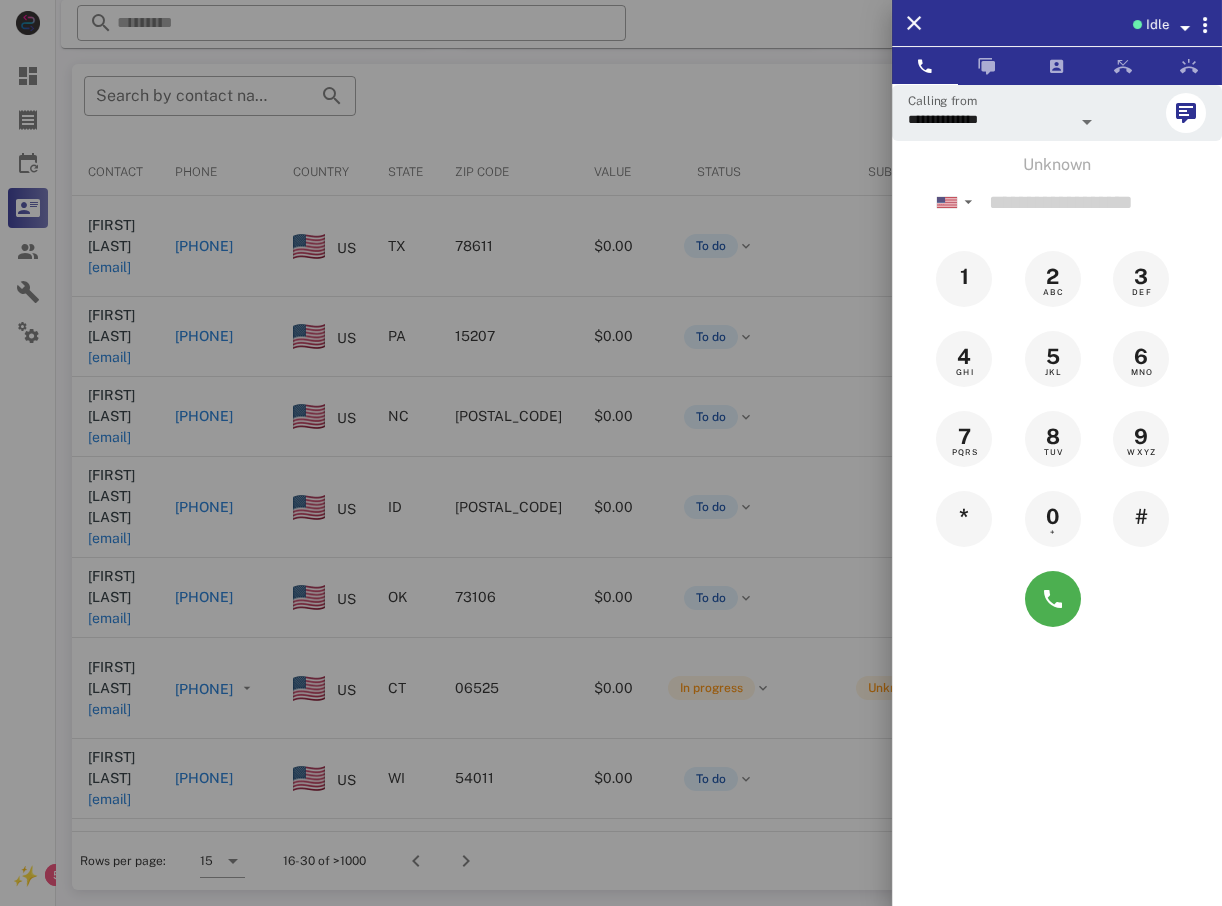 click at bounding box center (611, 453) 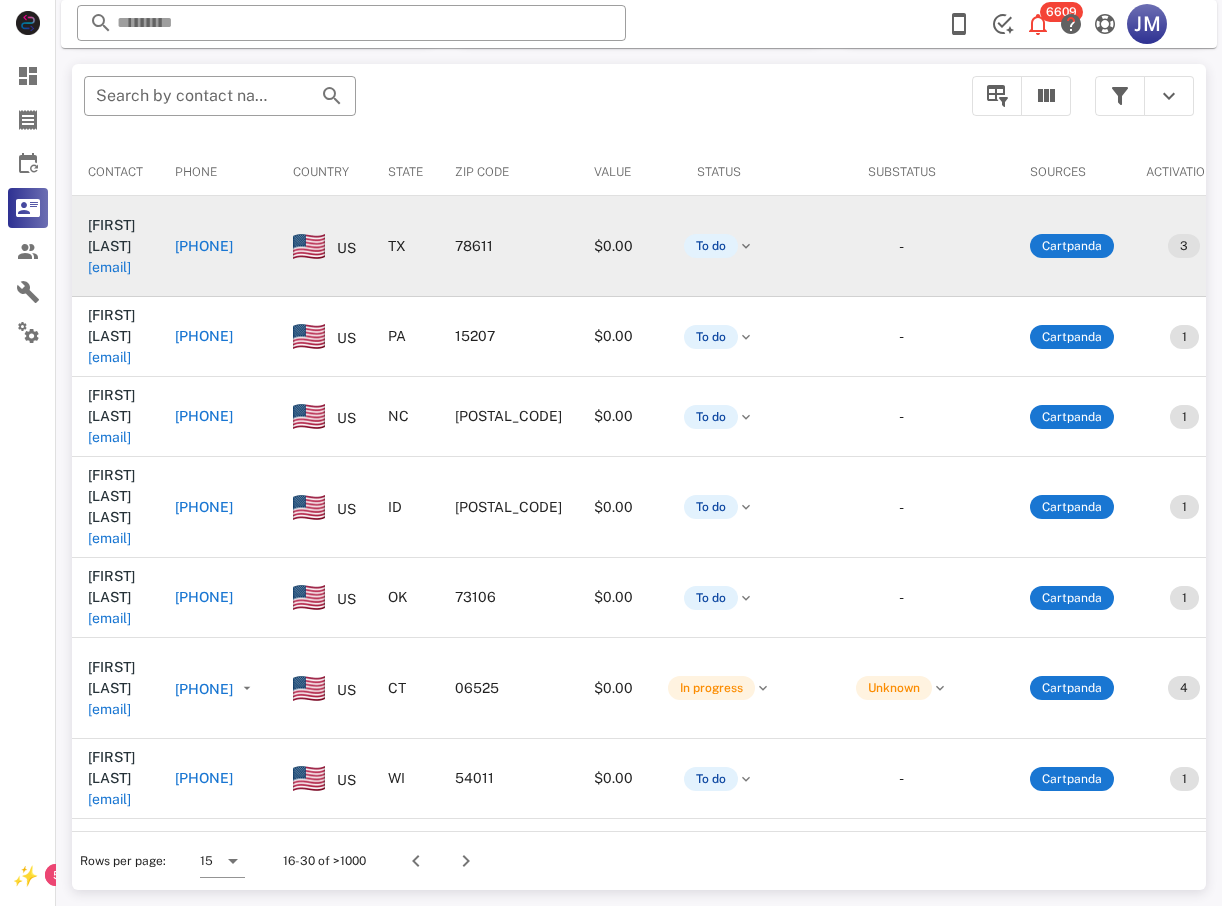 drag, startPoint x: 229, startPoint y: 354, endPoint x: 322, endPoint y: 249, distance: 140.26404 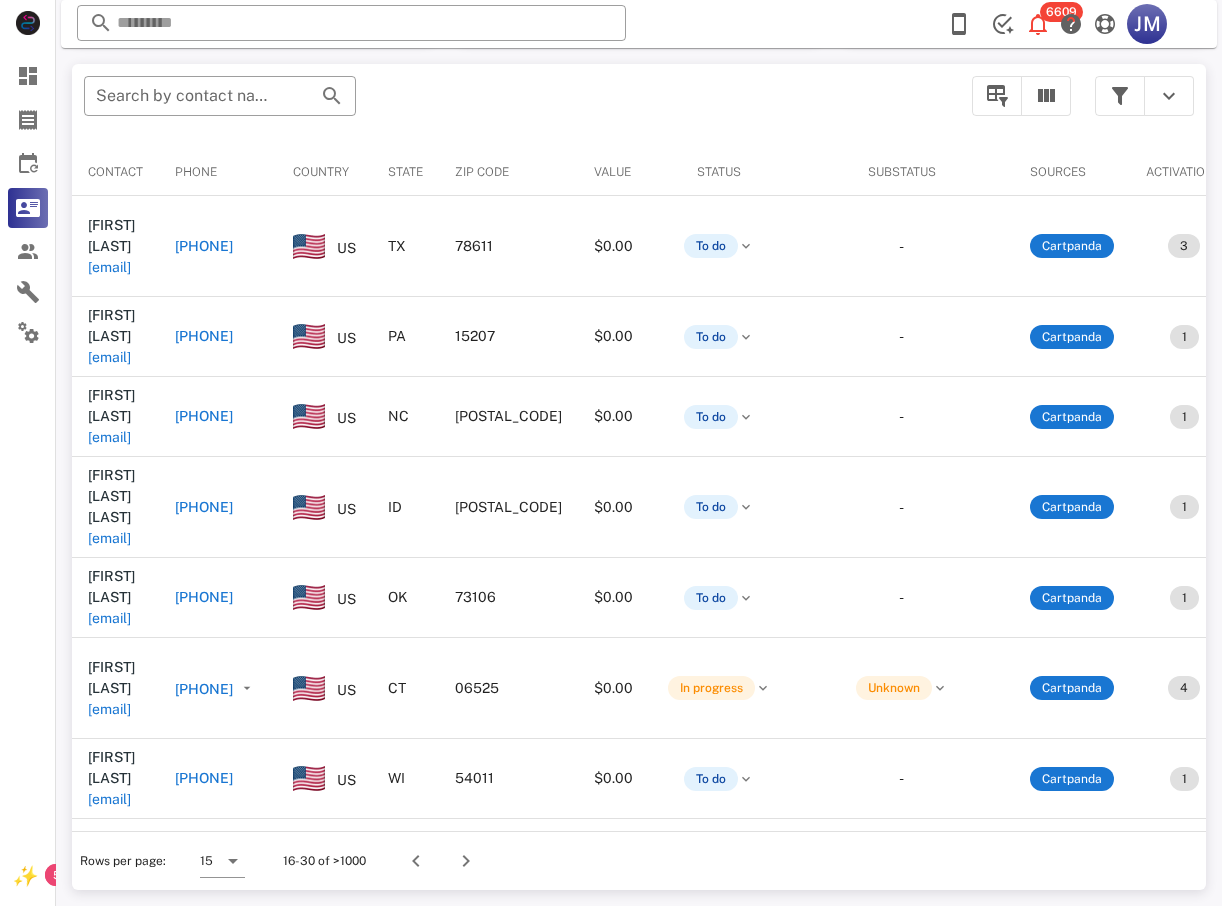 type on "**********" 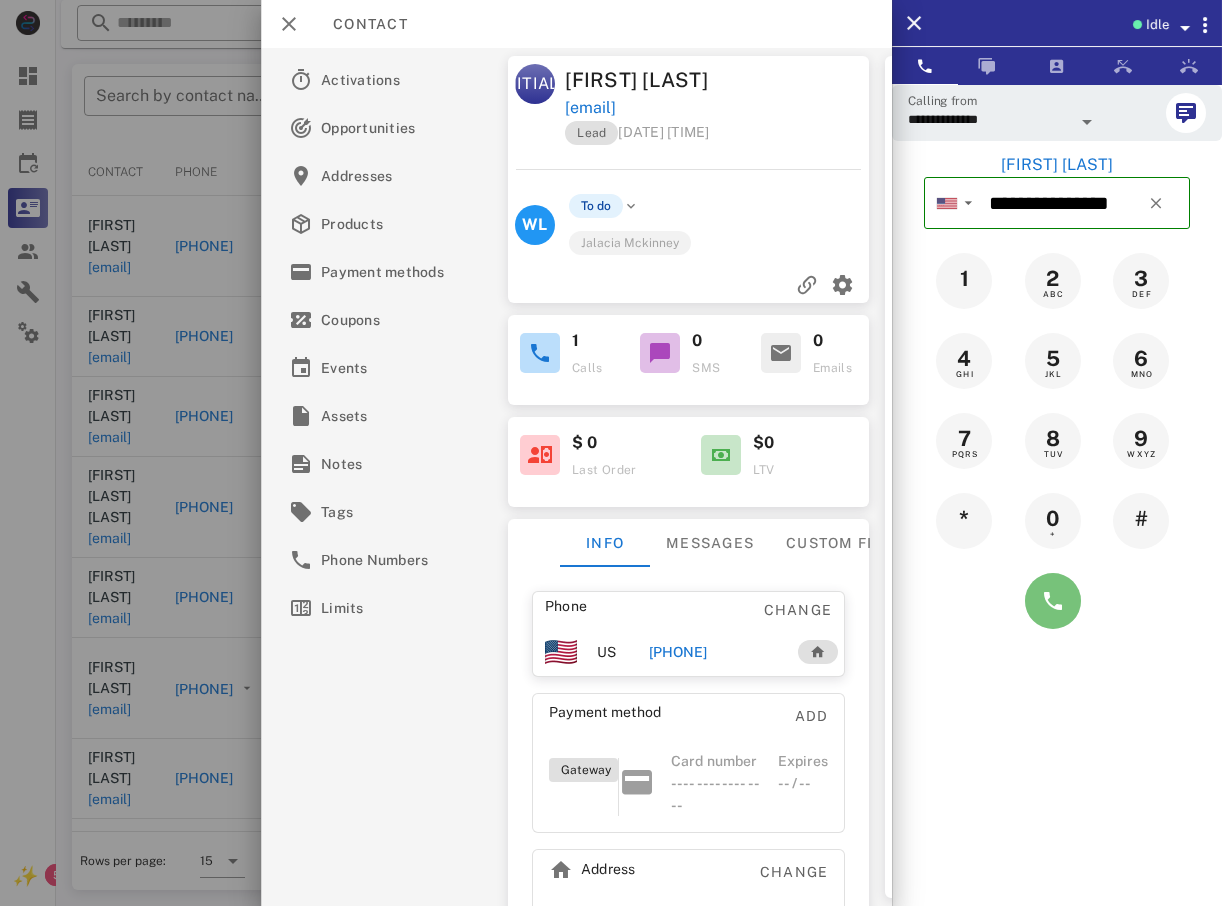 click at bounding box center (1053, 601) 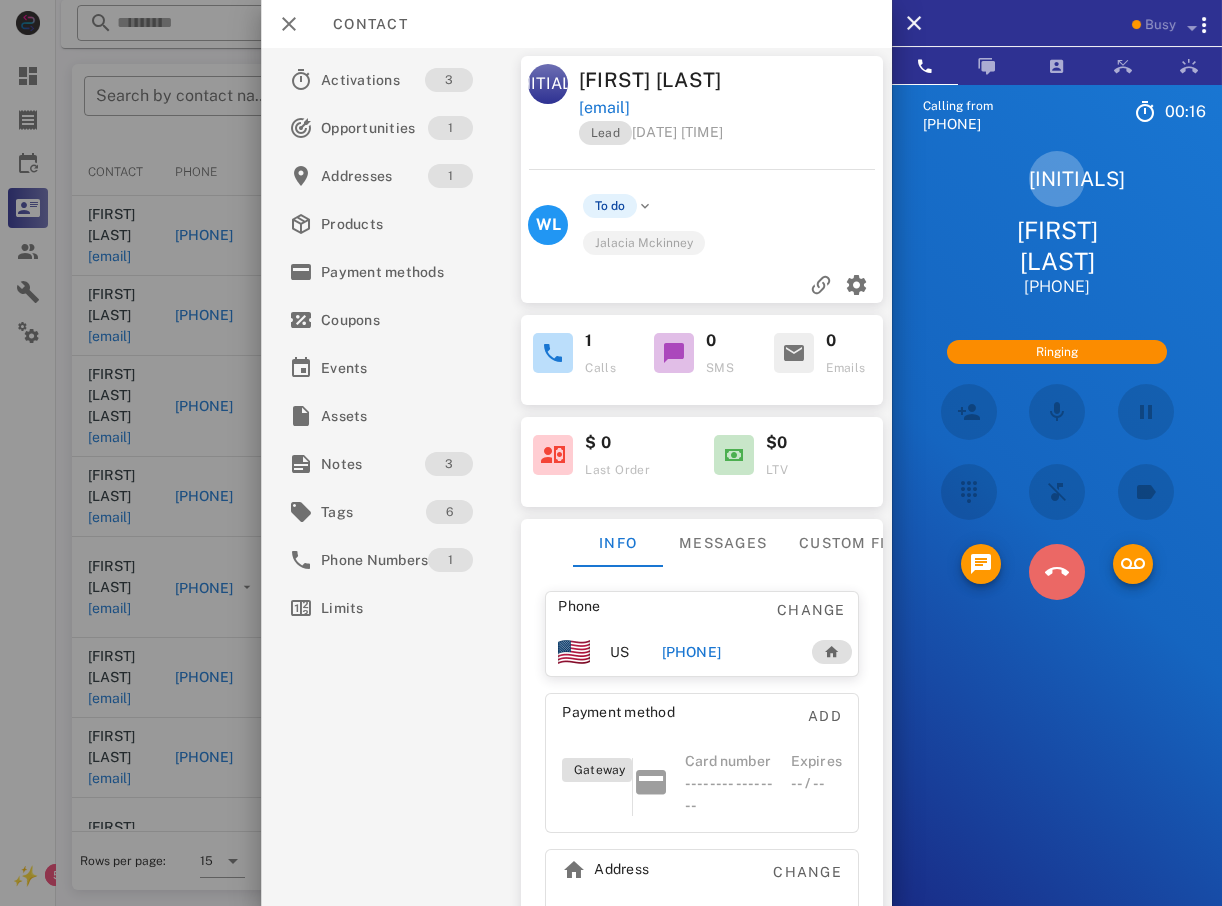 click at bounding box center (1057, 572) 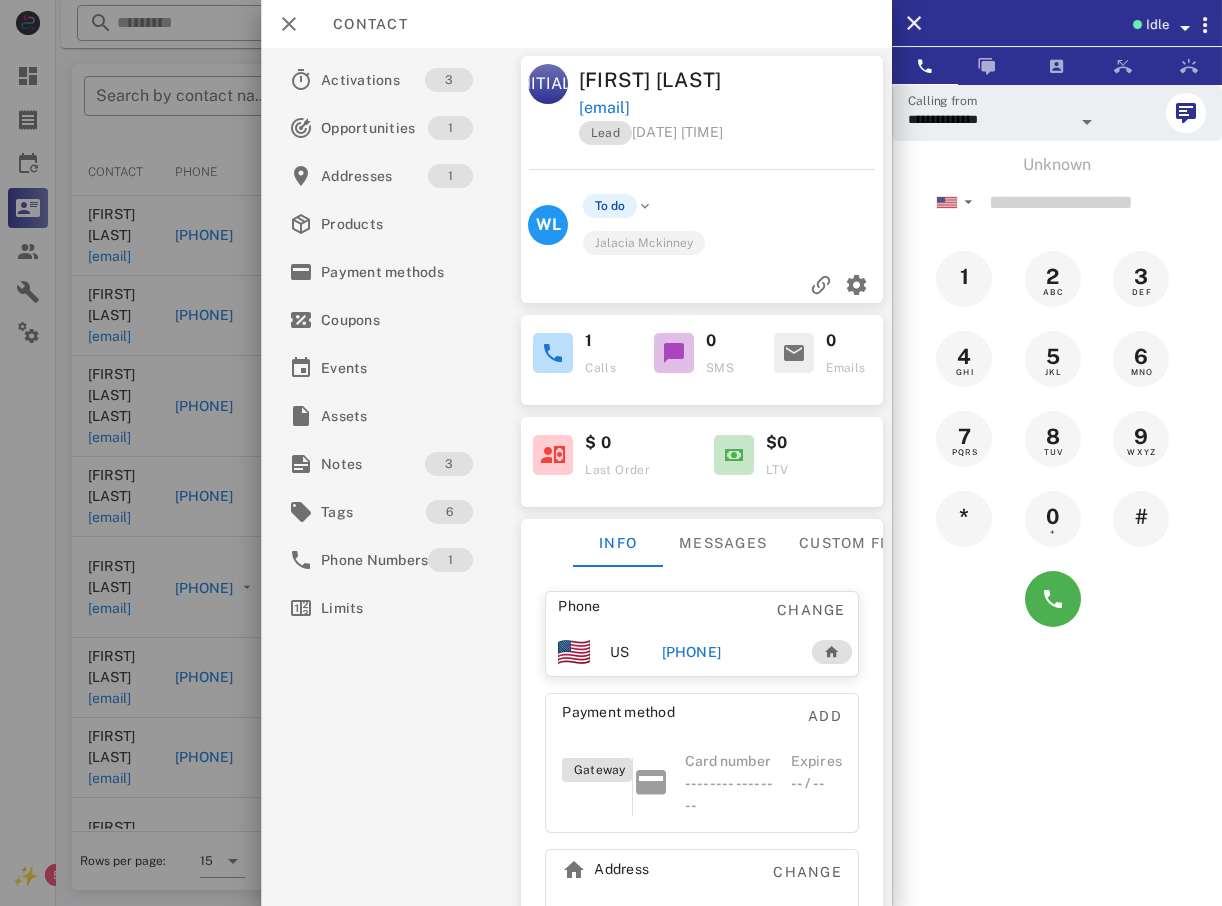click at bounding box center (611, 453) 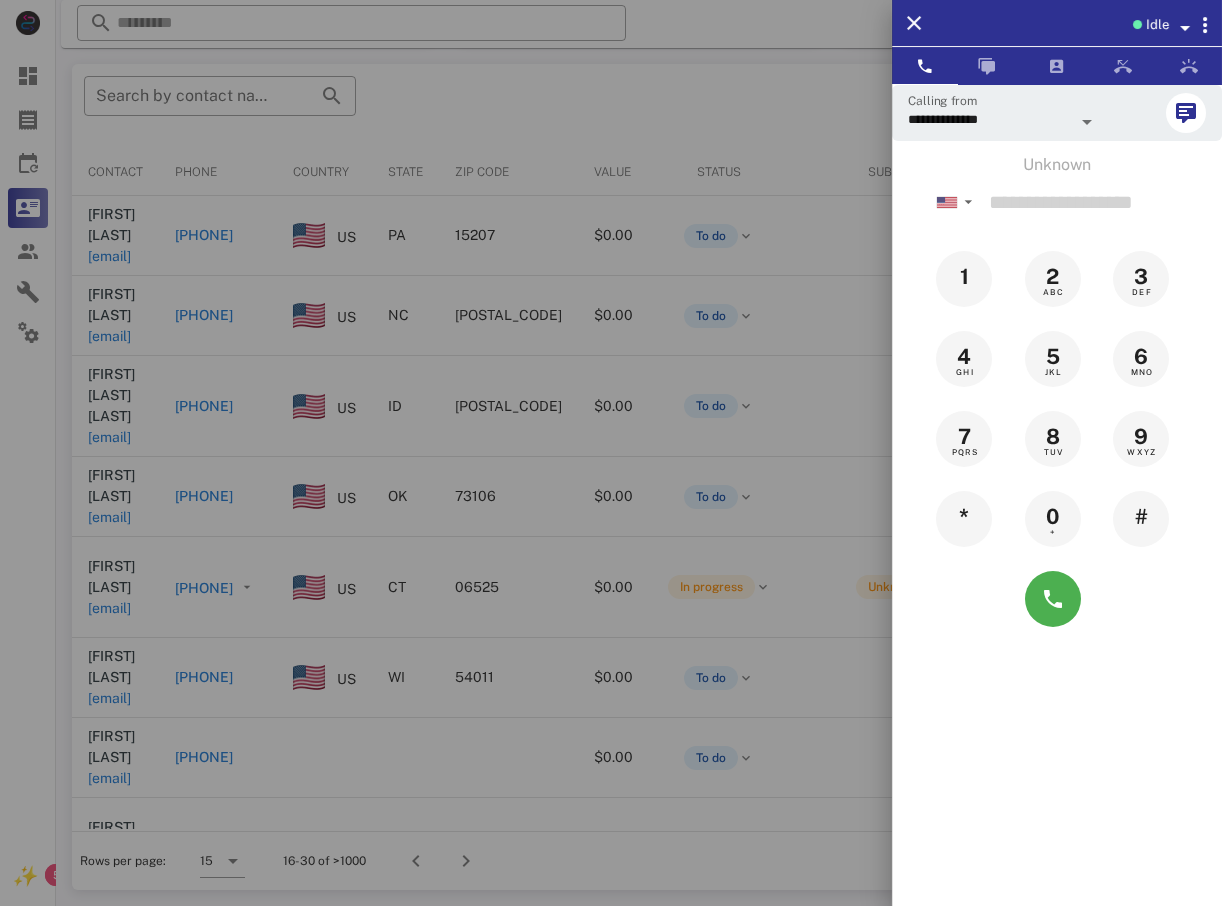 click at bounding box center [611, 453] 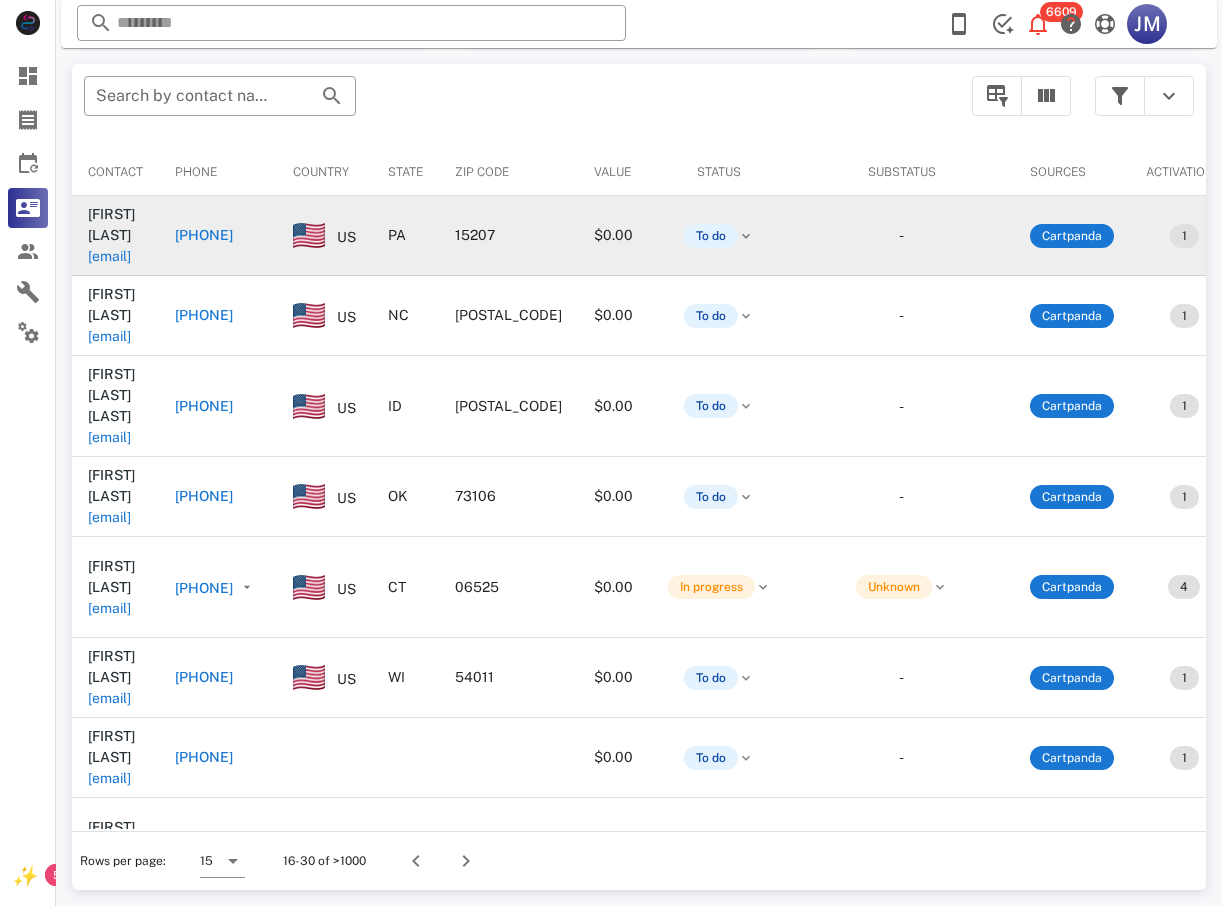 drag, startPoint x: 189, startPoint y: 225, endPoint x: 334, endPoint y: 225, distance: 145 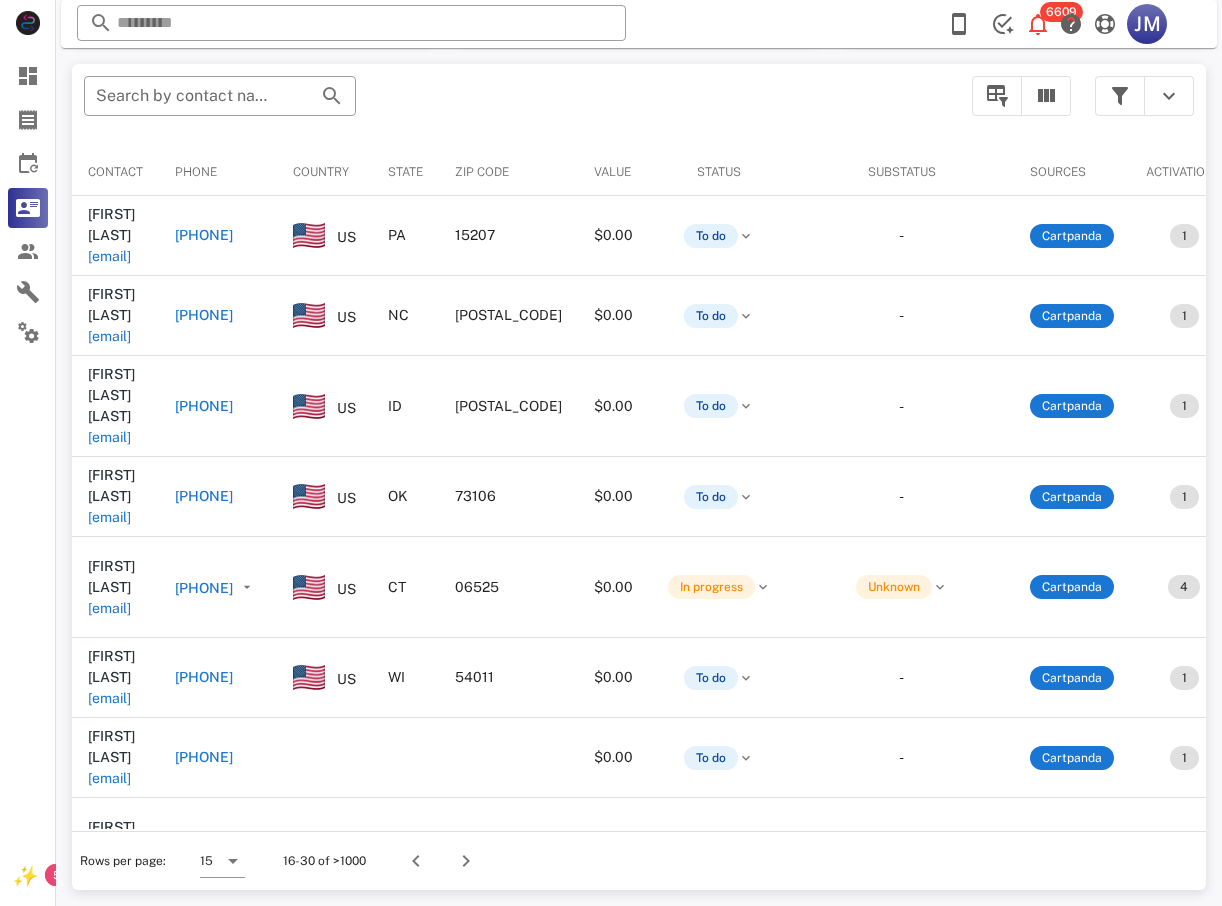 type on "**********" 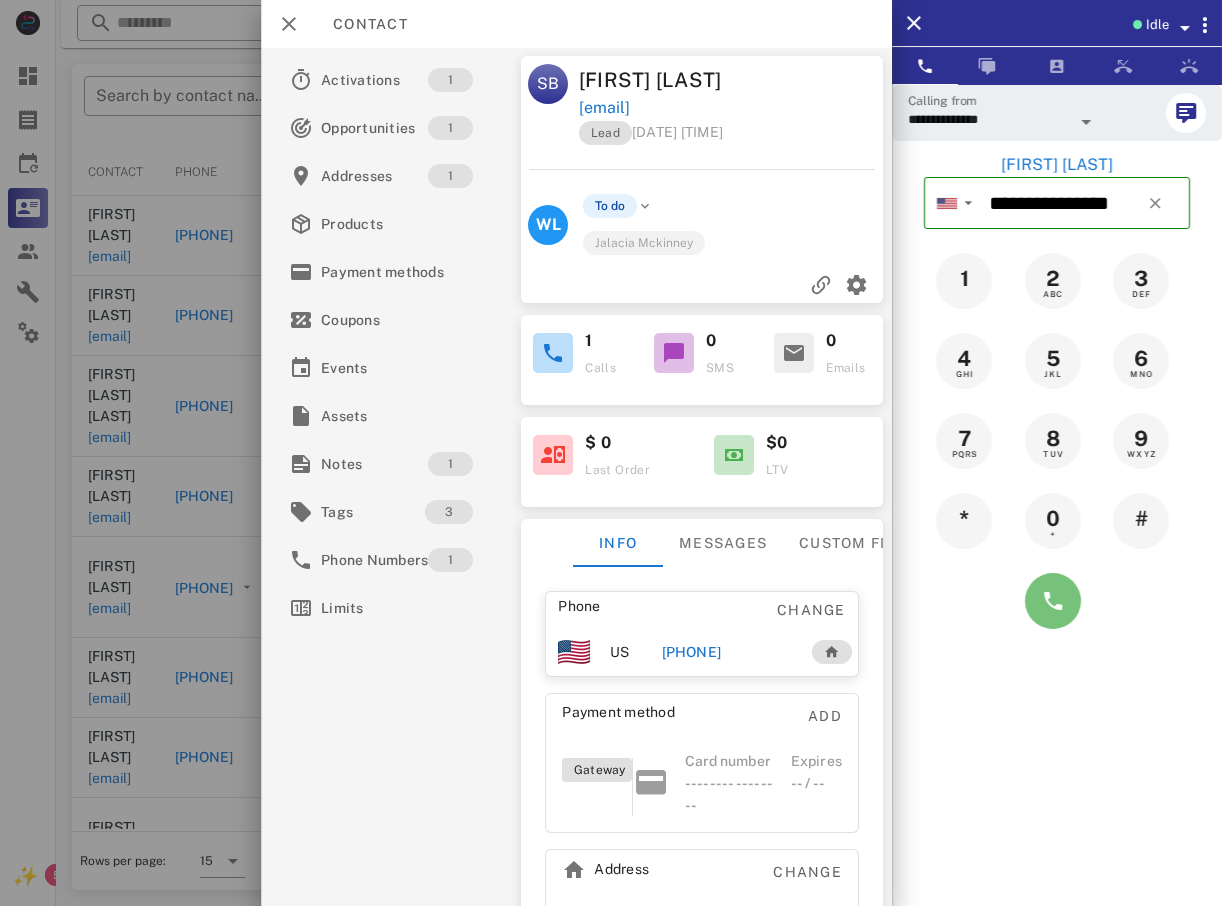 click at bounding box center [1053, 601] 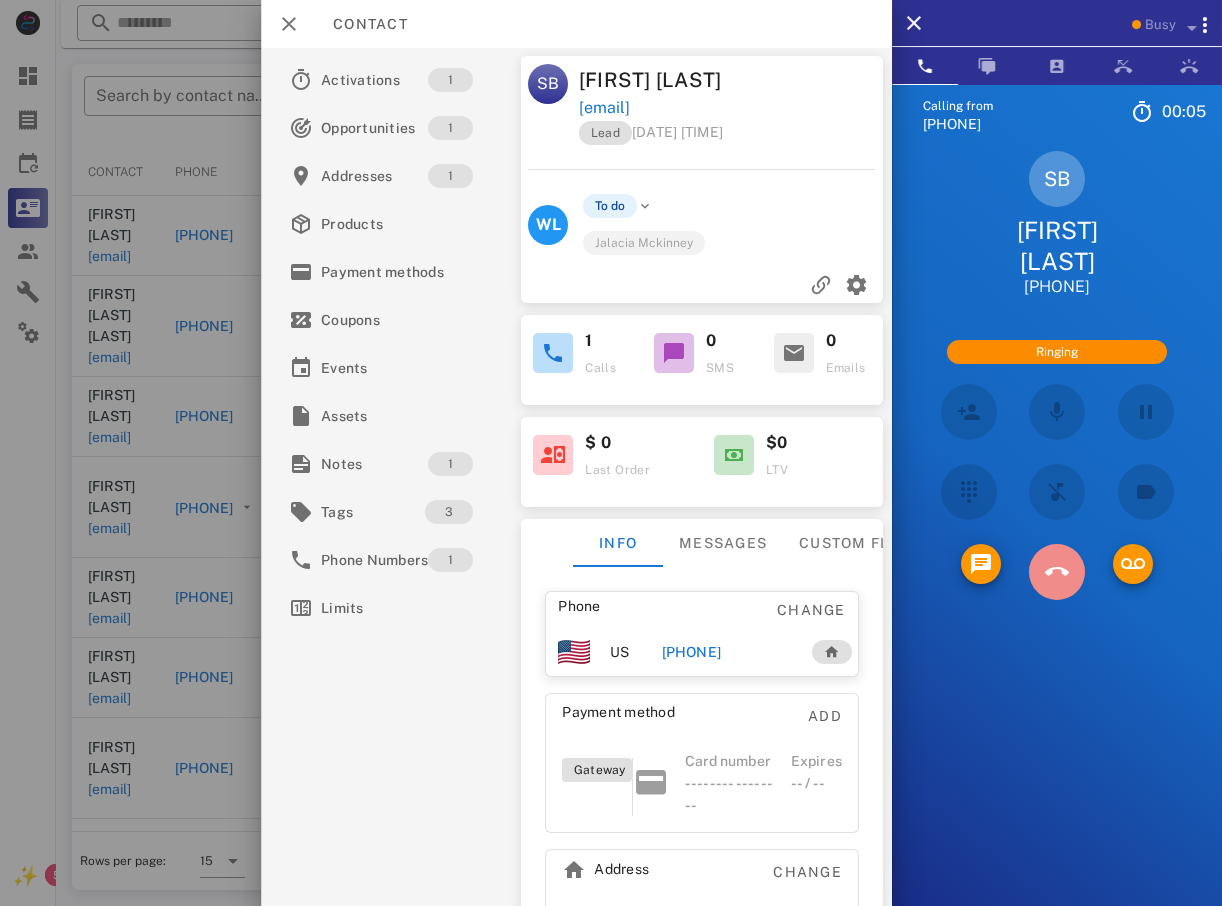 click at bounding box center (1057, 572) 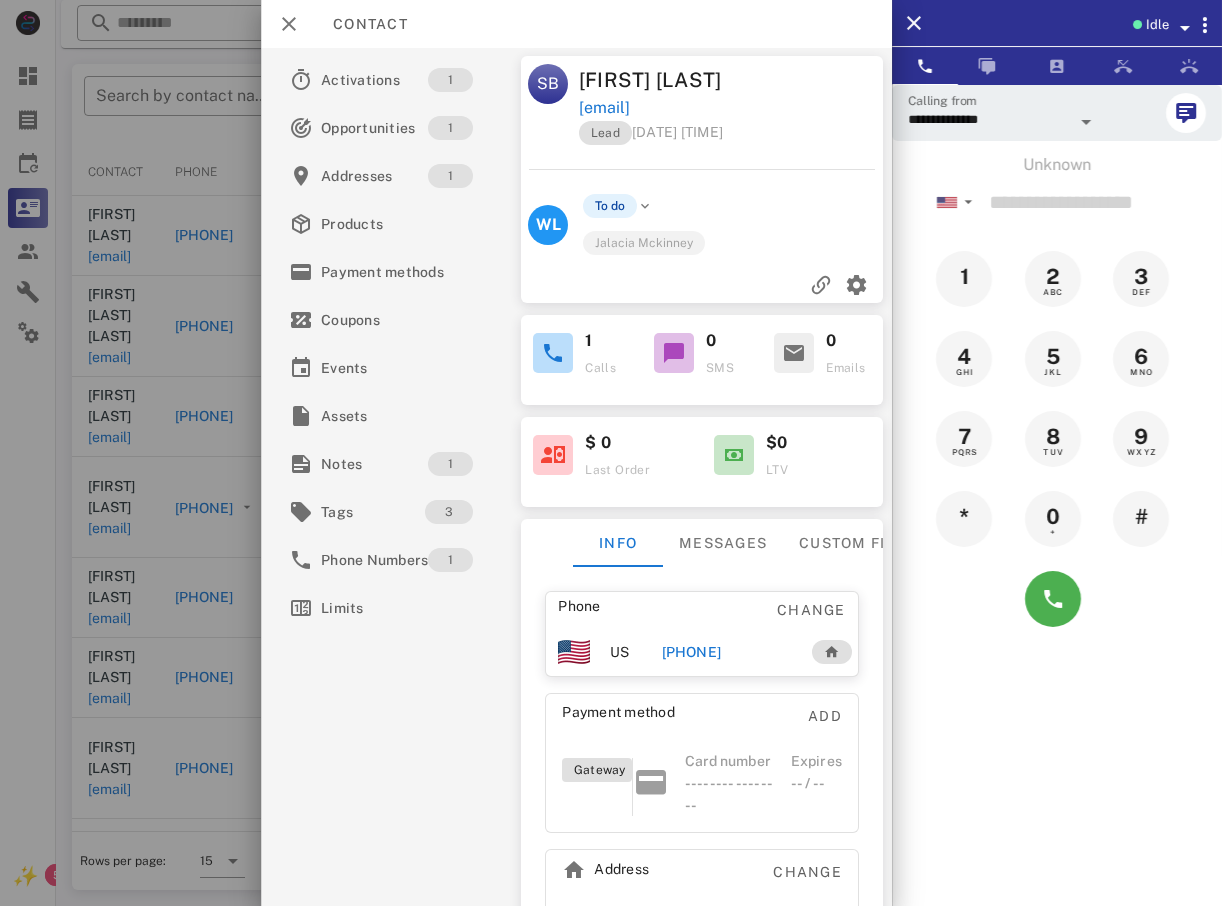 click at bounding box center [611, 453] 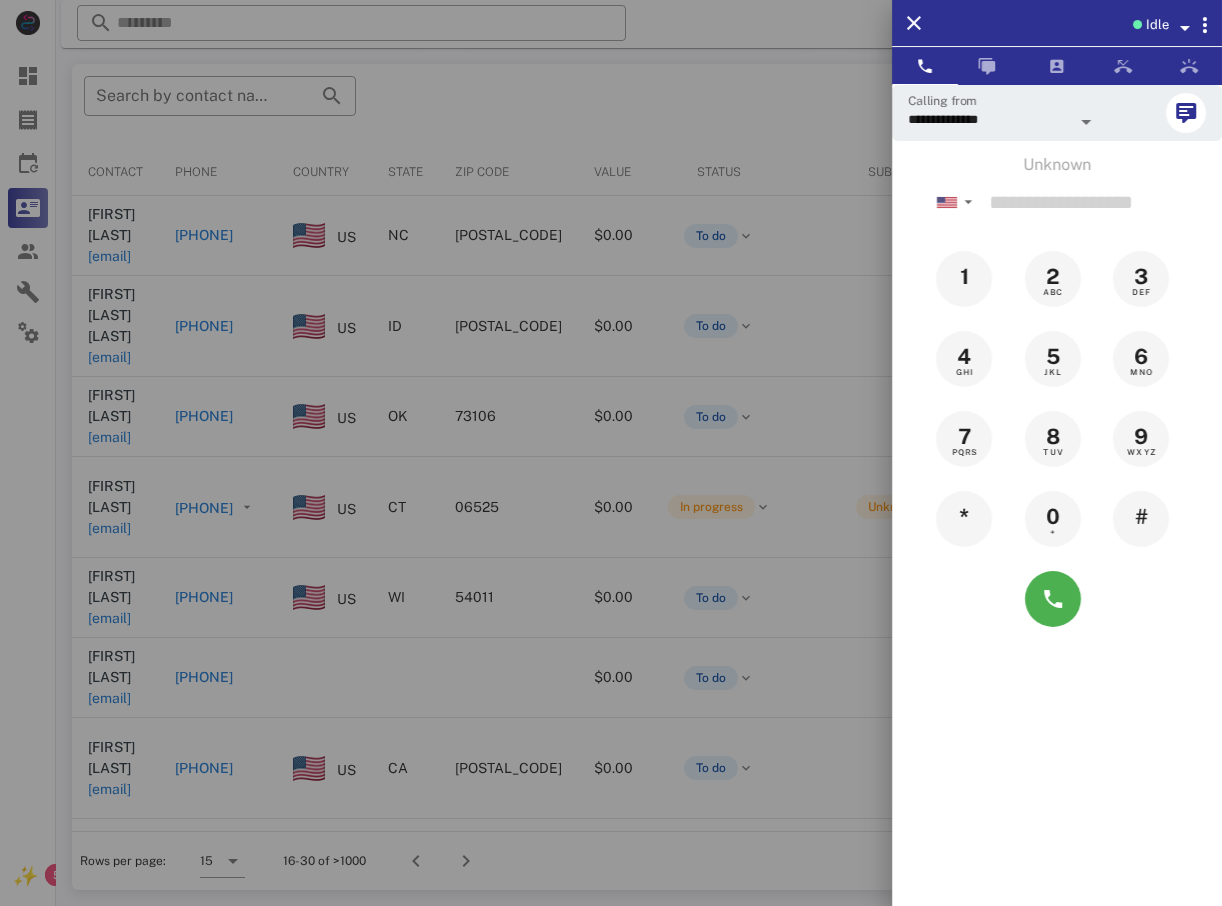 click at bounding box center [611, 453] 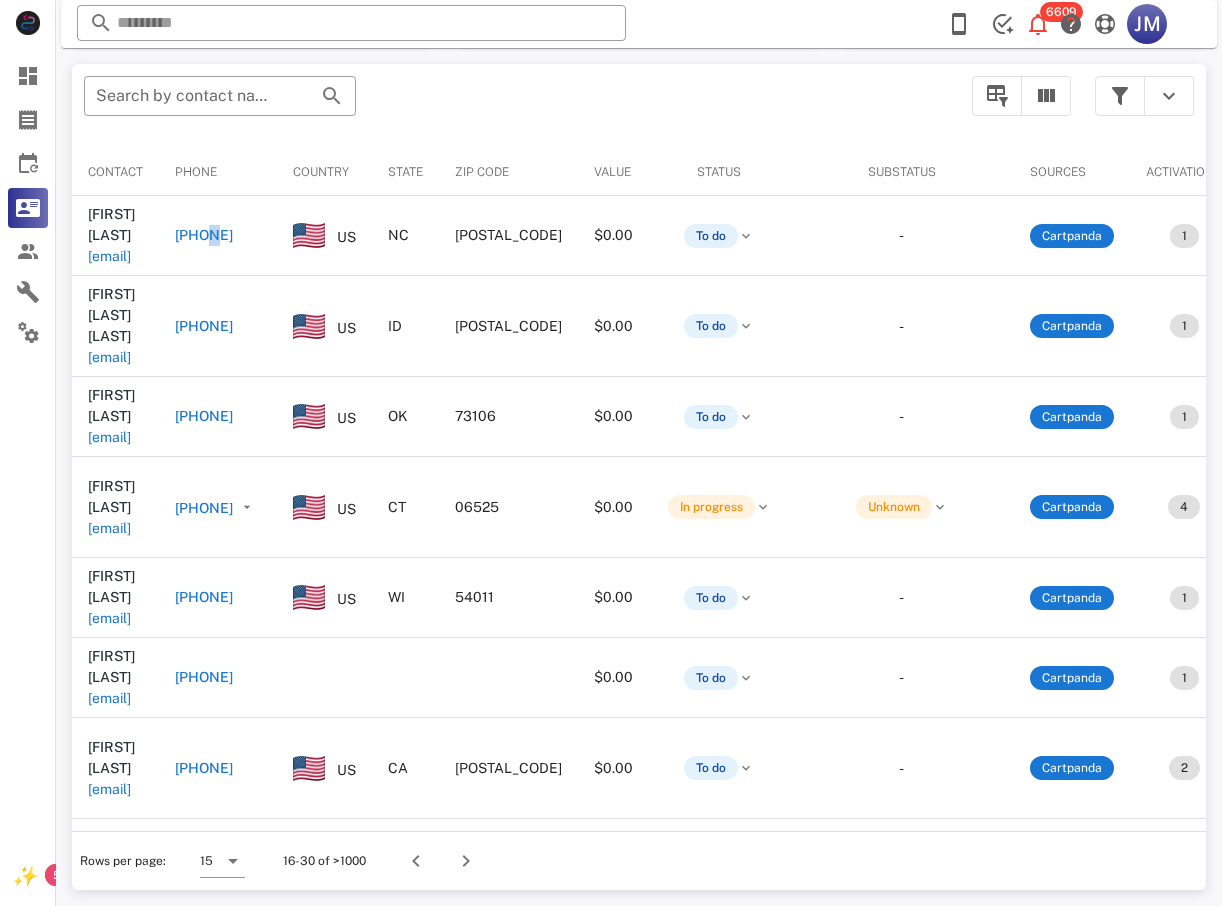 click on "[PHONE]" at bounding box center (204, 235) 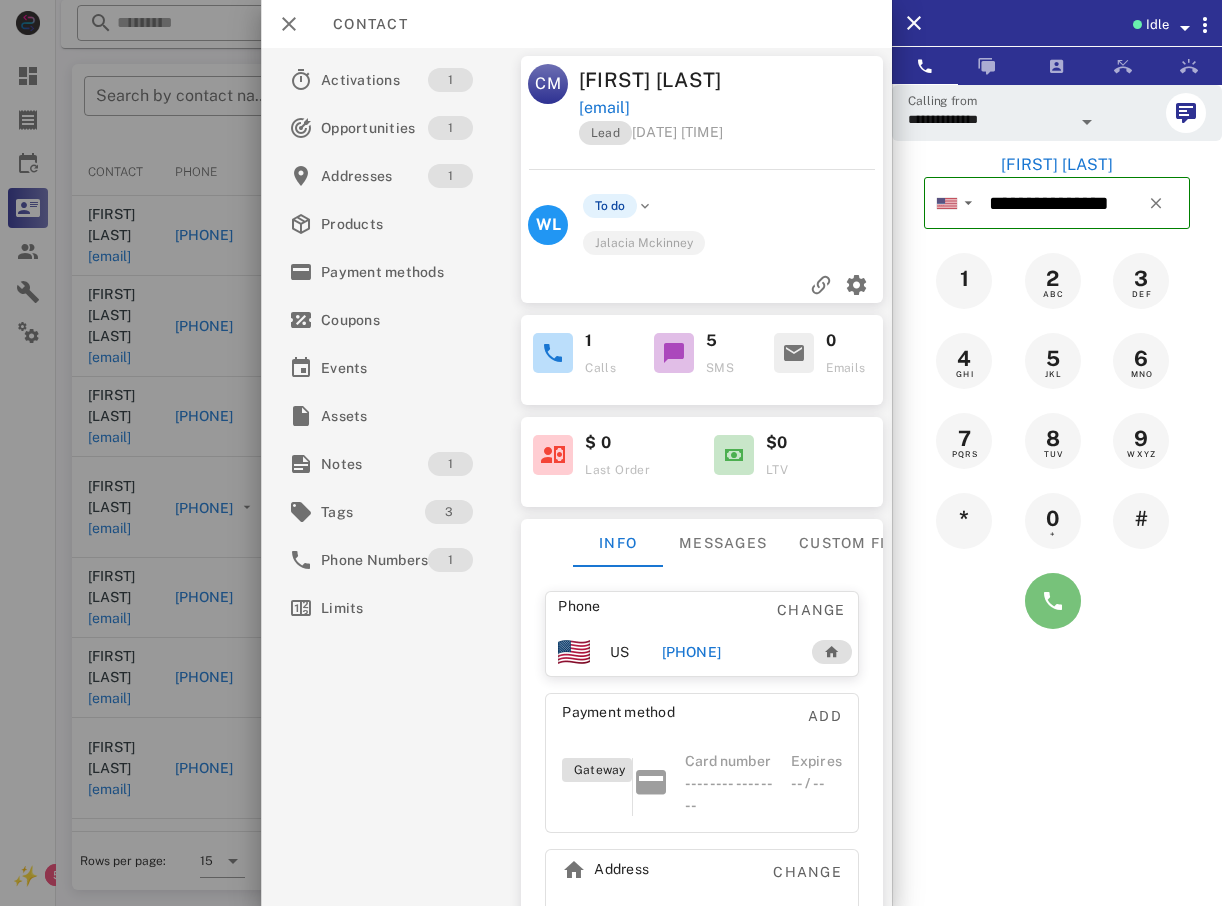 click at bounding box center [1053, 601] 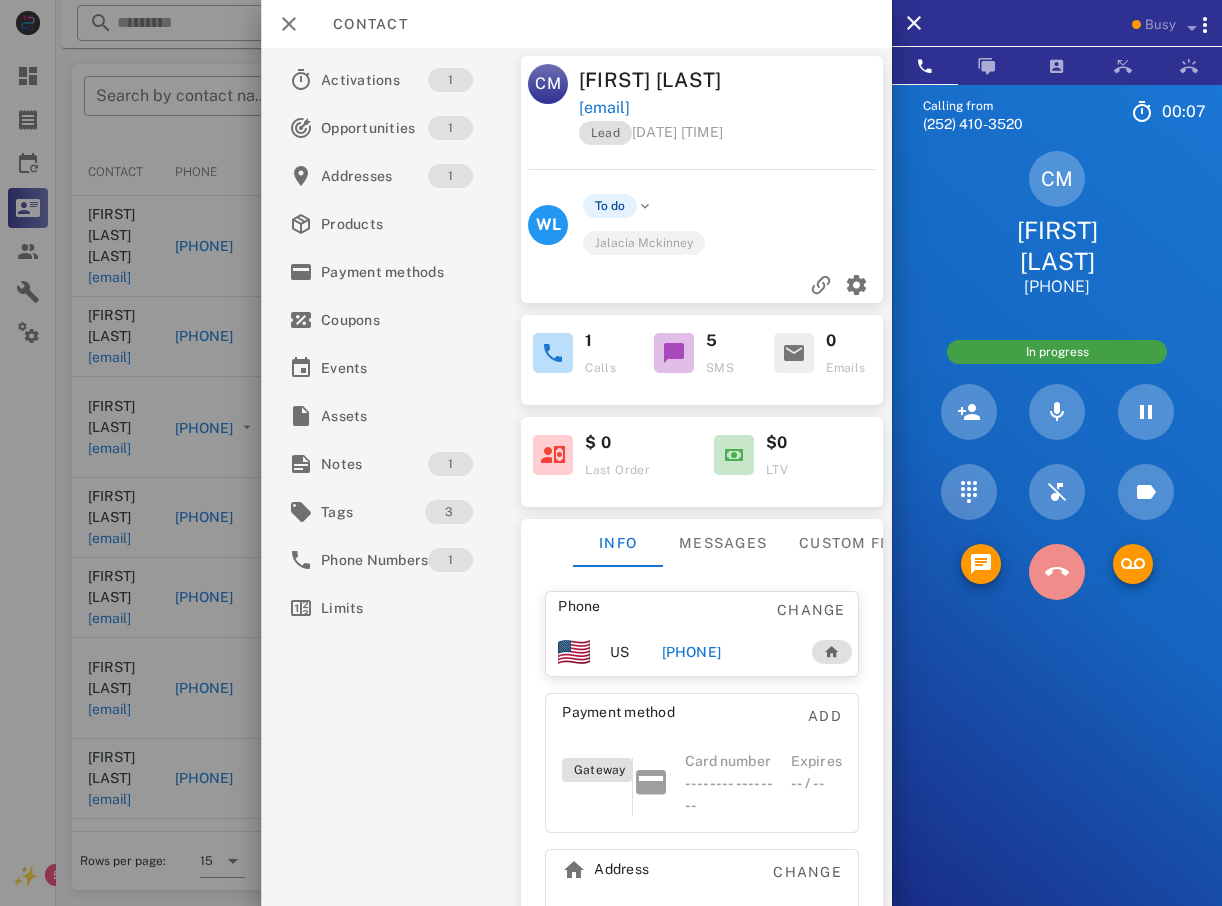 click at bounding box center (1057, 572) 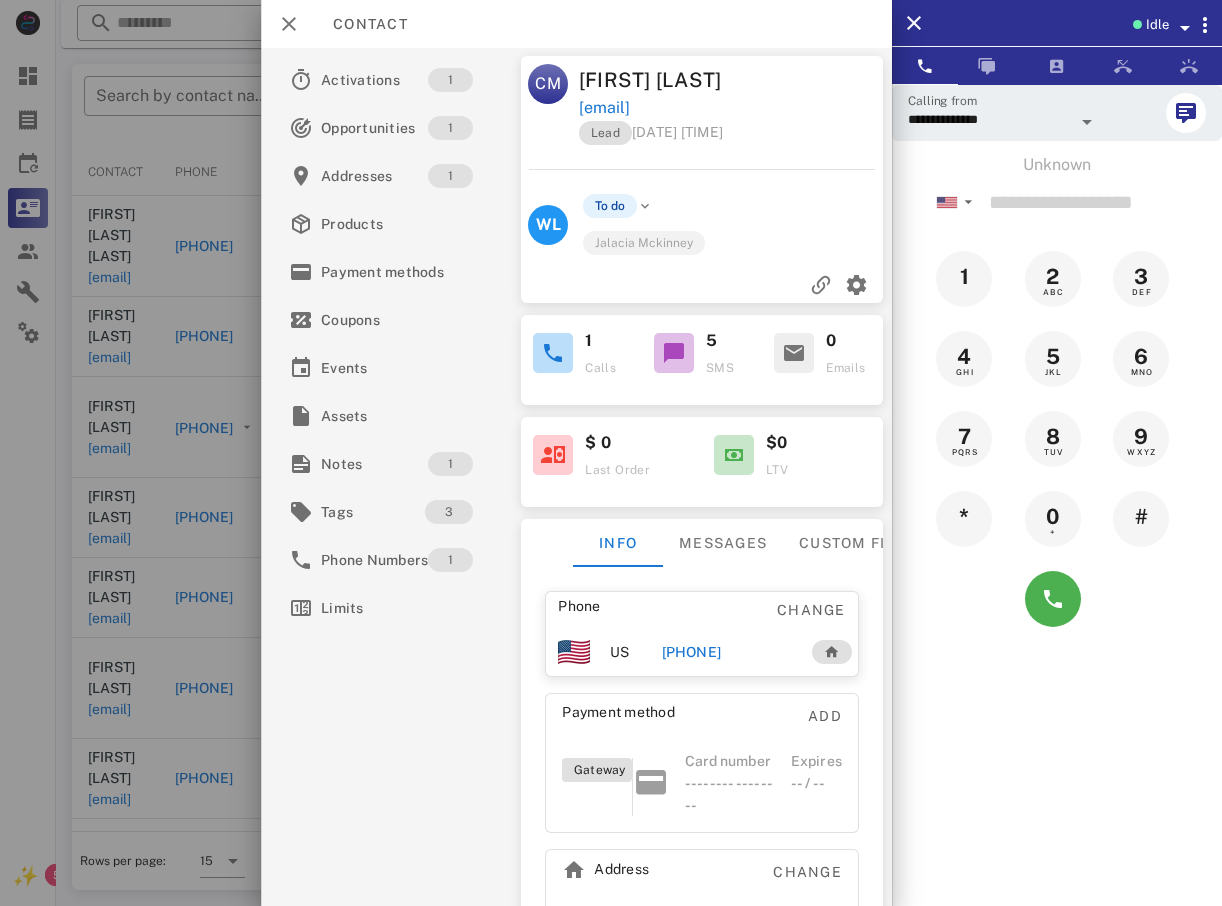 click at bounding box center (611, 453) 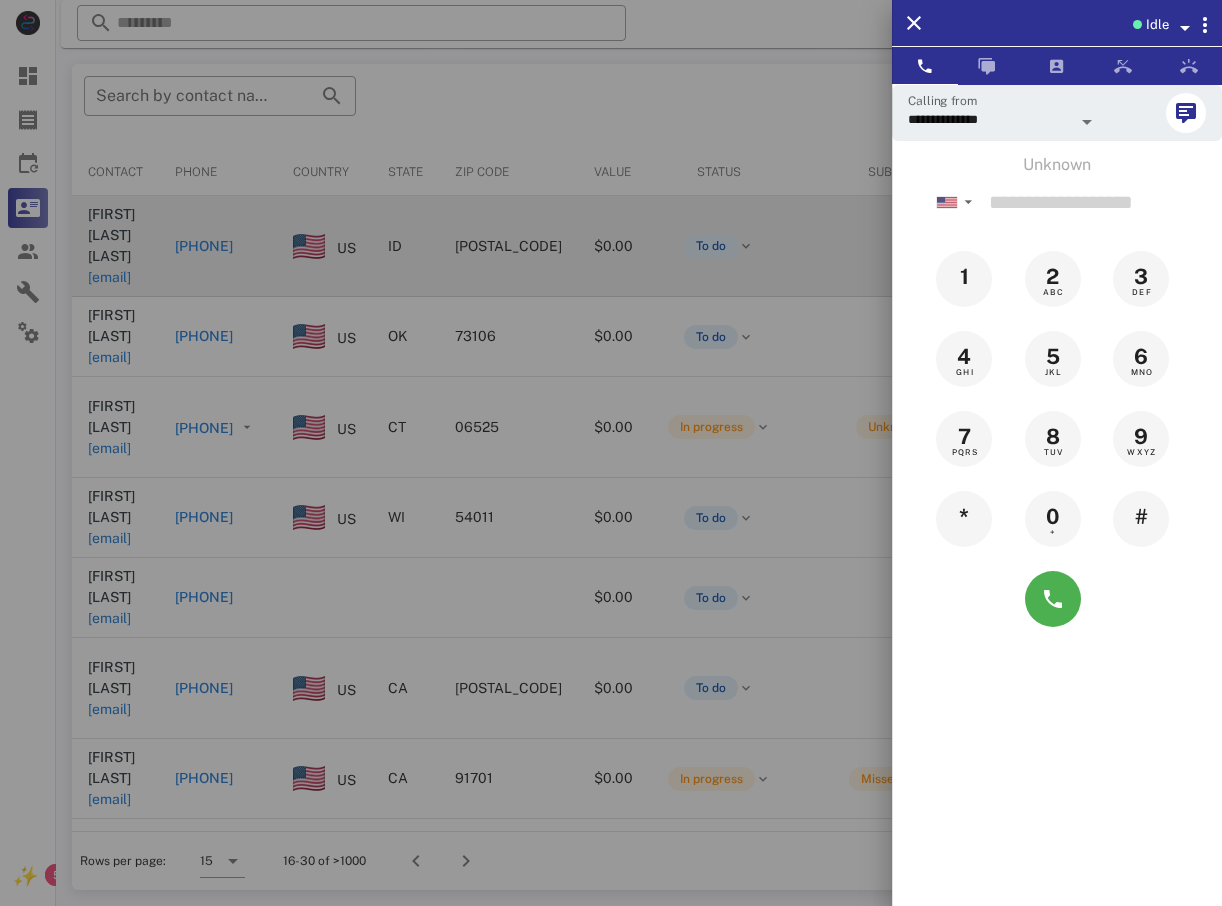 click at bounding box center [611, 453] 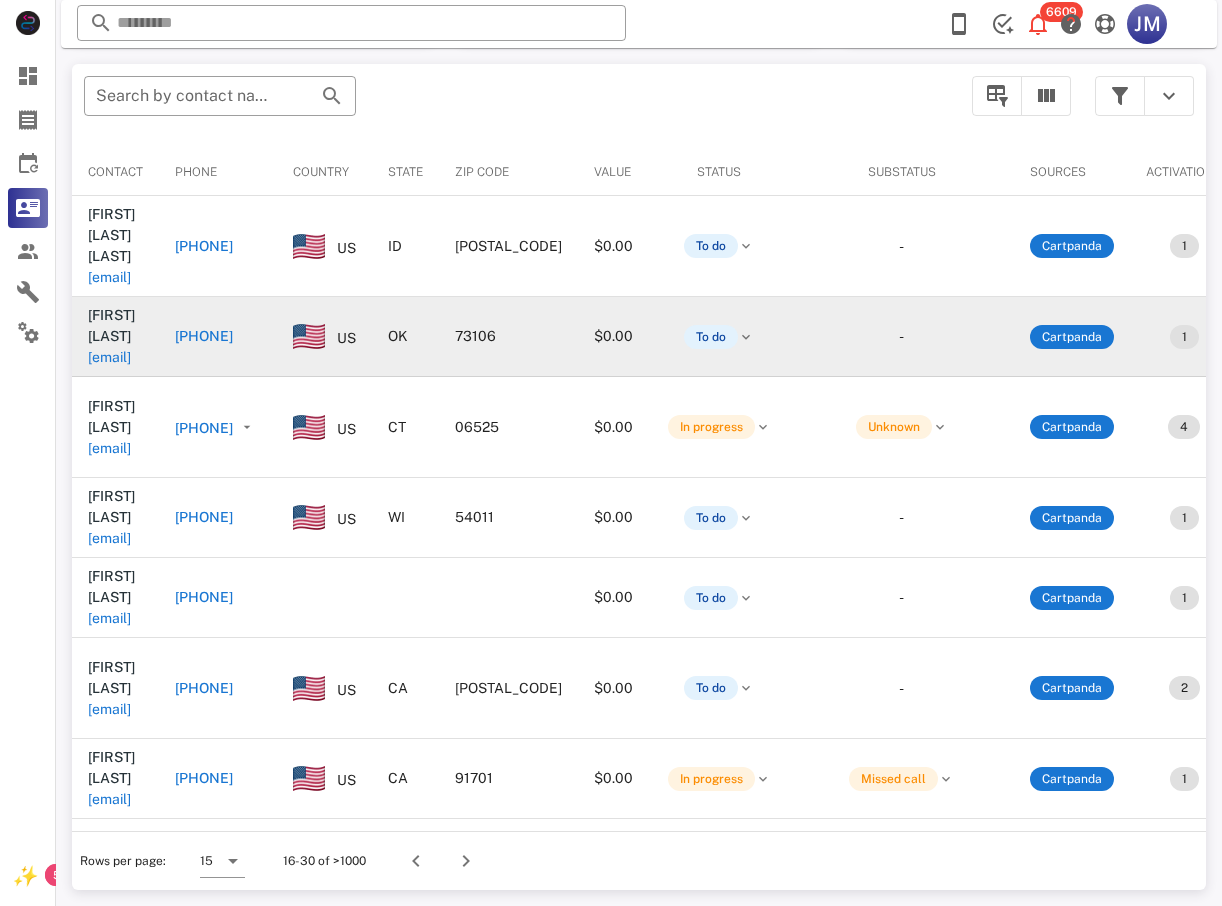 click on "[PHONE]" at bounding box center [204, 336] 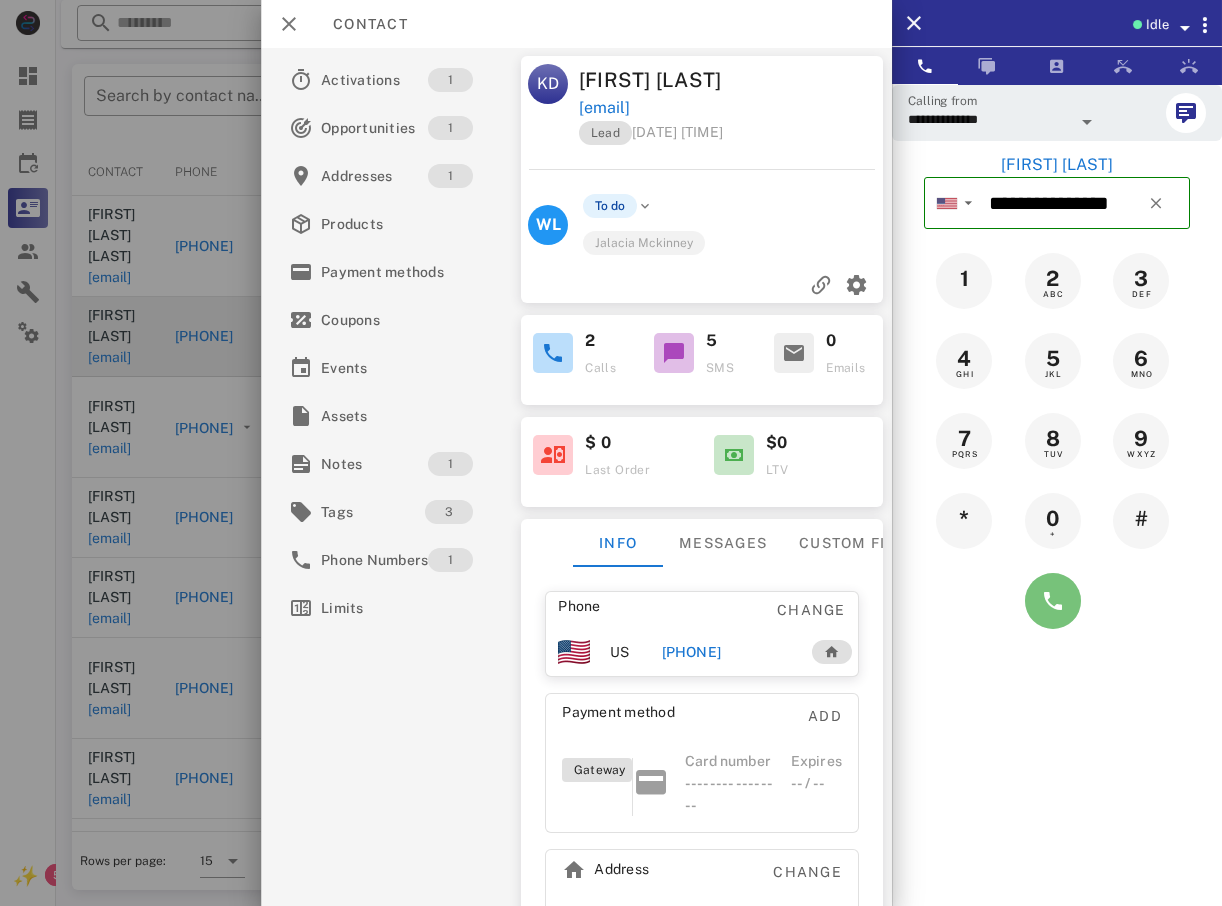 drag, startPoint x: 1056, startPoint y: 607, endPoint x: 1067, endPoint y: 617, distance: 14.866069 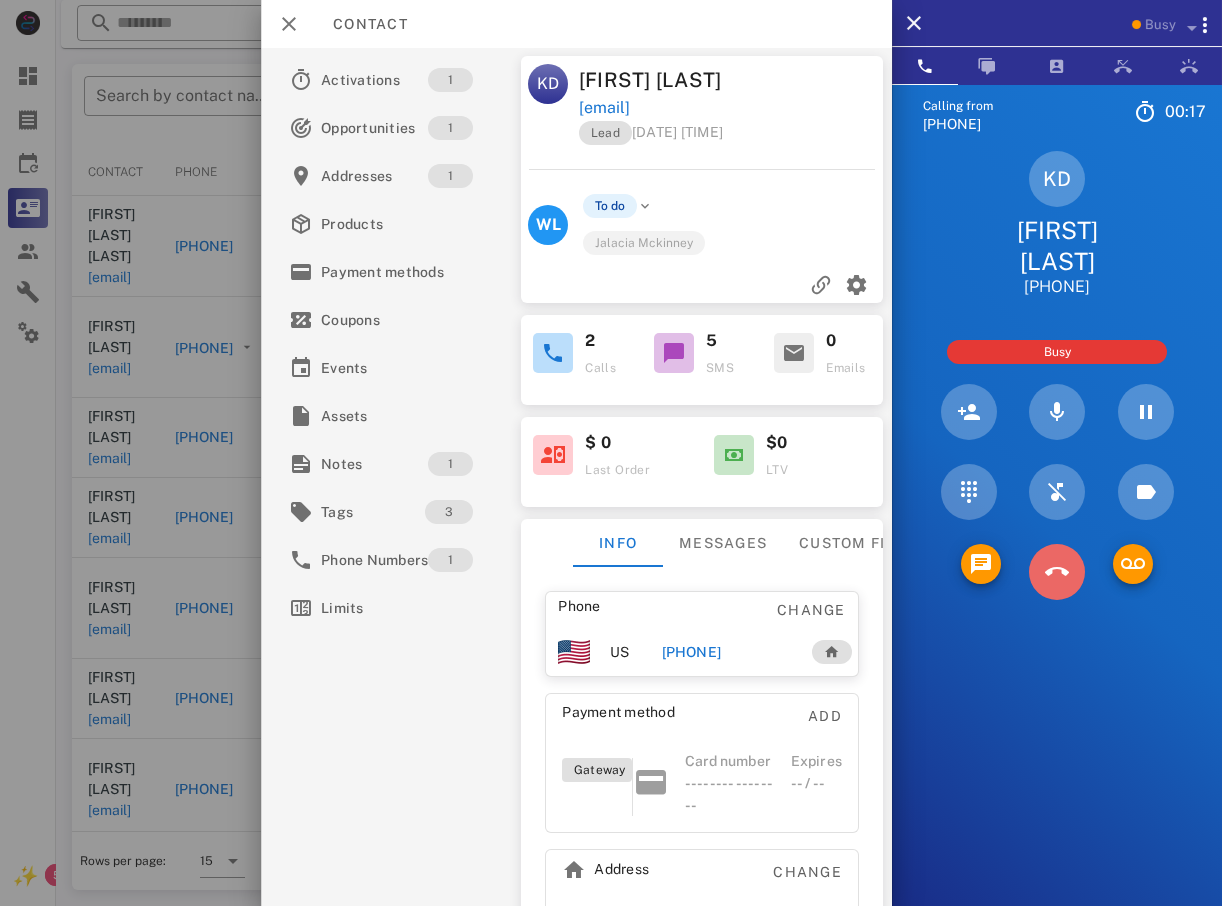 drag, startPoint x: 1059, startPoint y: 587, endPoint x: 1050, endPoint y: 575, distance: 15 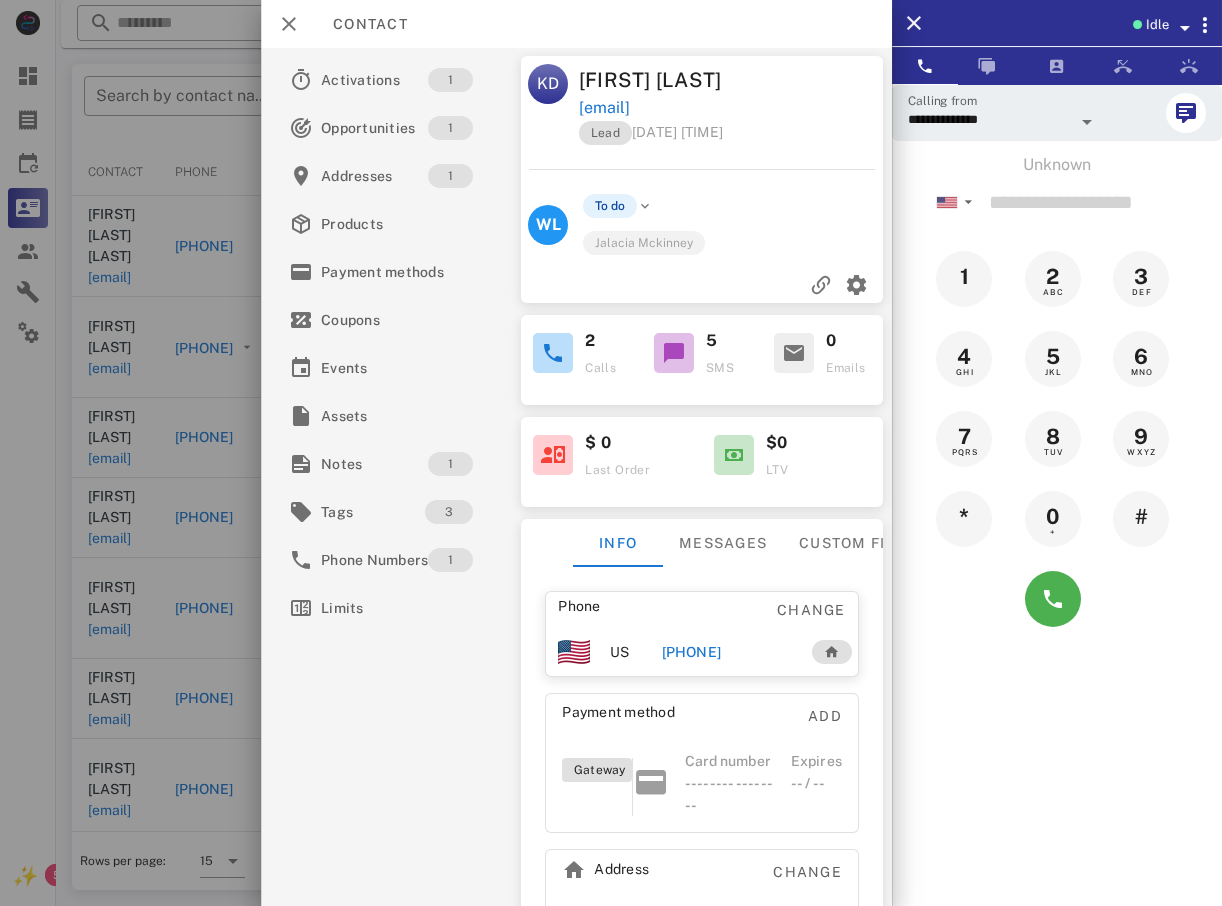 click at bounding box center [611, 453] 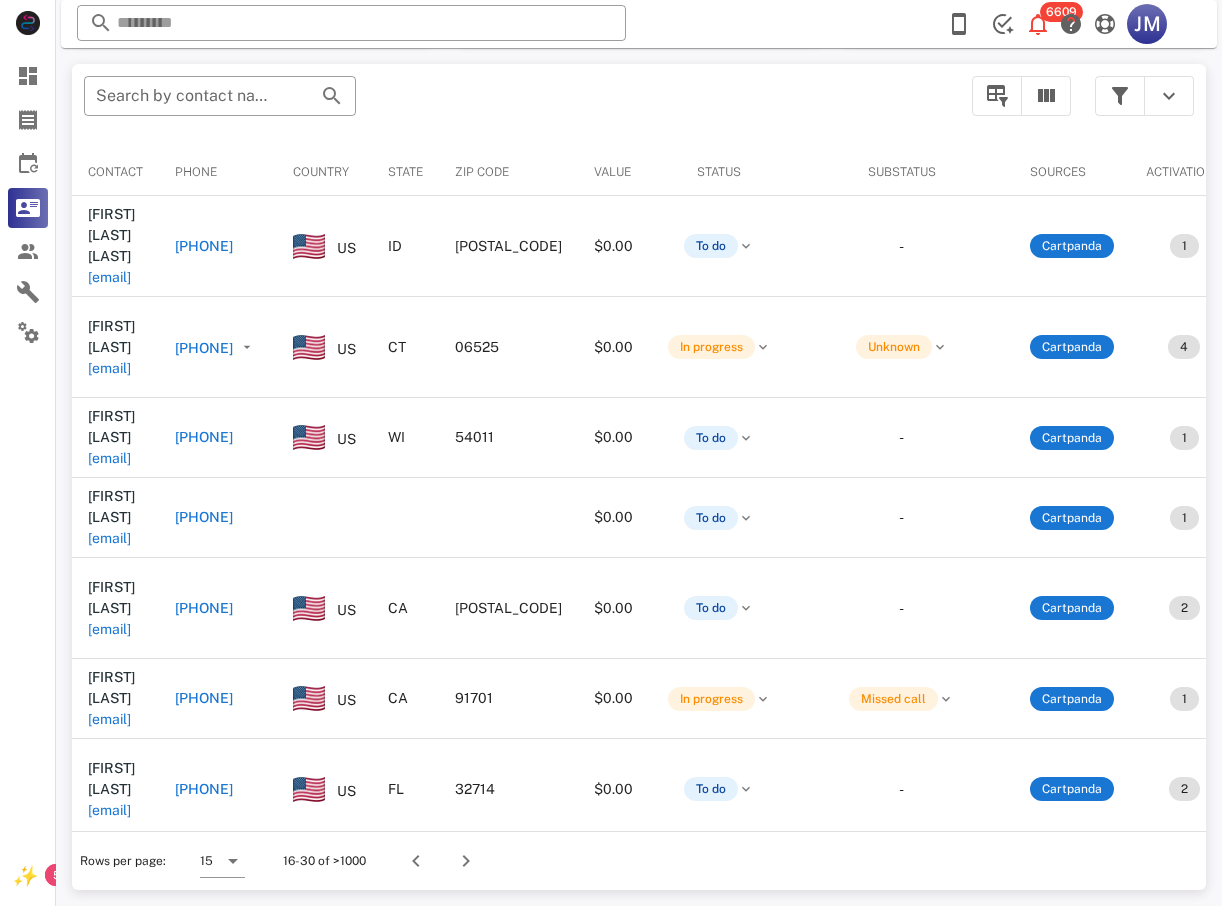 drag, startPoint x: 102, startPoint y: 352, endPoint x: 347, endPoint y: 326, distance: 246.37573 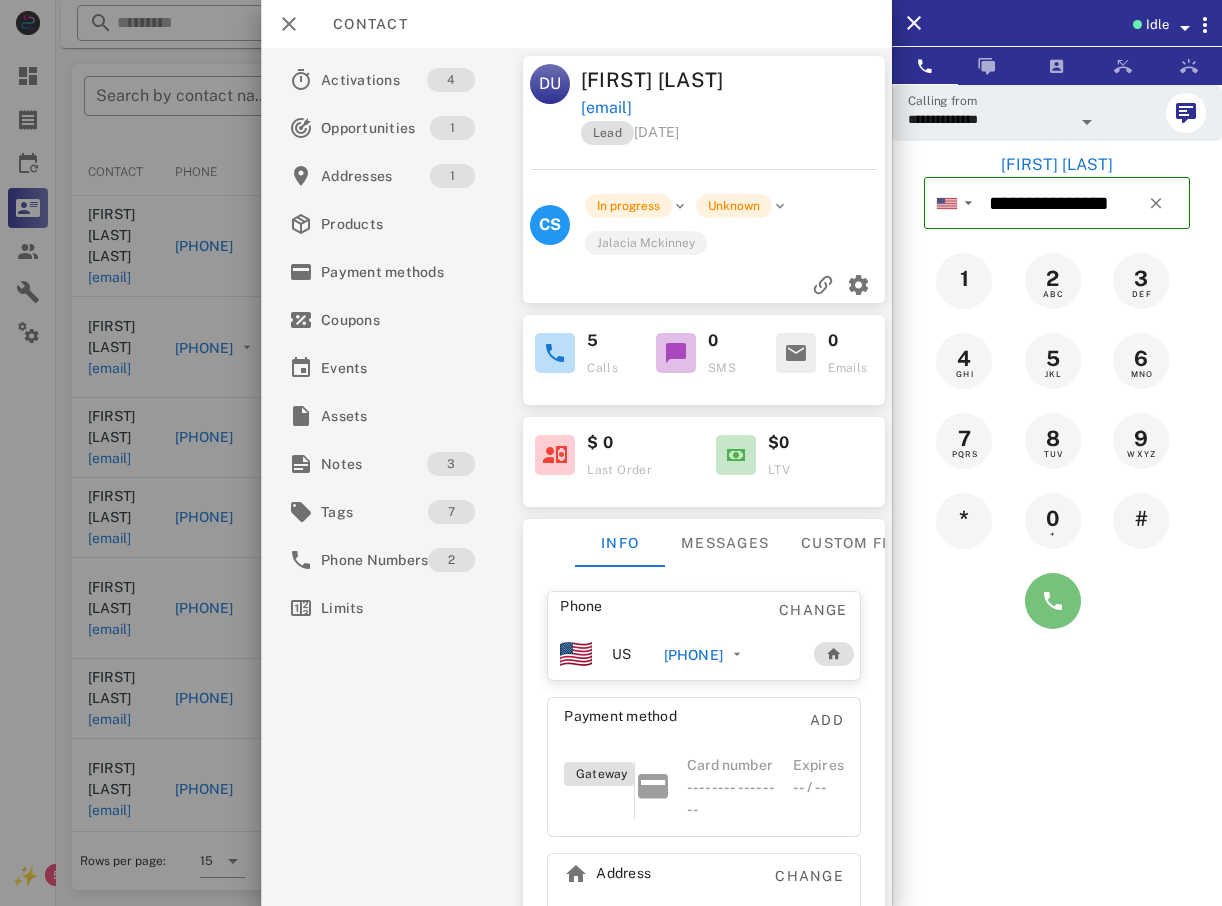 click at bounding box center [1053, 601] 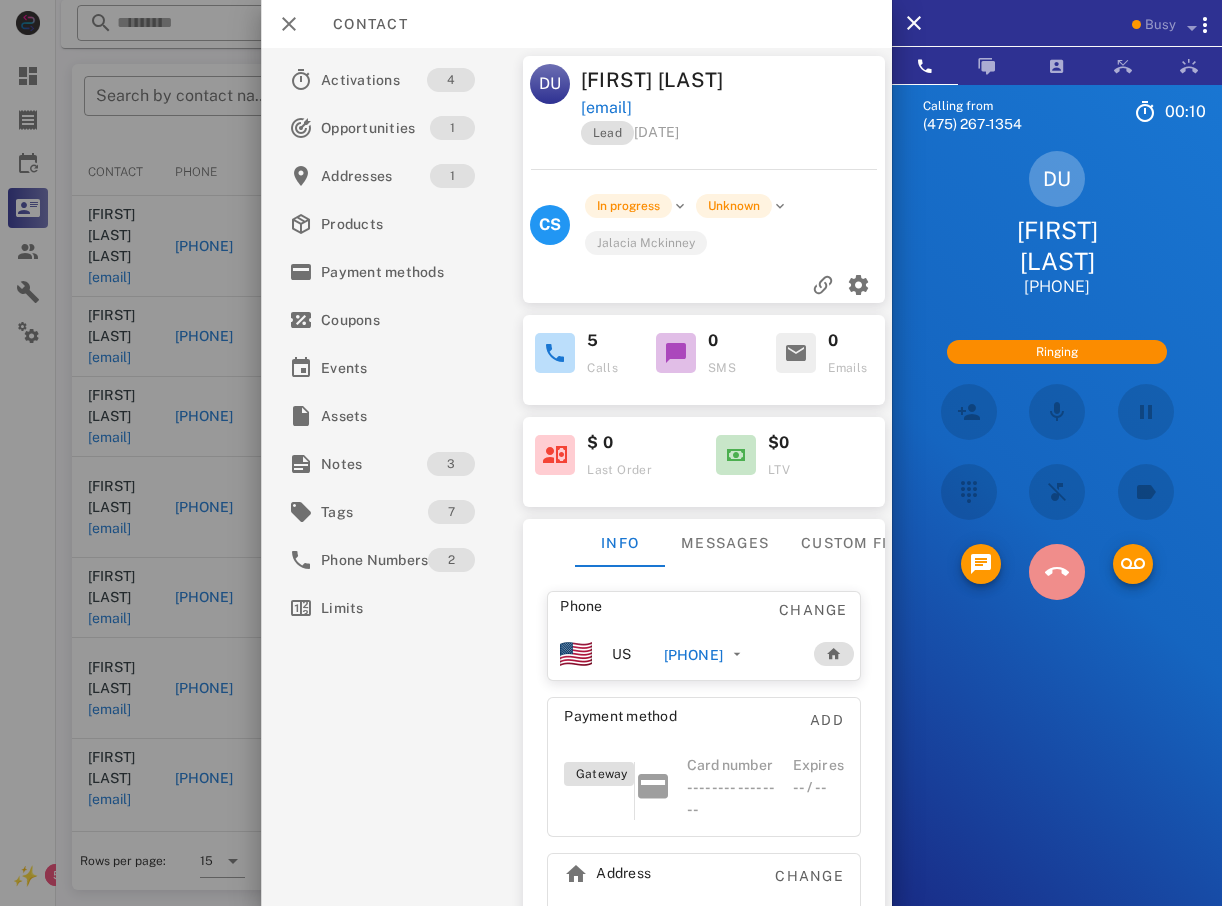 click at bounding box center (1057, 572) 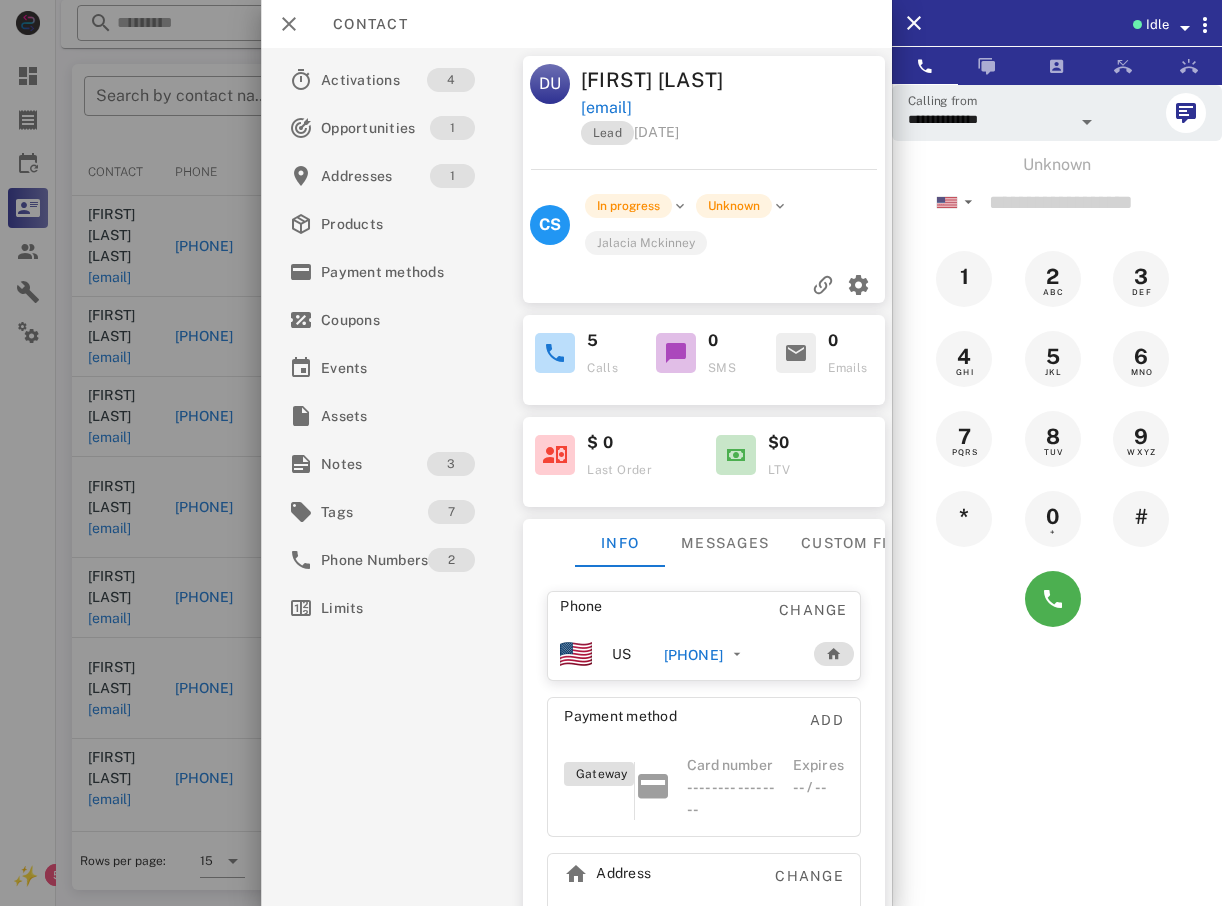 click at bounding box center (611, 453) 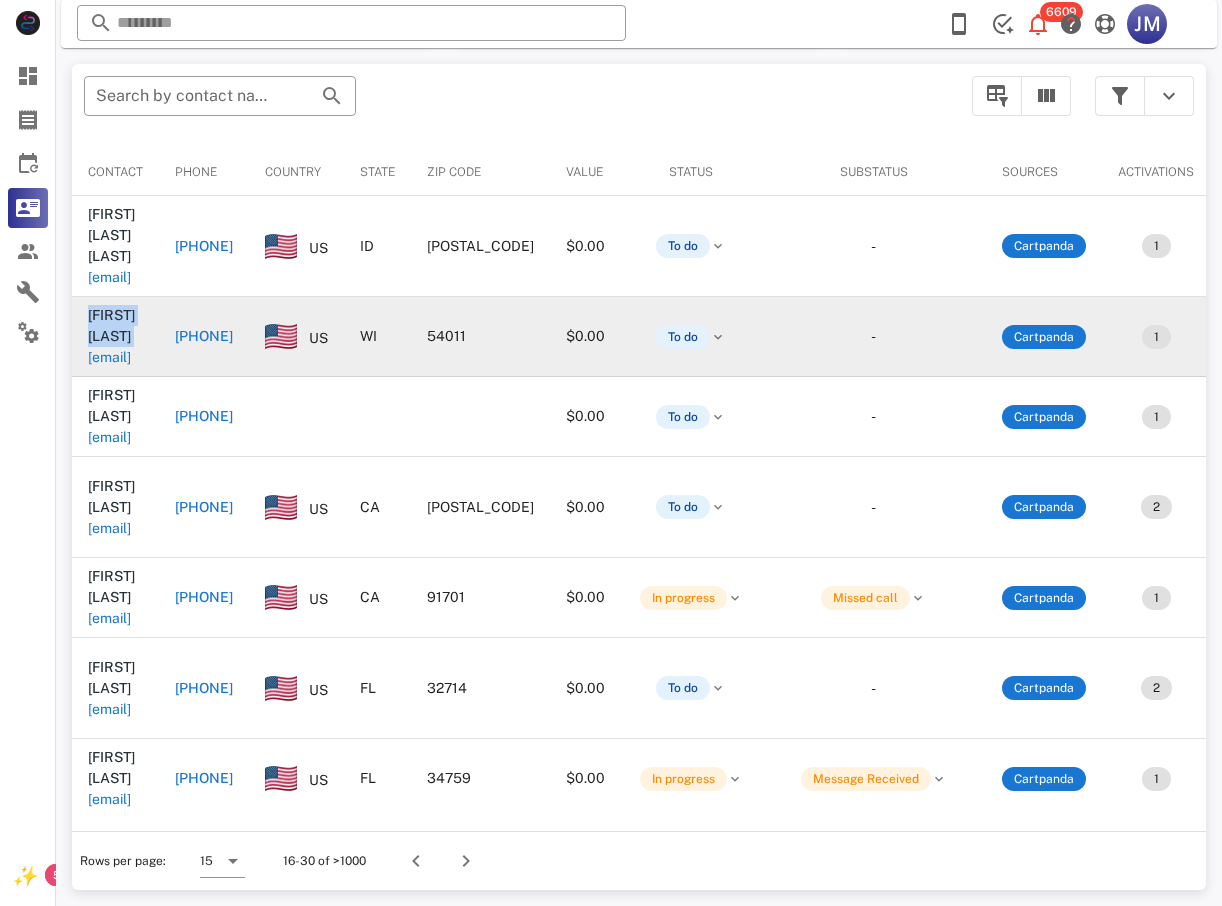click on "[FIRST] [LAST] [EMAIL]" at bounding box center [115, 336] 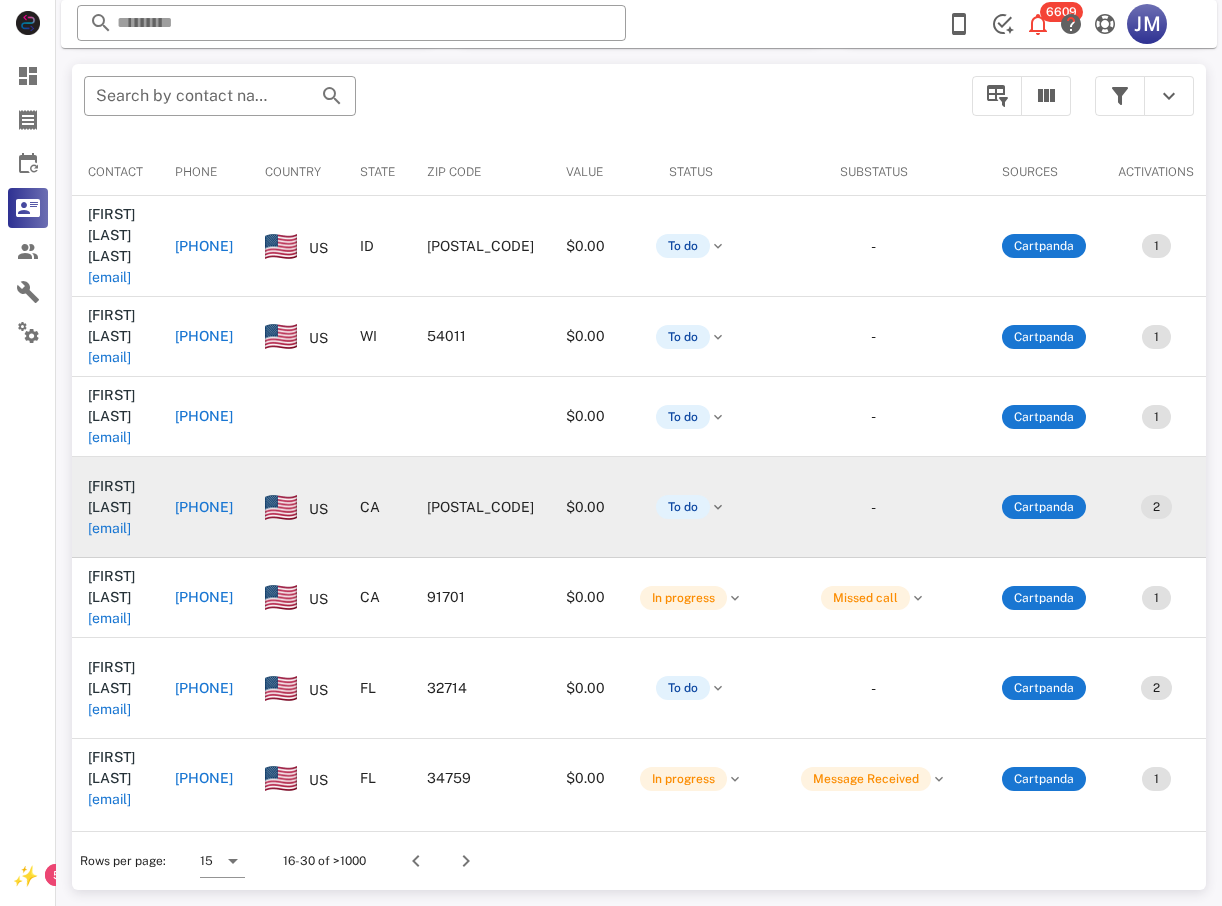 click on "[PHONE]" at bounding box center (204, 507) 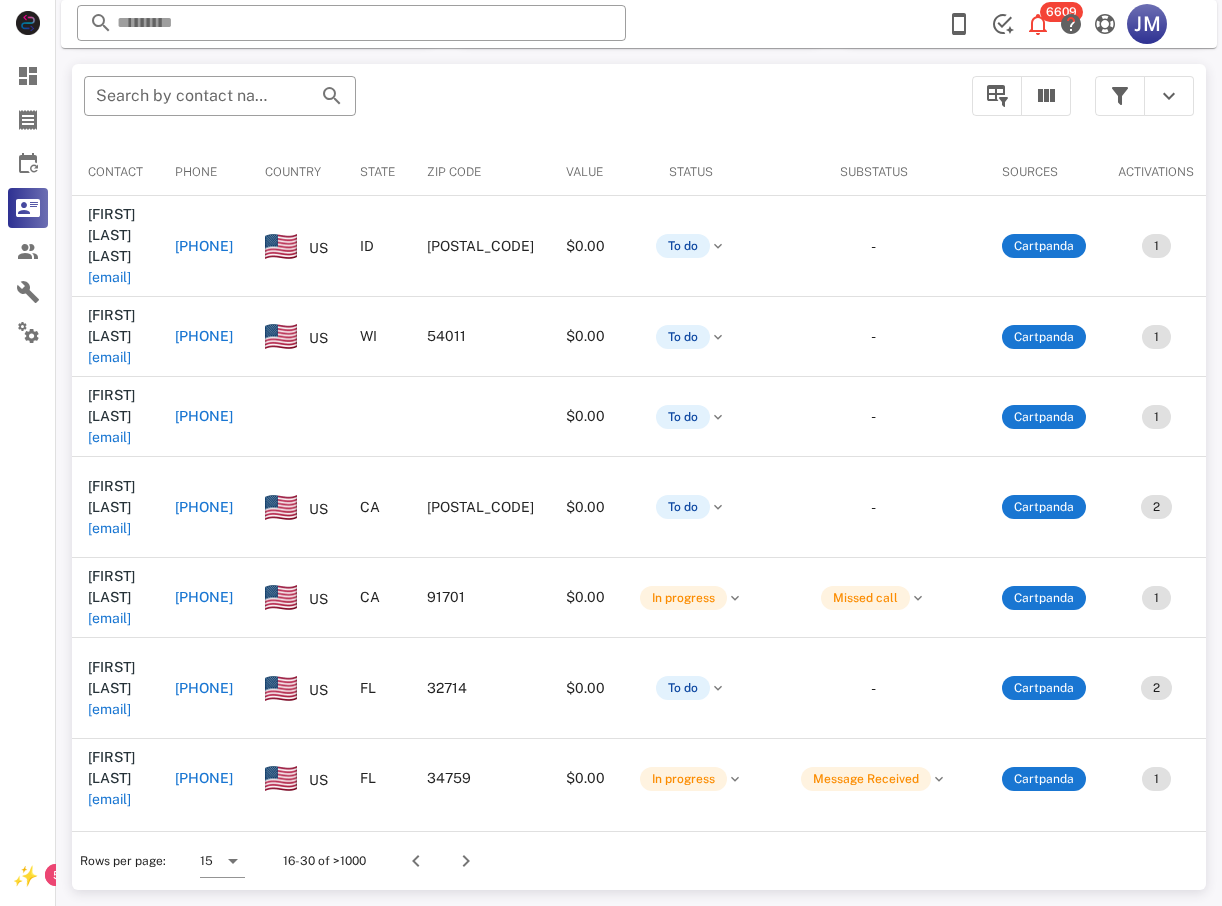 type on "**********" 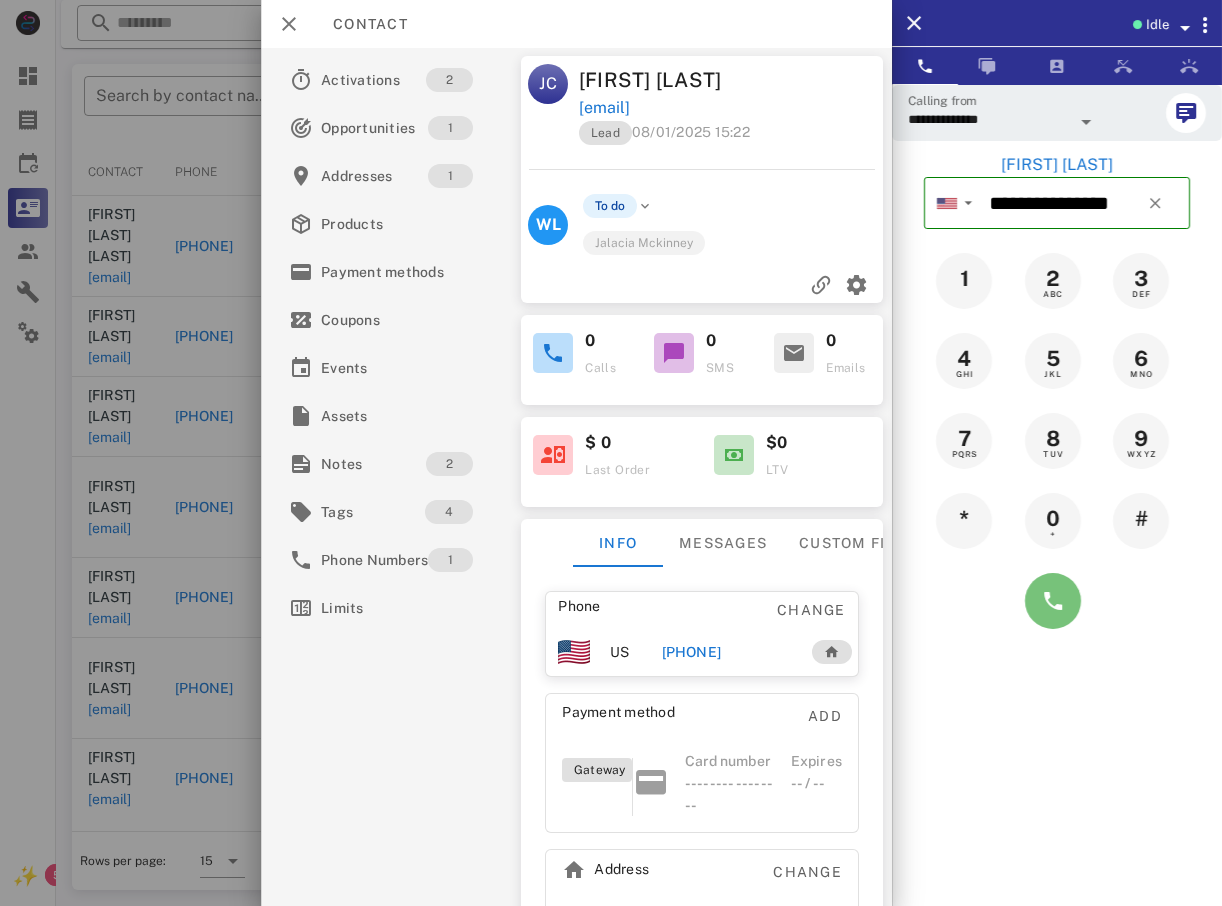 click at bounding box center (1053, 601) 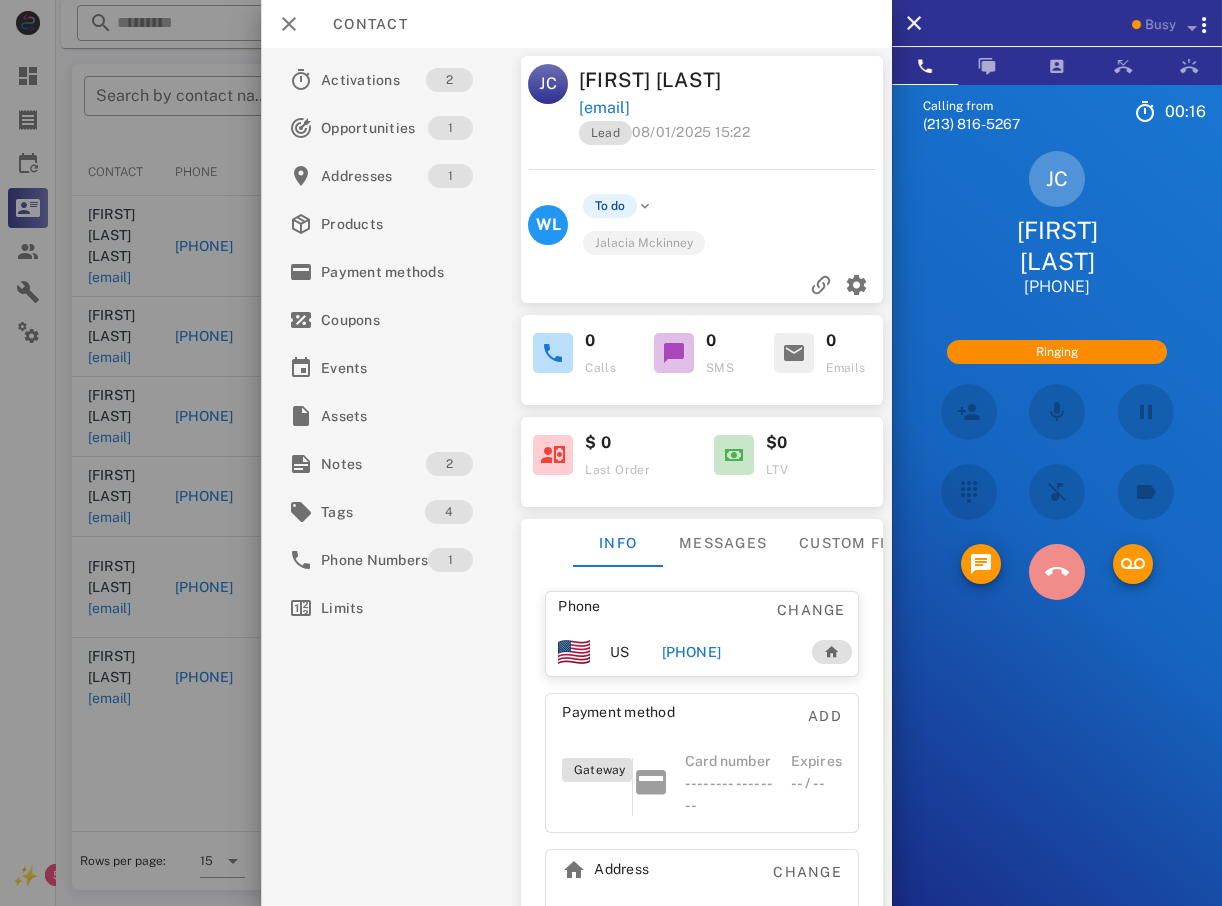 click at bounding box center (1056, 572) 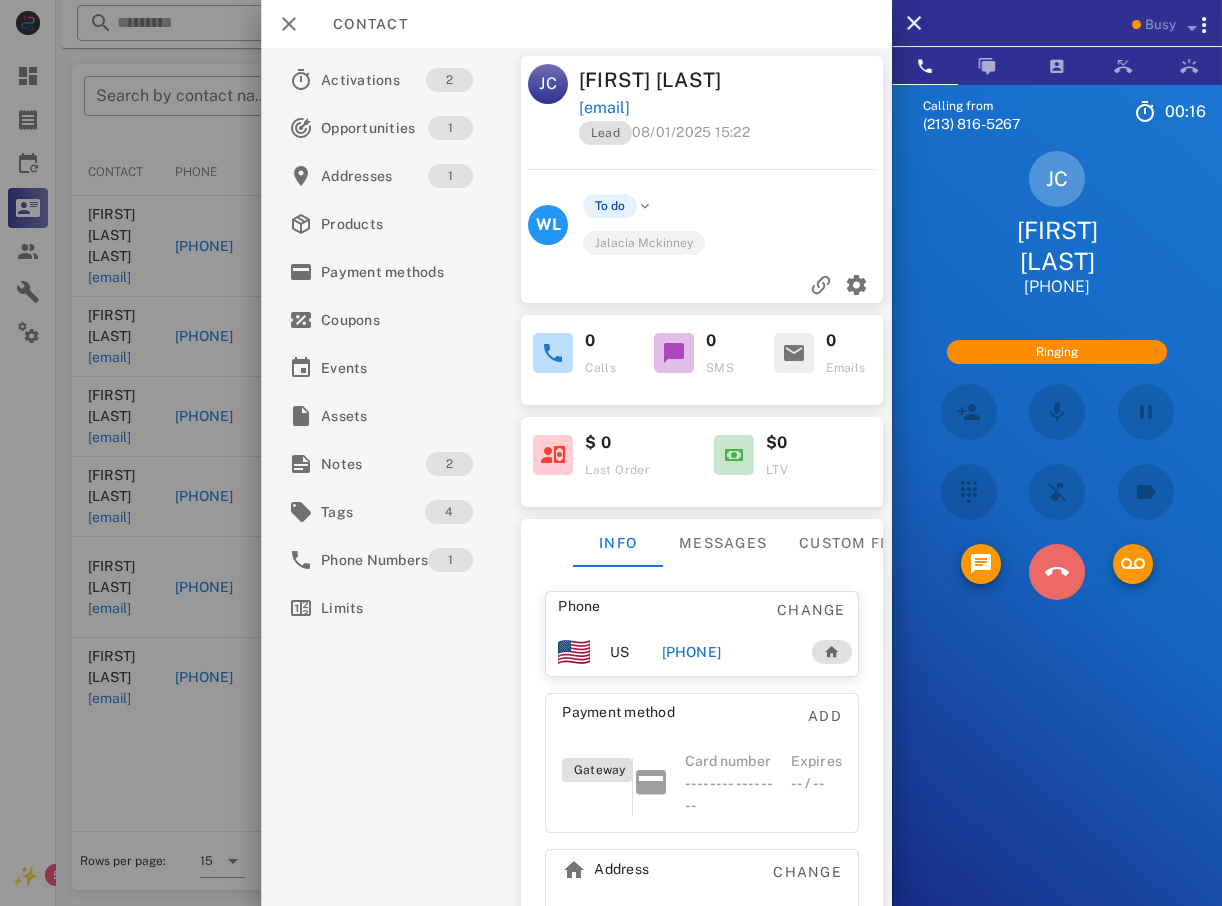 drag, startPoint x: 1064, startPoint y: 571, endPoint x: 1031, endPoint y: 571, distance: 33 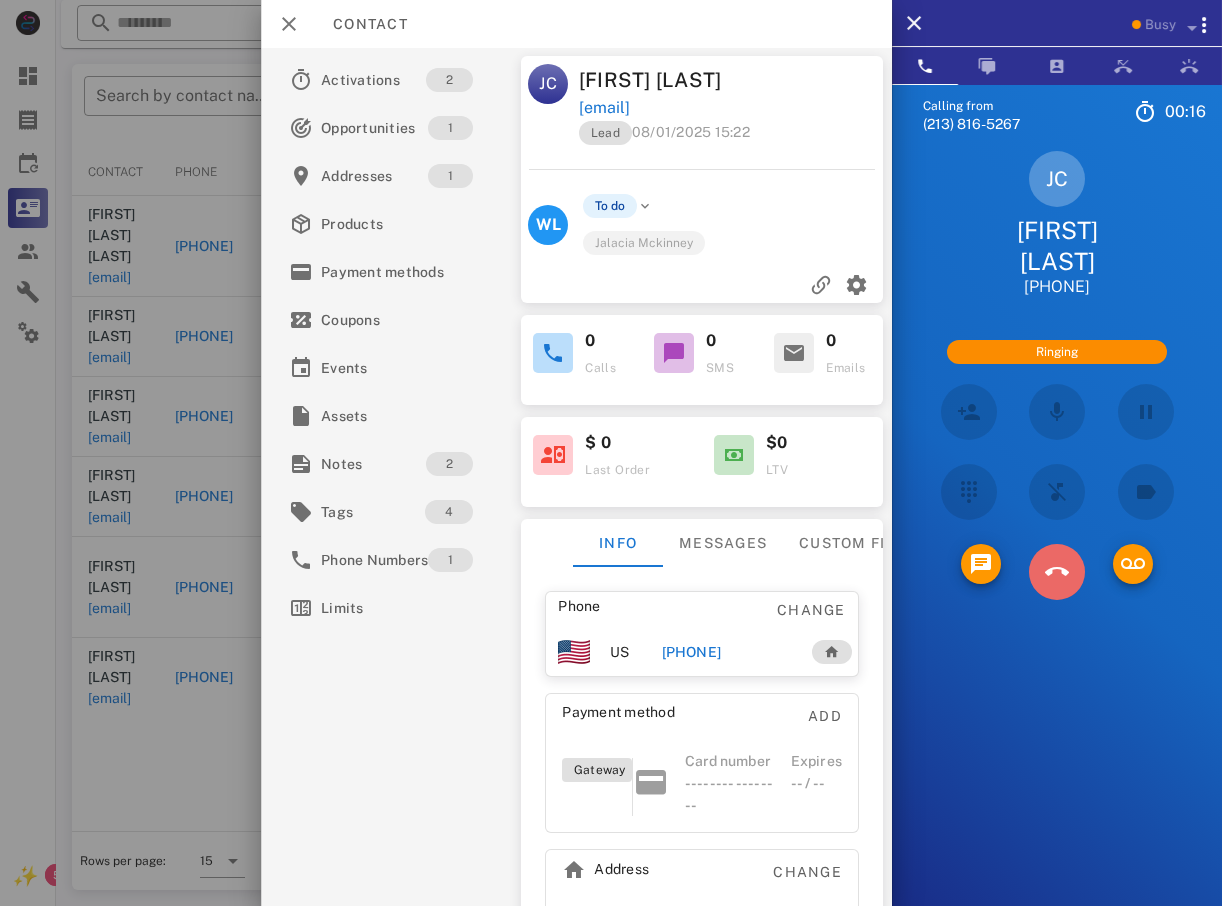 click on "5 JKL" at bounding box center [0, 0] 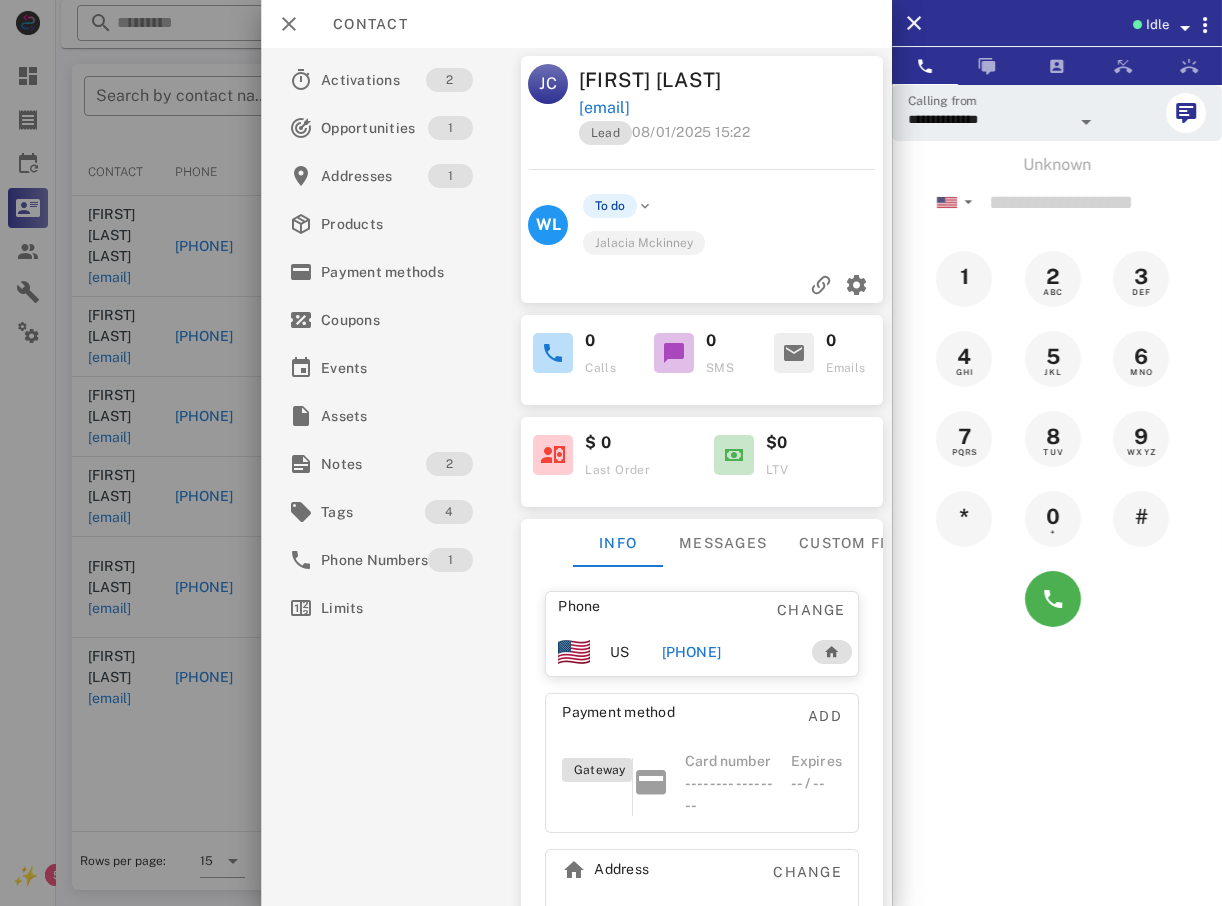 click at bounding box center (611, 453) 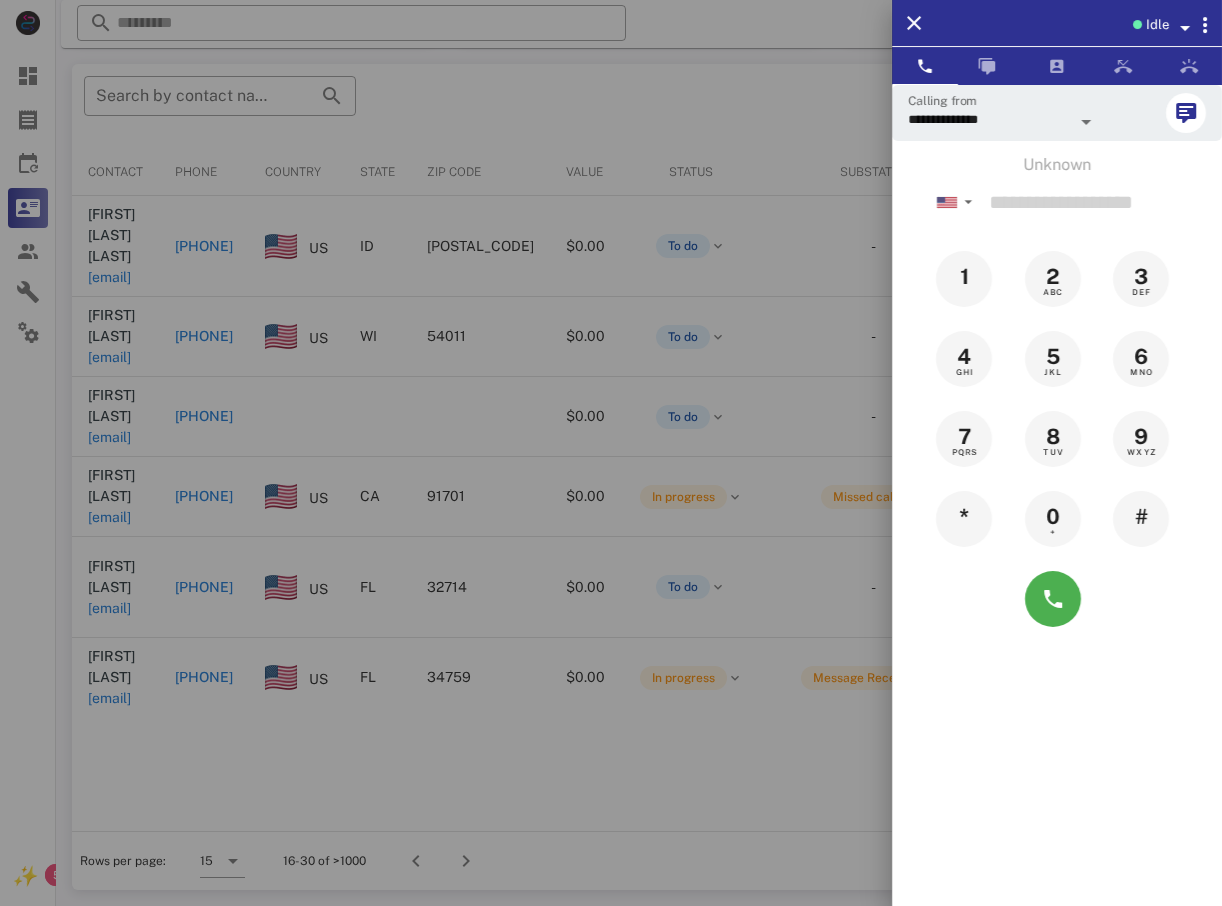 click at bounding box center [611, 453] 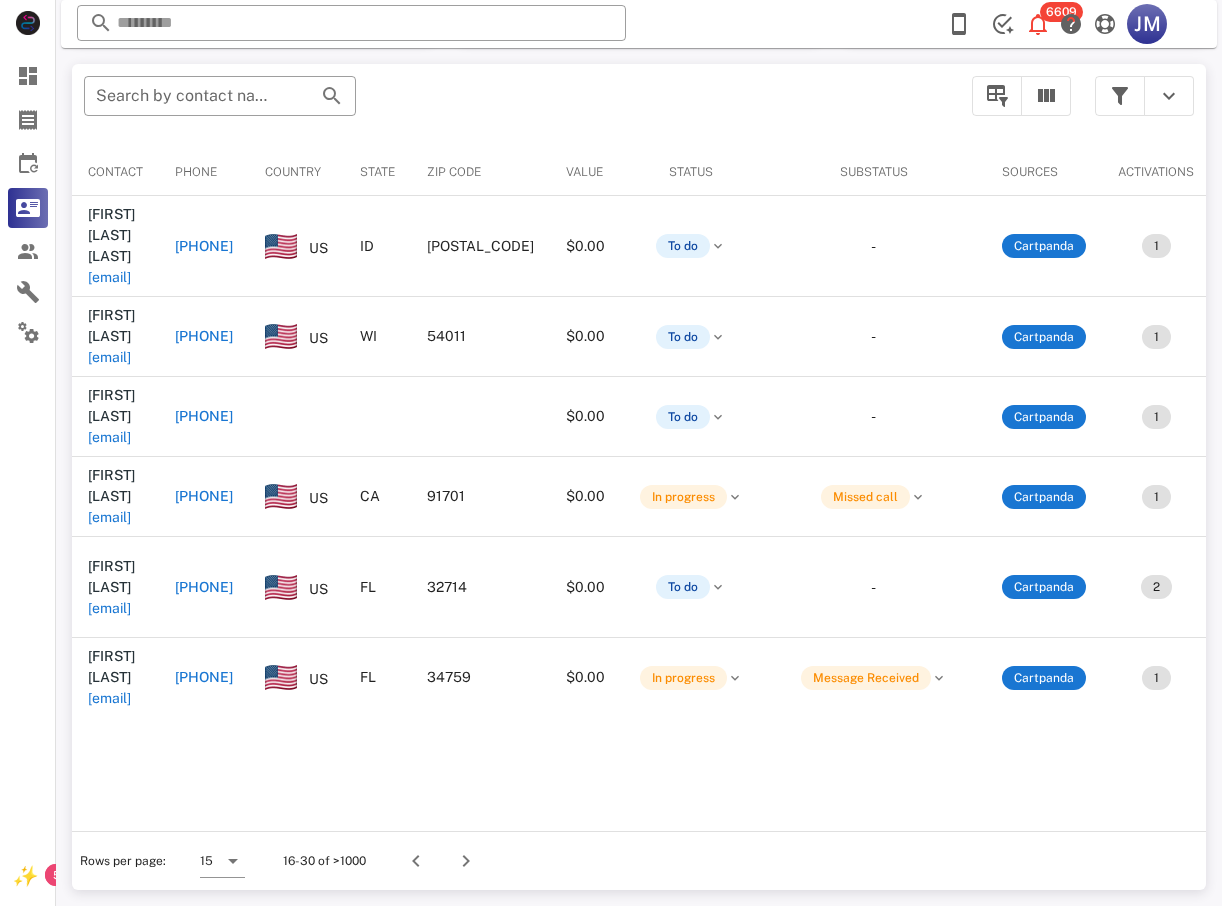 drag, startPoint x: 110, startPoint y: 658, endPoint x: 357, endPoint y: 448, distance: 324.20517 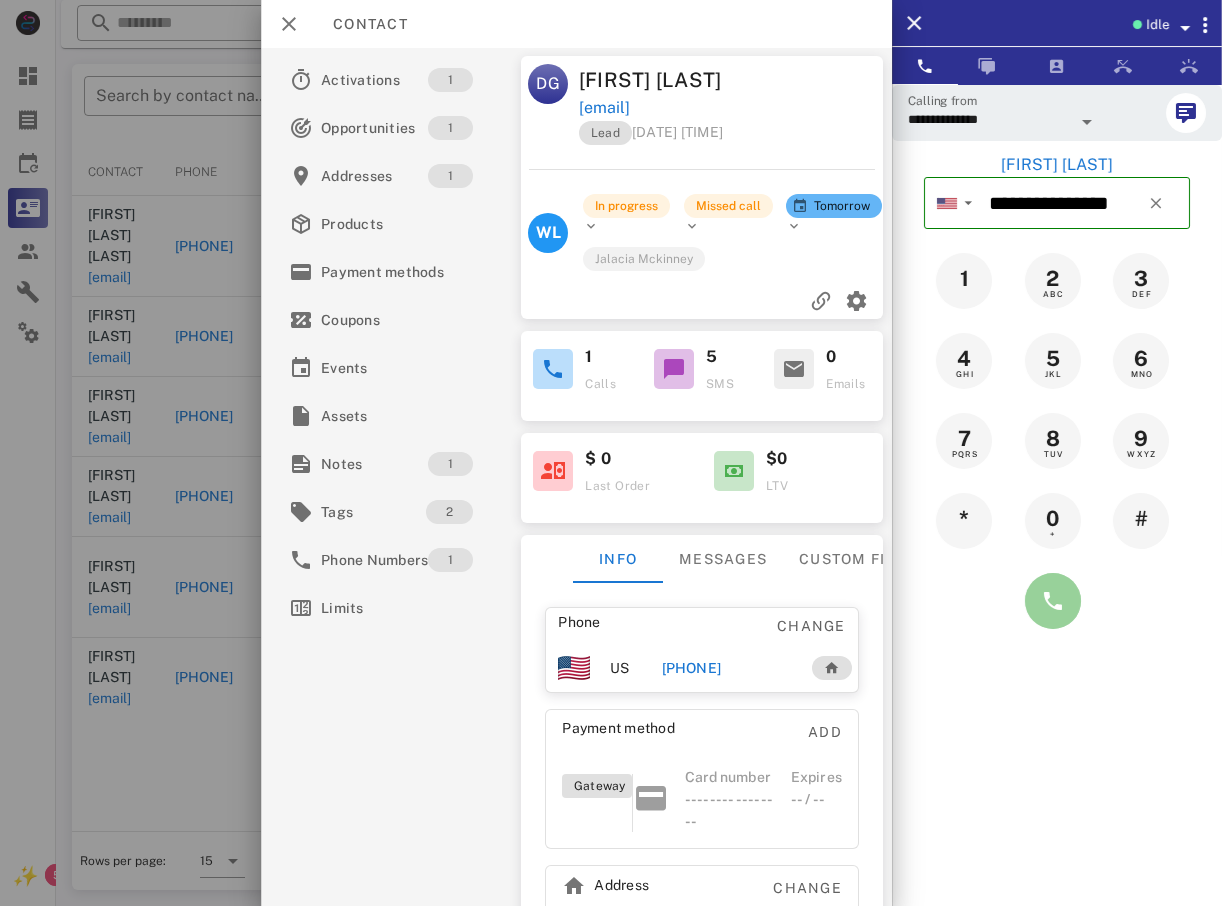 drag, startPoint x: 1045, startPoint y: 610, endPoint x: 1034, endPoint y: 605, distance: 12.083046 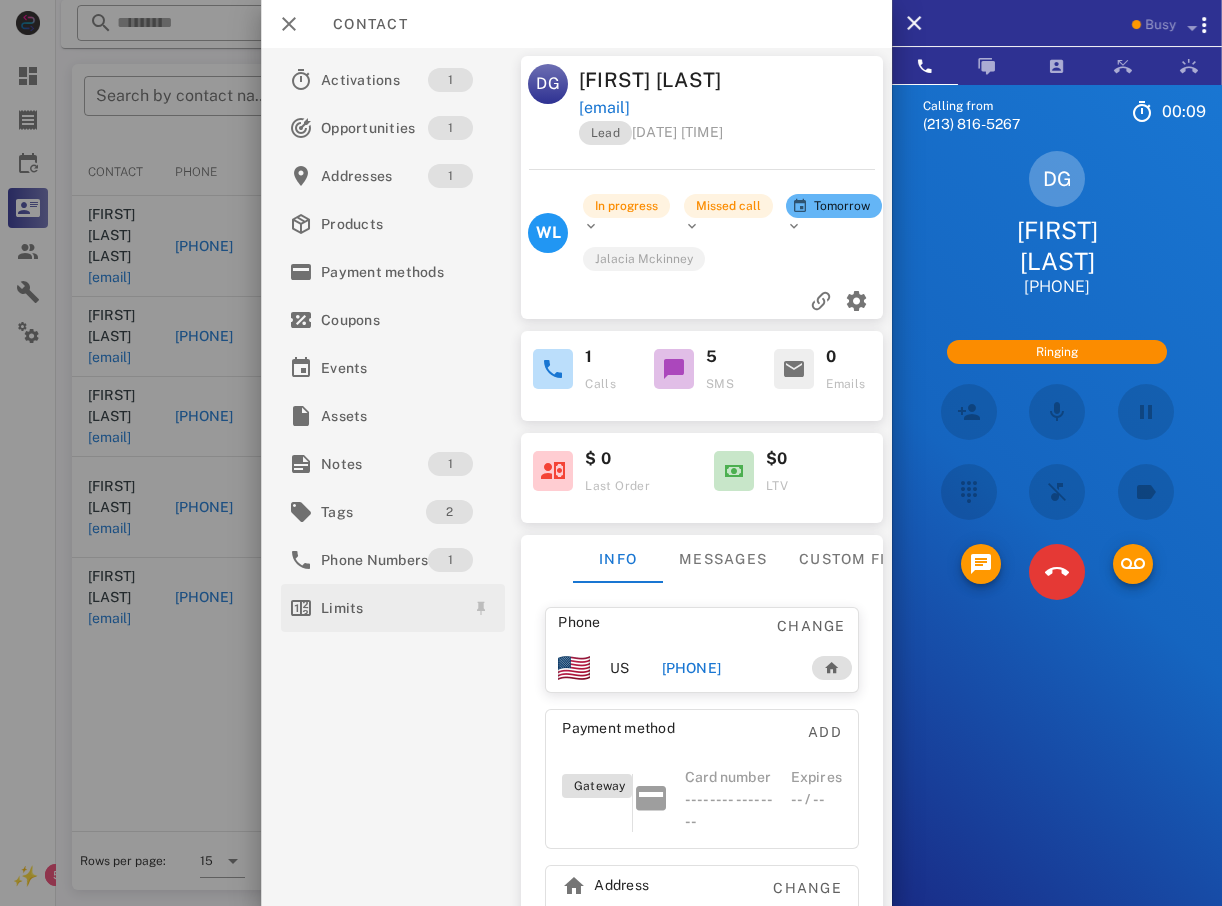 scroll, scrollTop: 175, scrollLeft: 0, axis: vertical 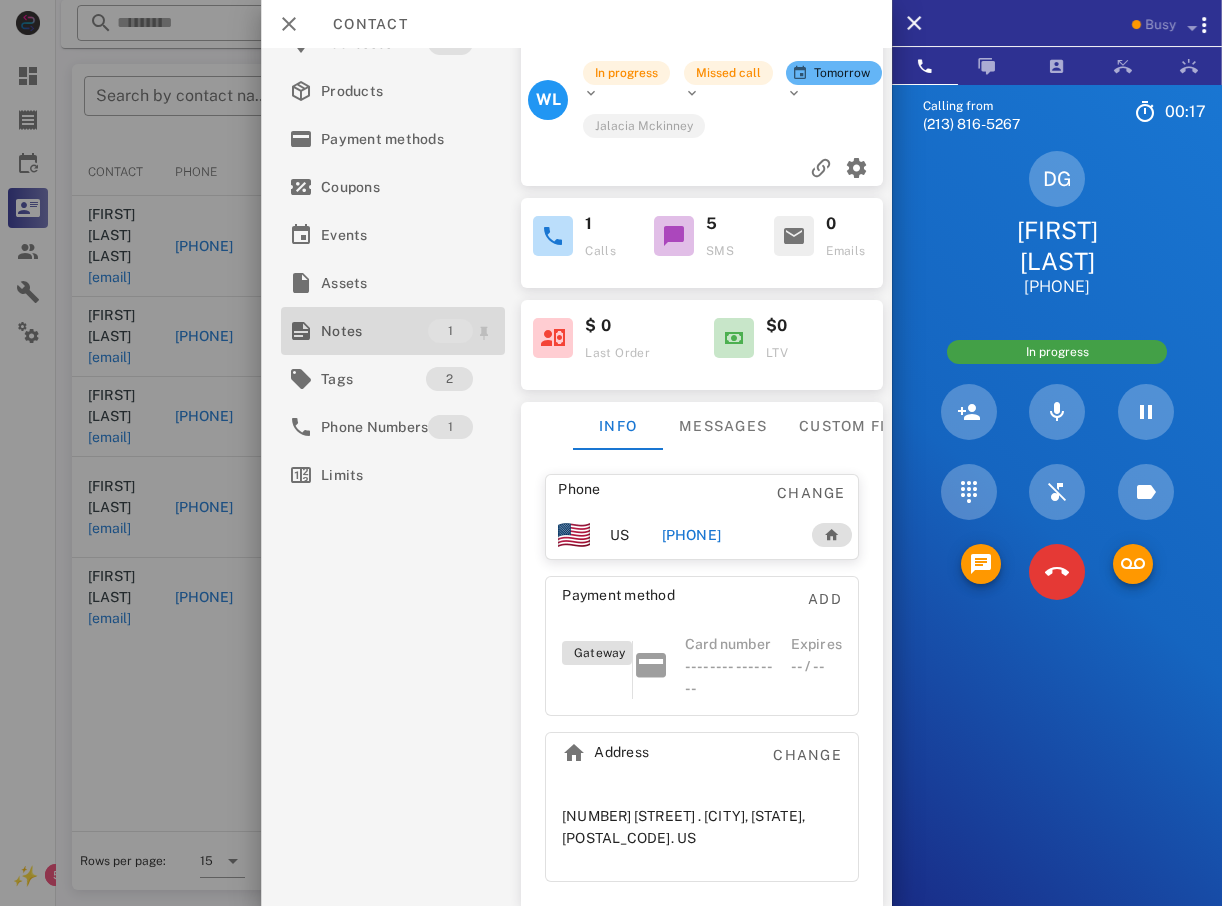 click on "Notes" at bounding box center [374, 331] 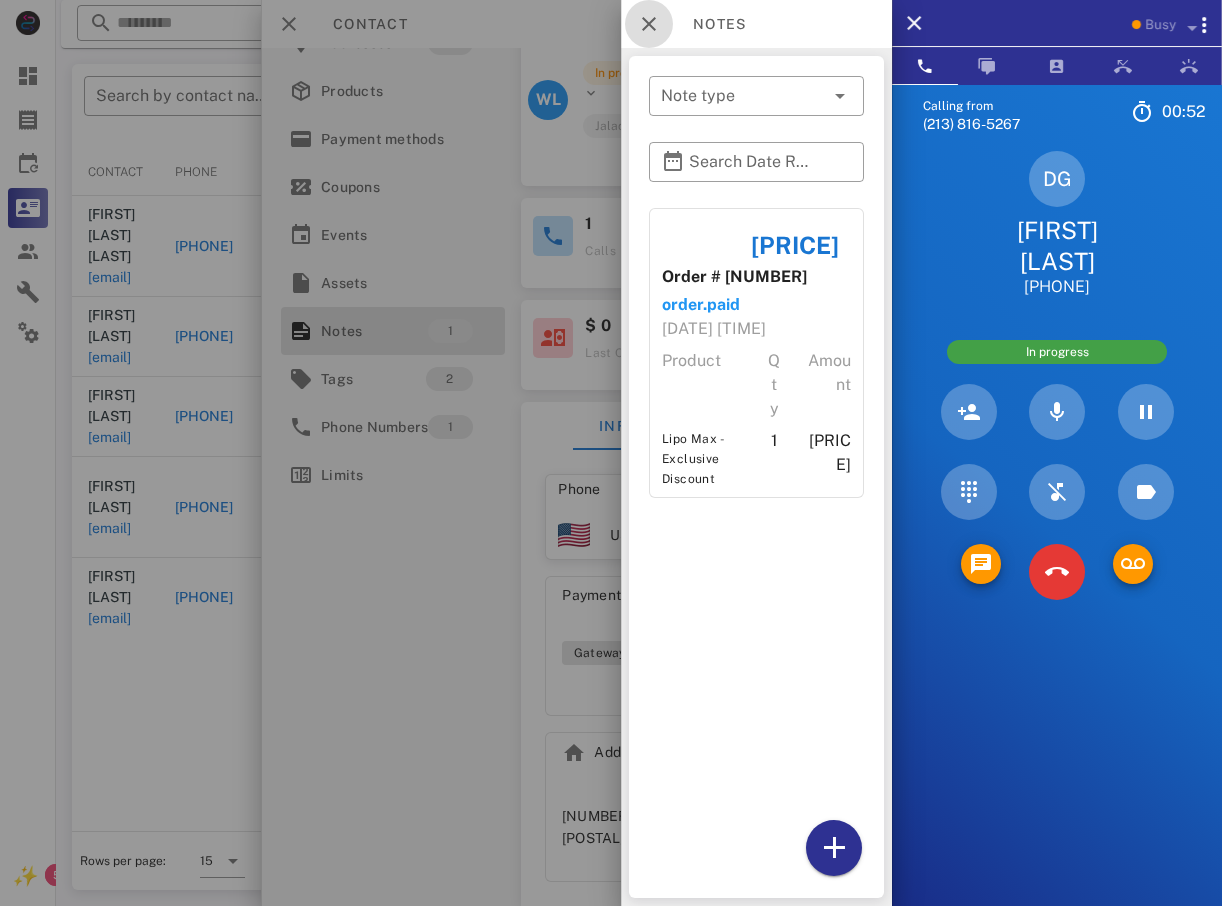 click at bounding box center [649, 24] 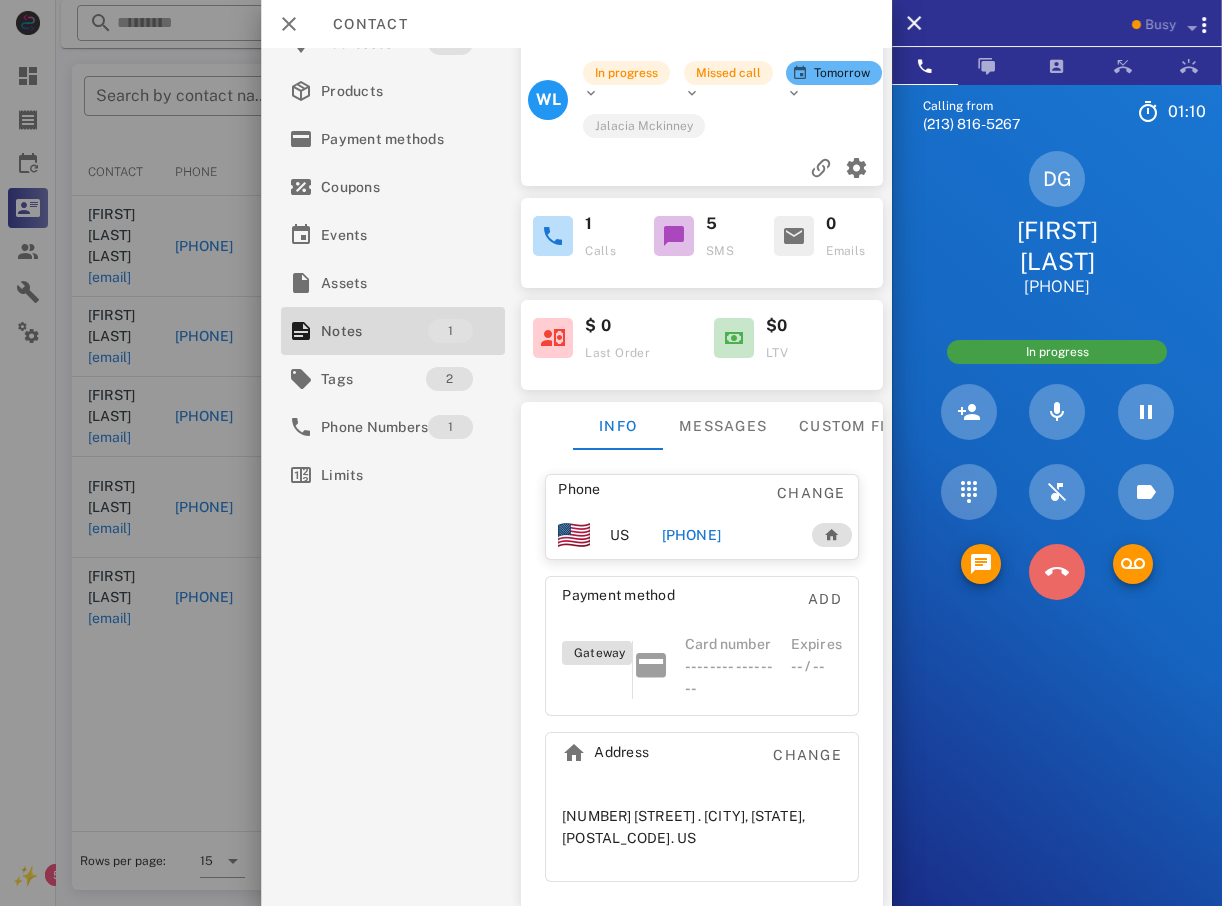 click at bounding box center [1057, 572] 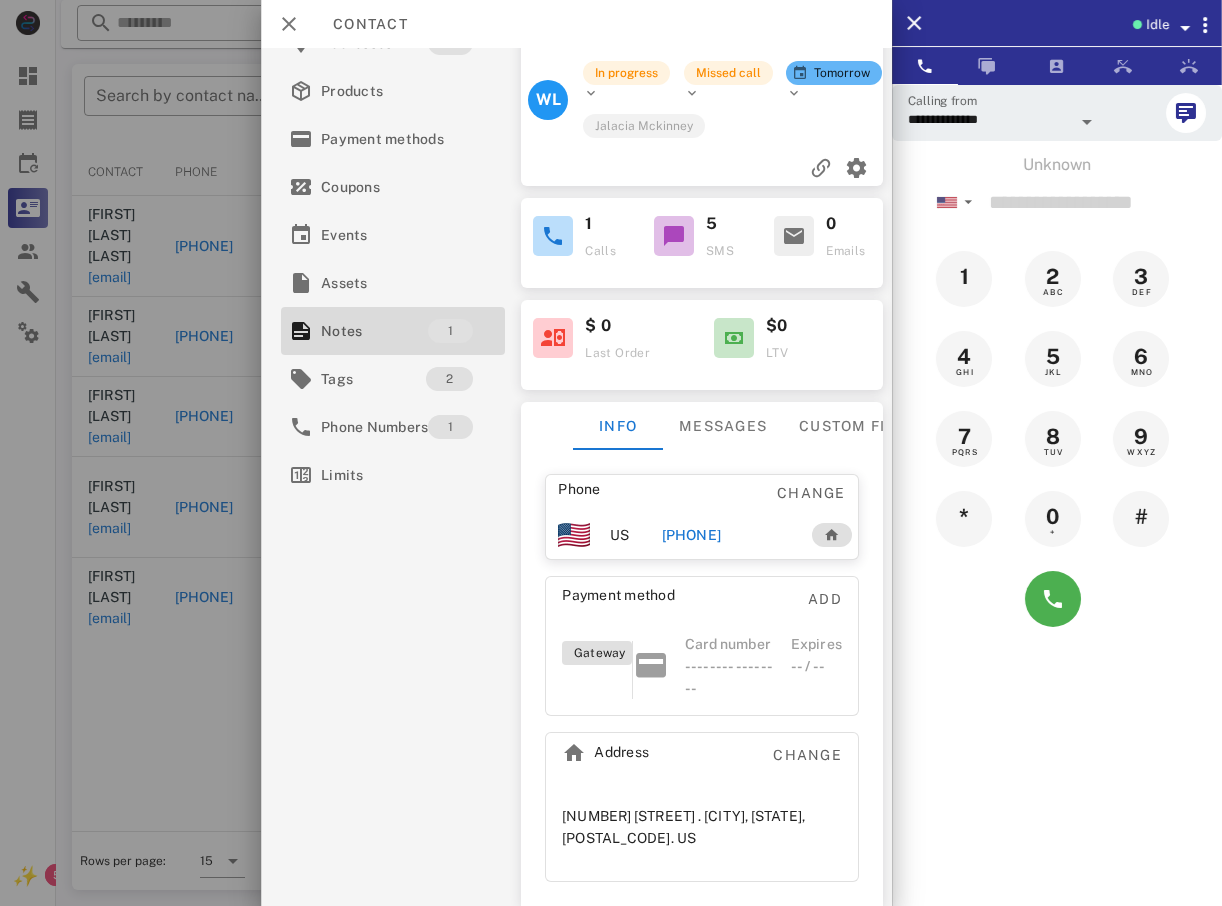 click at bounding box center (611, 453) 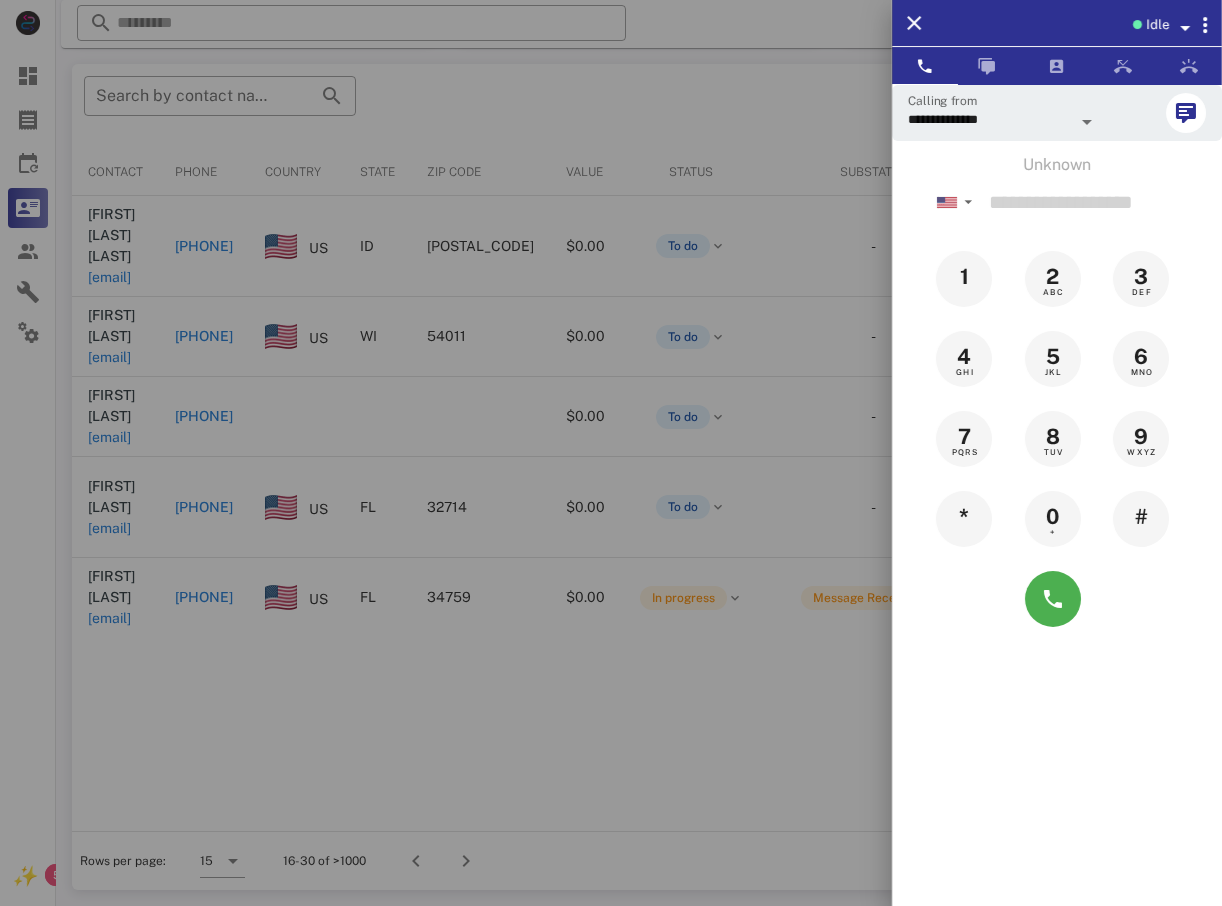 click at bounding box center (611, 453) 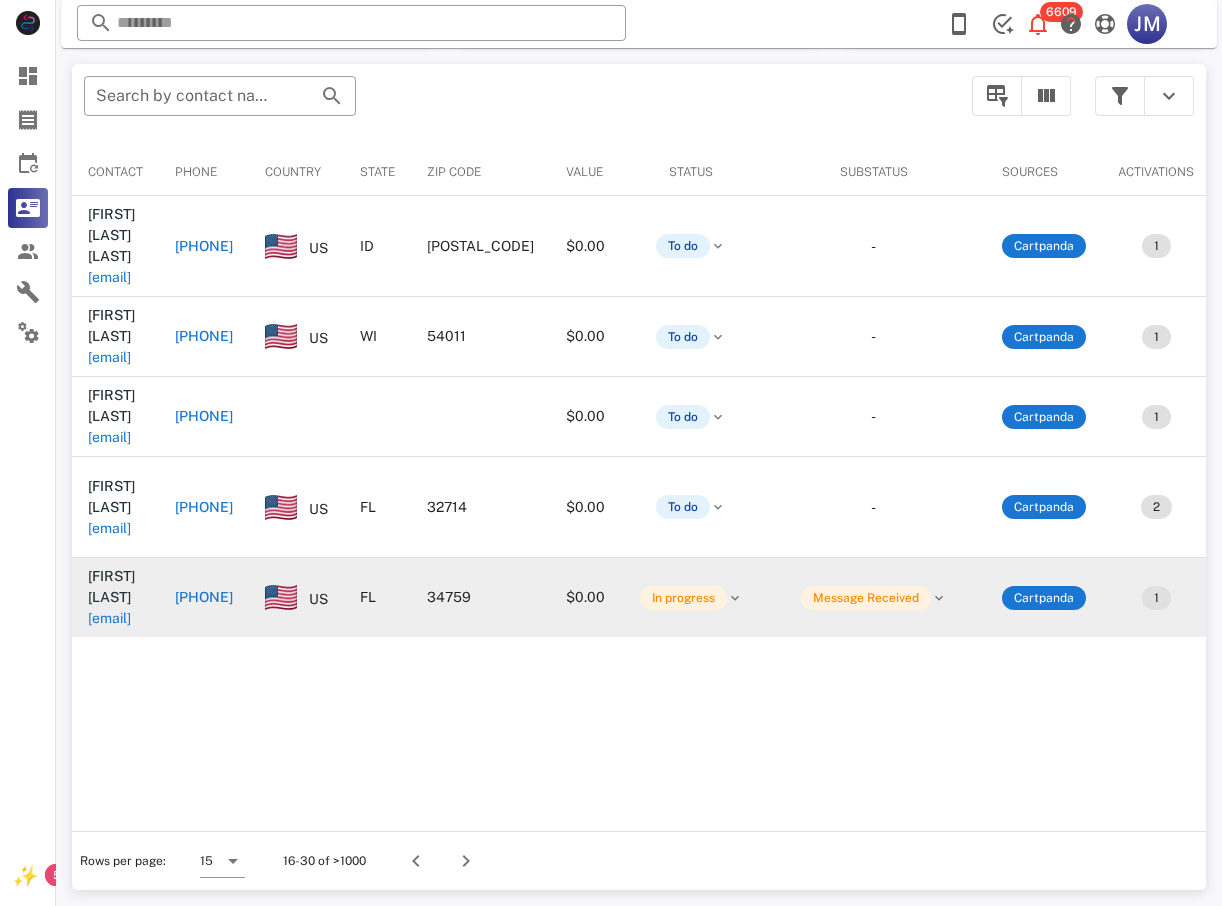 click on "[PHONE]" at bounding box center (204, 597) 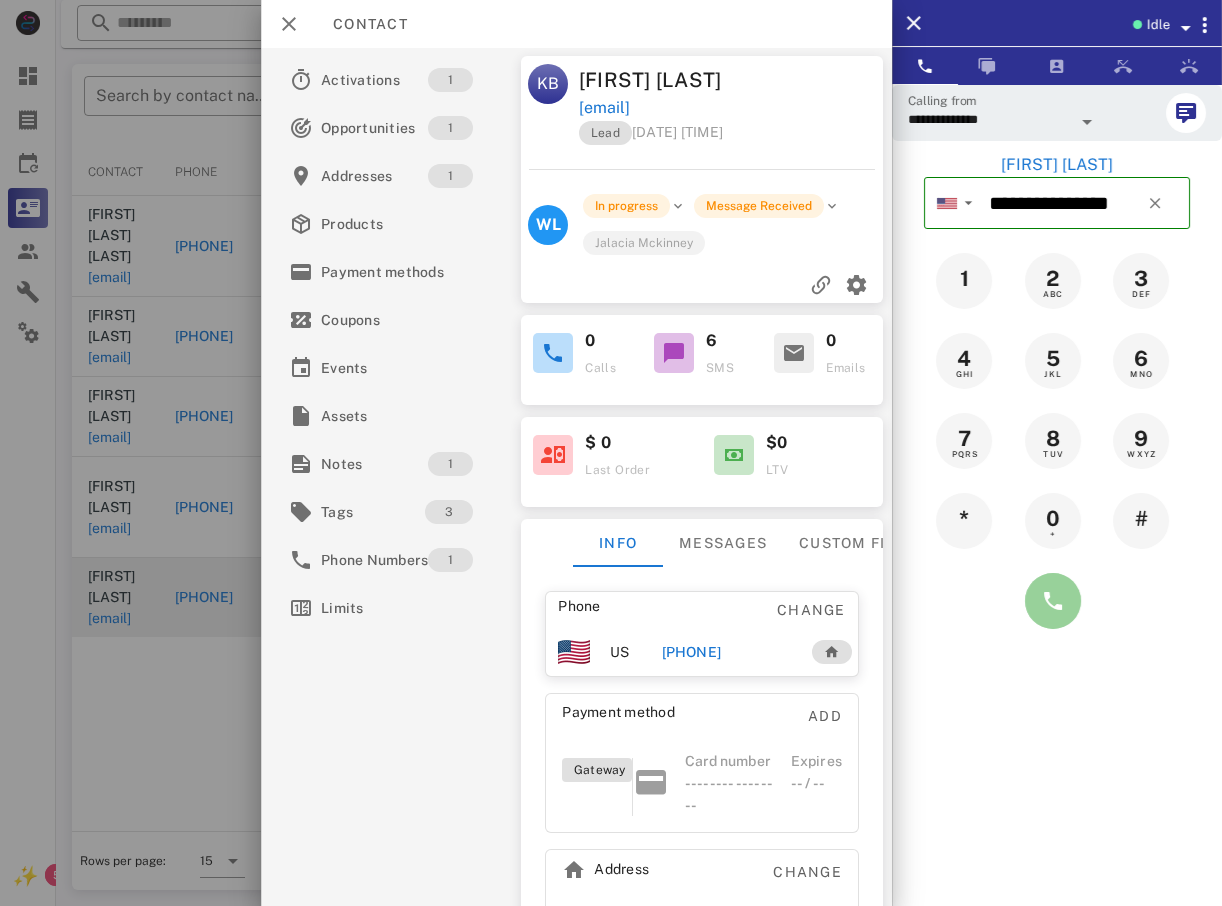 click at bounding box center [1053, 601] 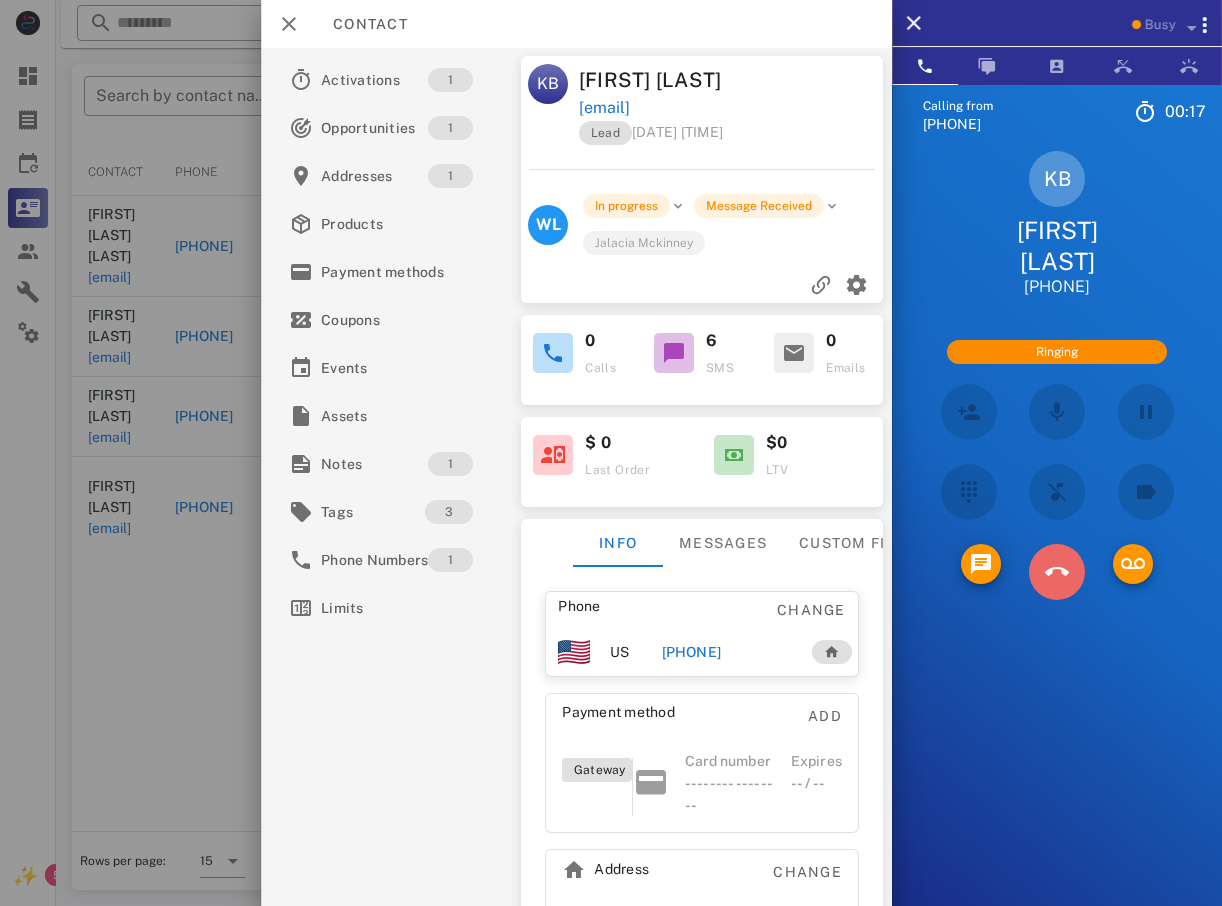 drag, startPoint x: 1057, startPoint y: 570, endPoint x: 1045, endPoint y: 576, distance: 13.416408 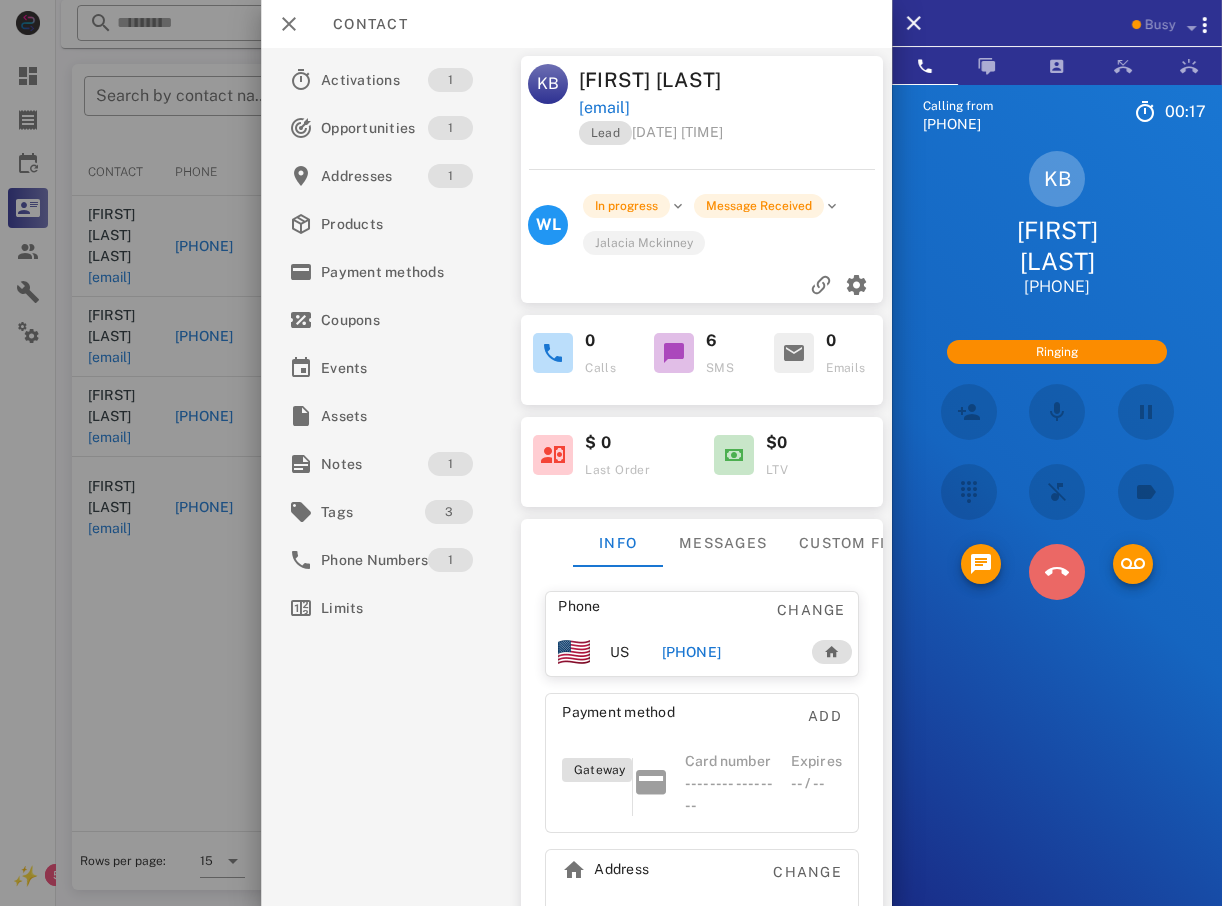 click at bounding box center [1057, 572] 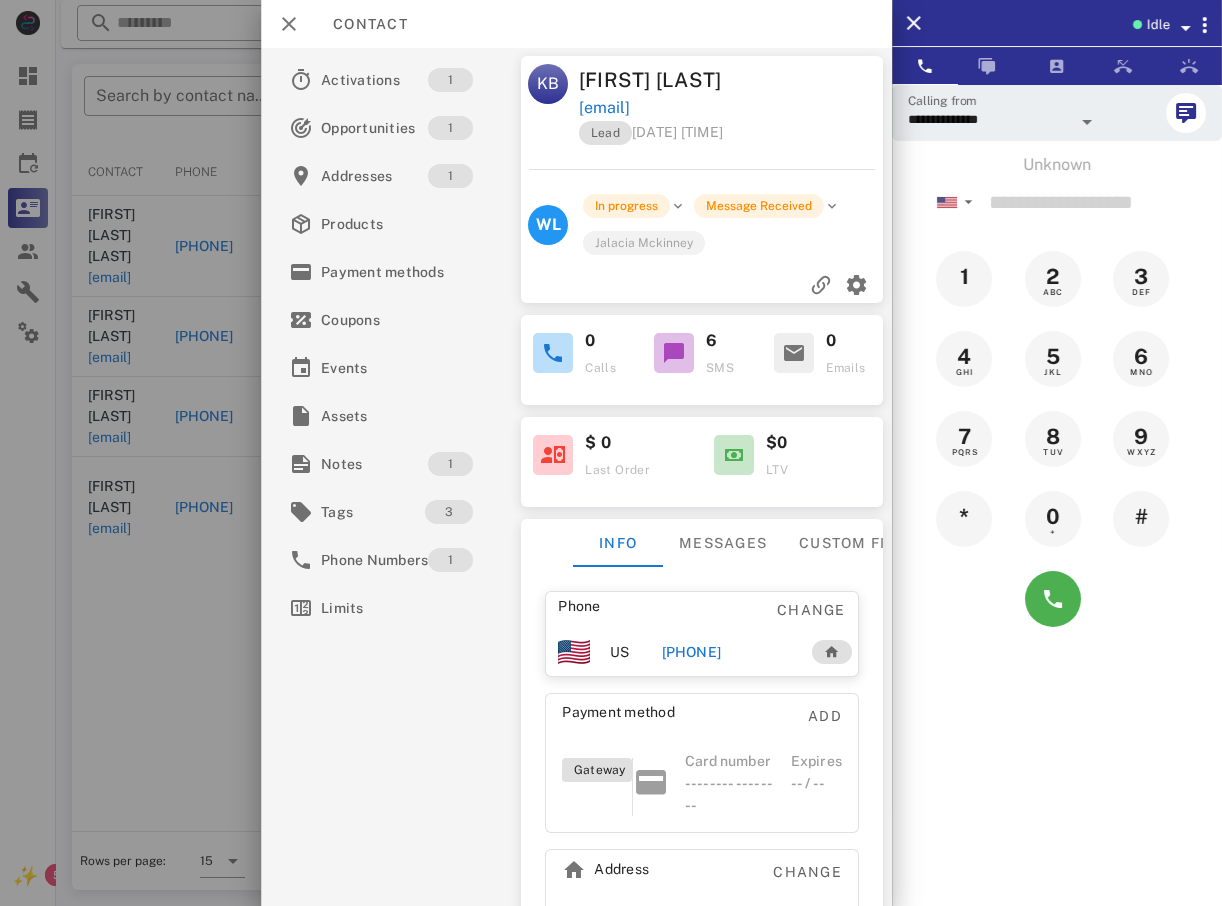 click at bounding box center [611, 453] 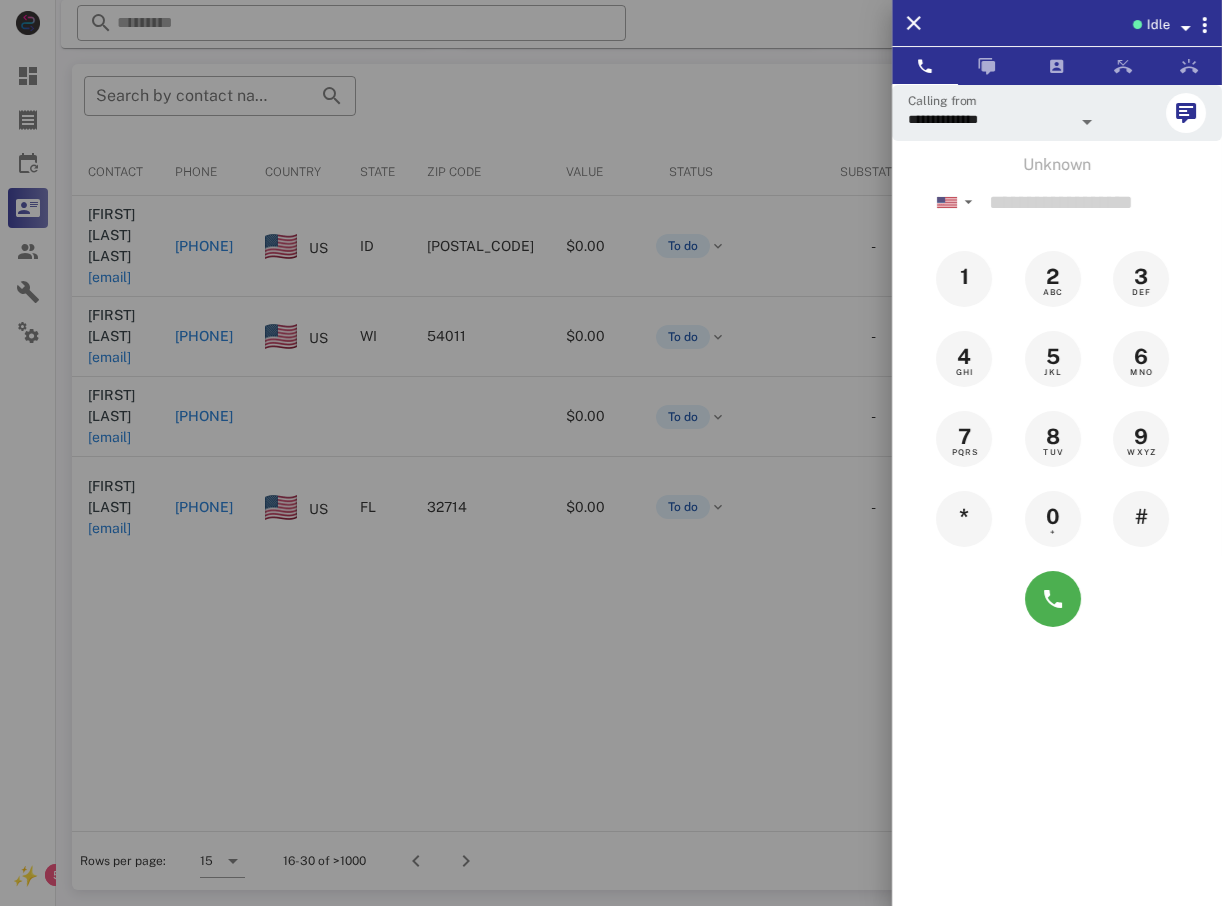 click at bounding box center (611, 453) 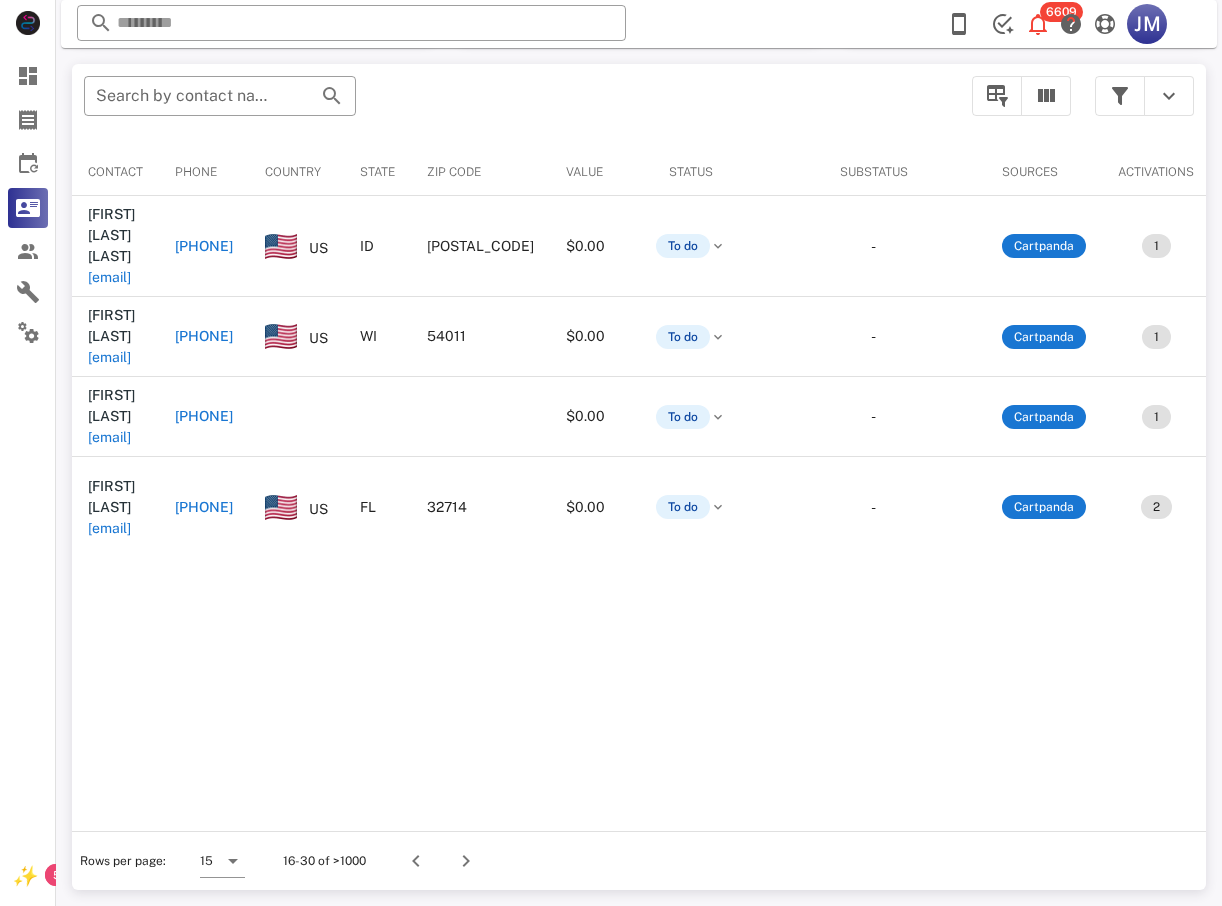 drag, startPoint x: 337, startPoint y: 461, endPoint x: 382, endPoint y: 470, distance: 45.891174 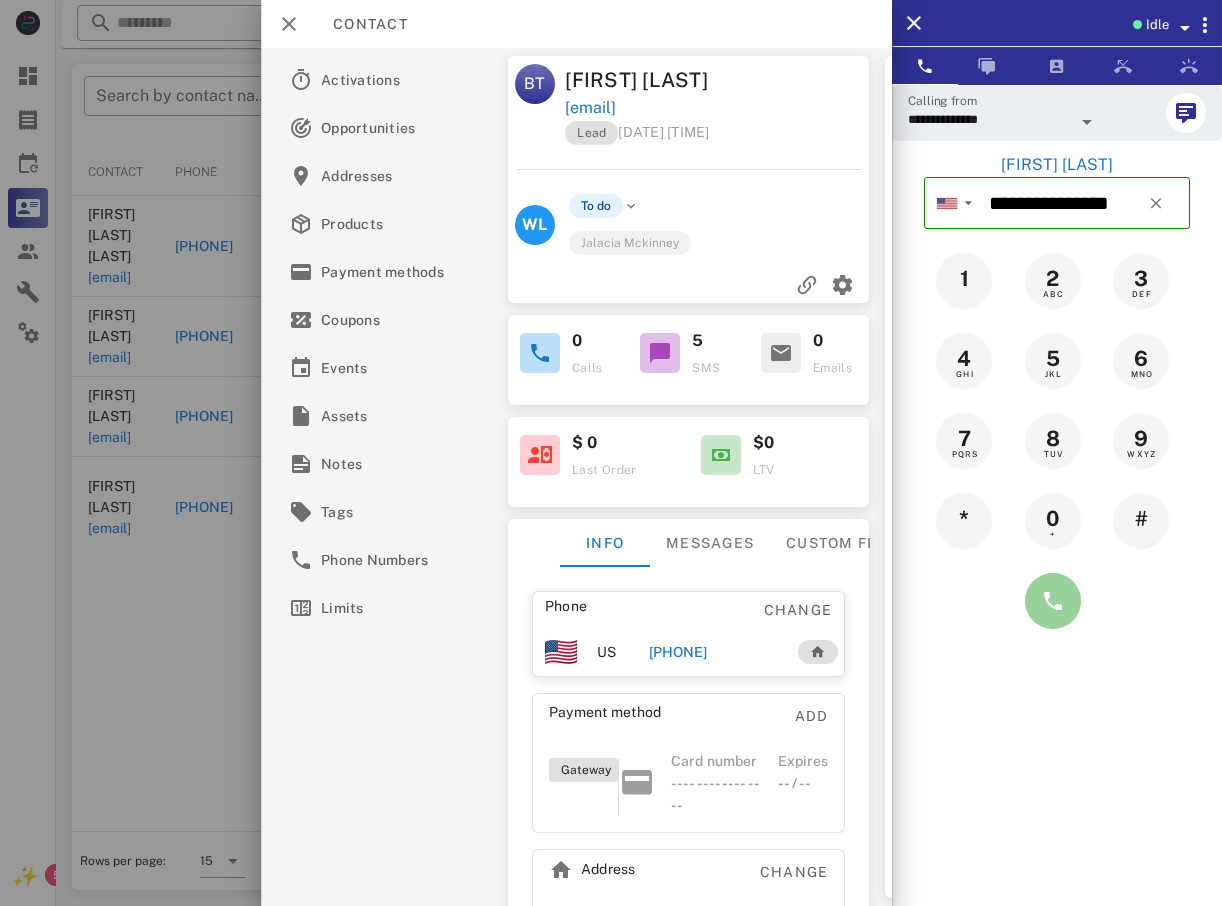 click at bounding box center (1053, 601) 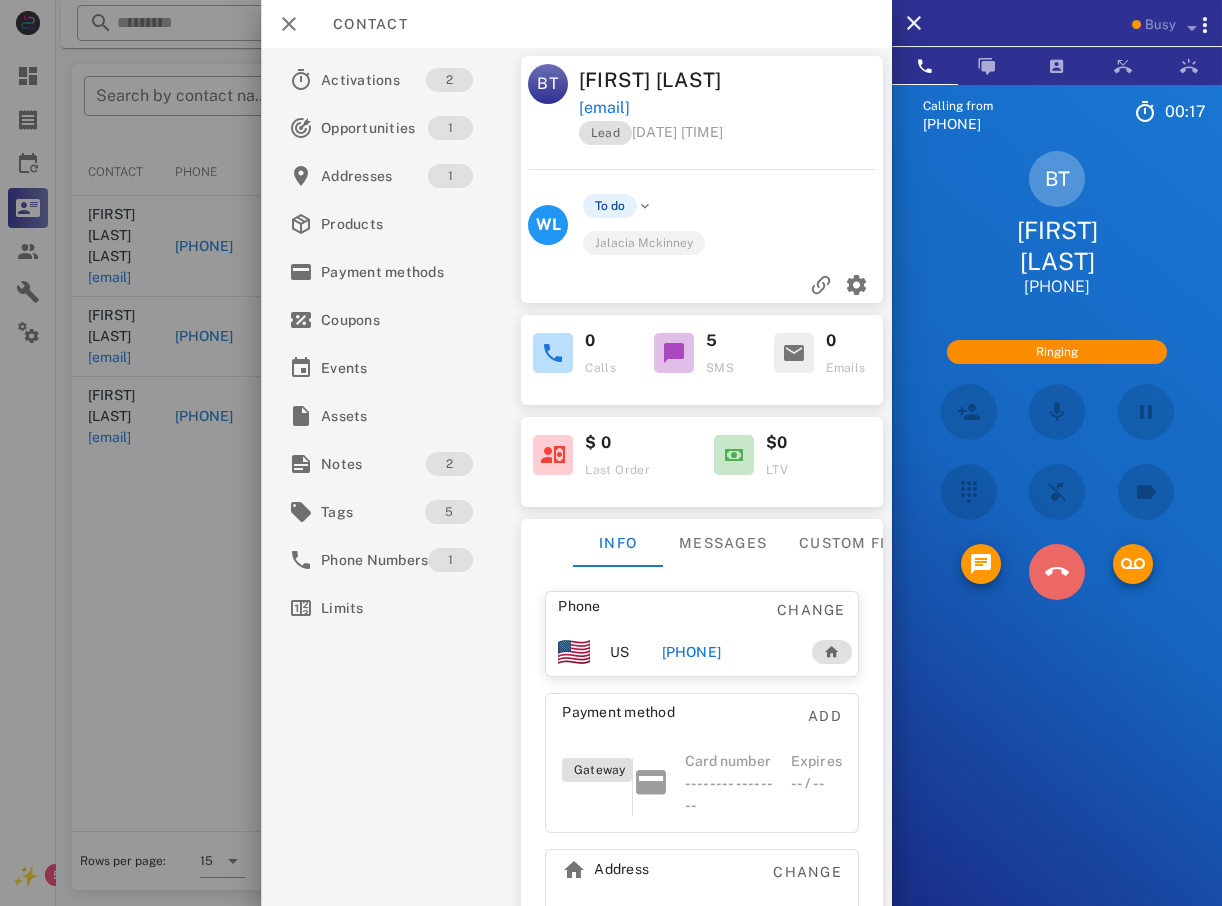 click at bounding box center [1057, 572] 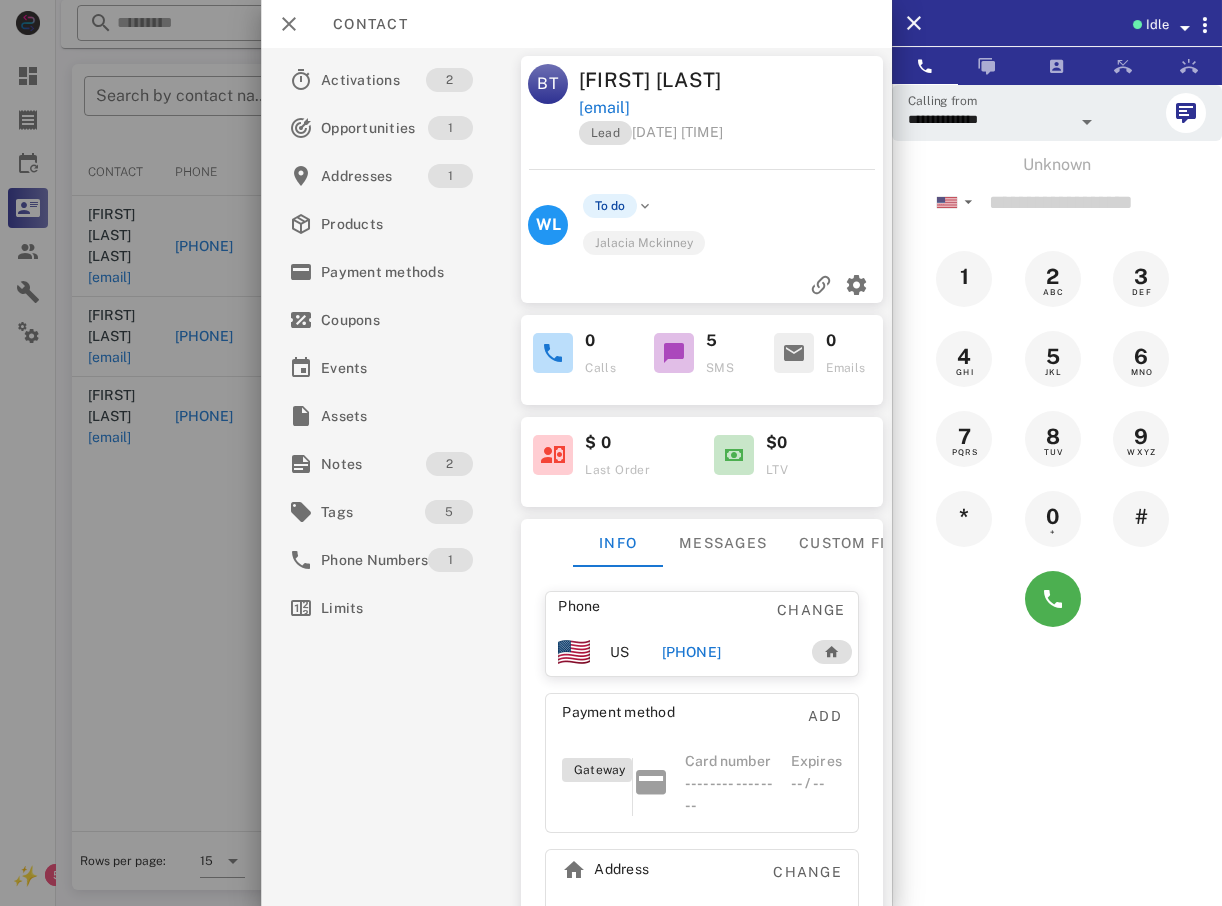 click at bounding box center (611, 453) 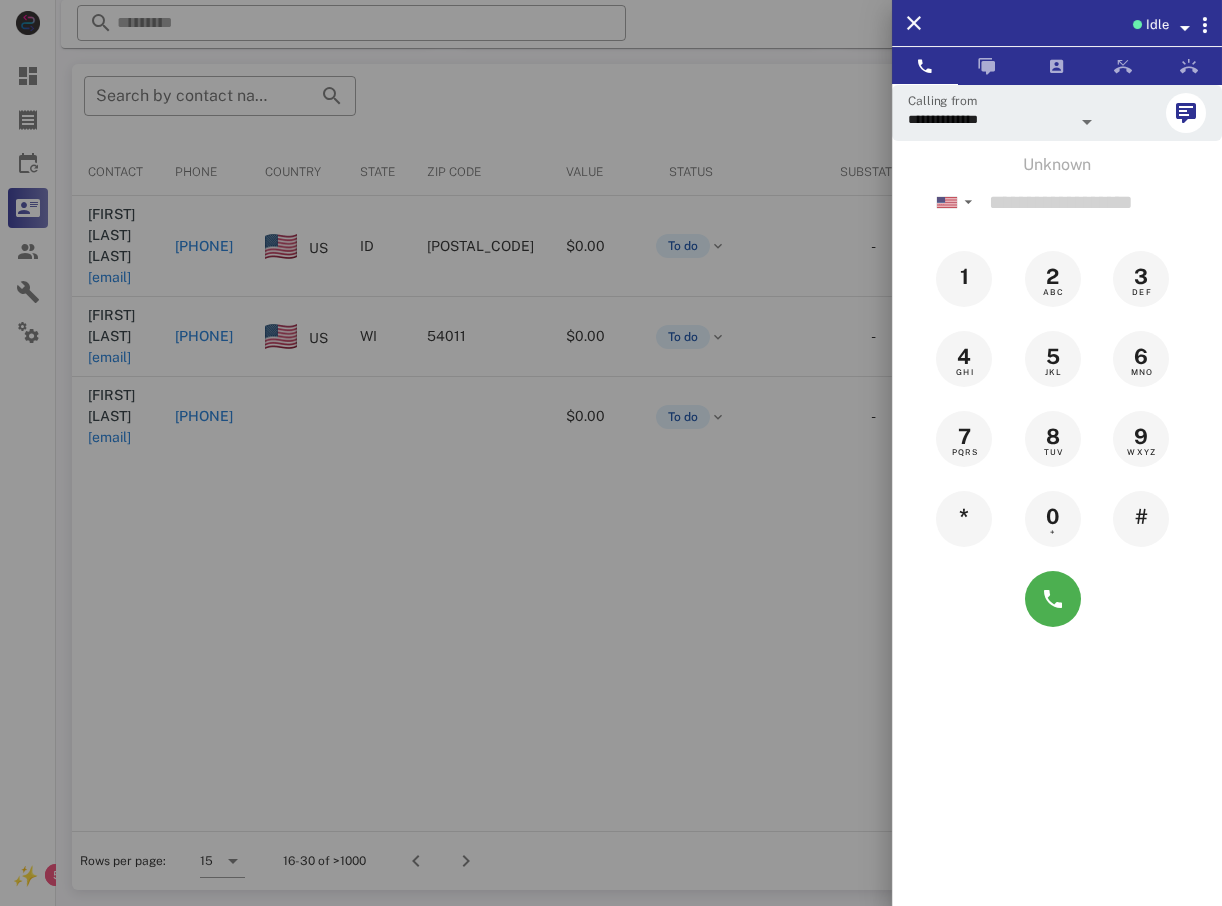 click at bounding box center [611, 453] 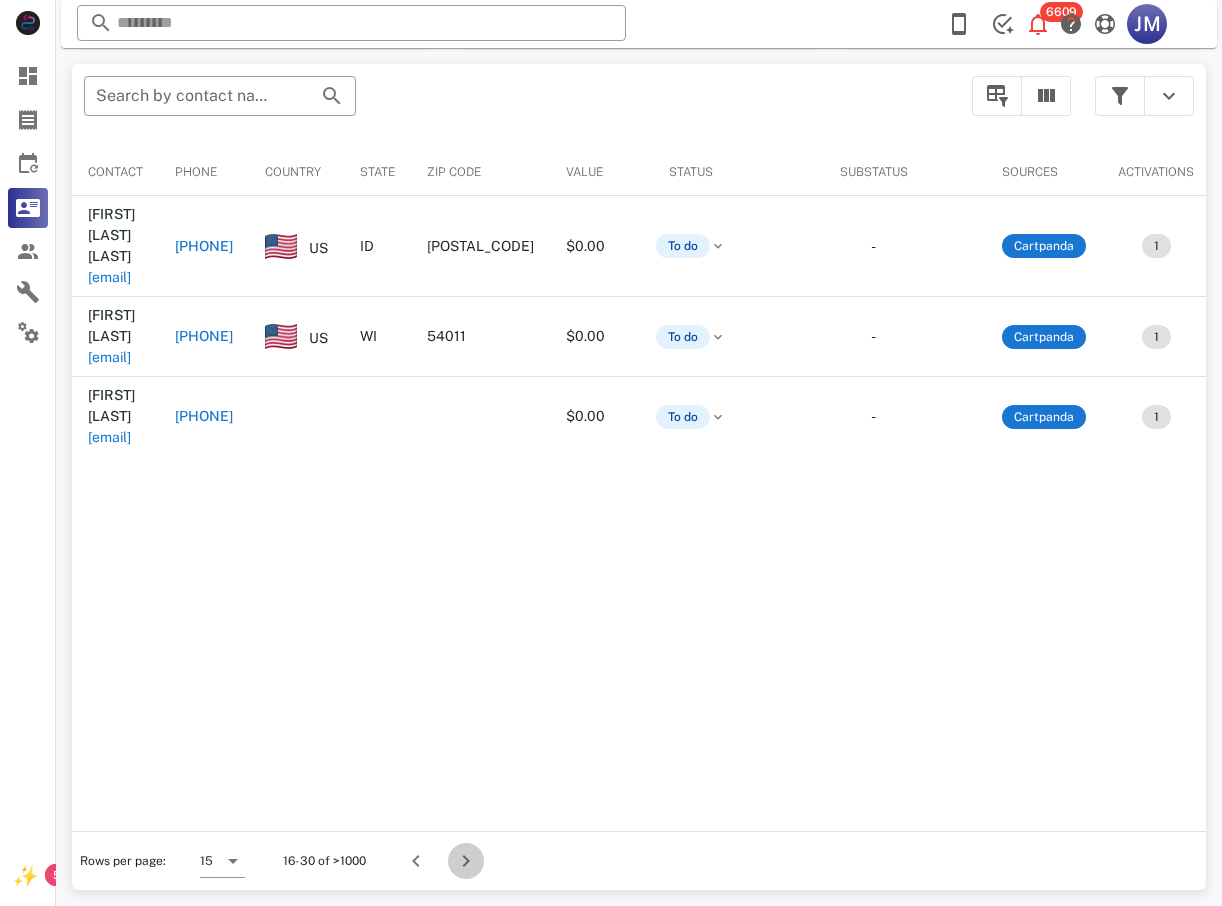 click at bounding box center (466, 861) 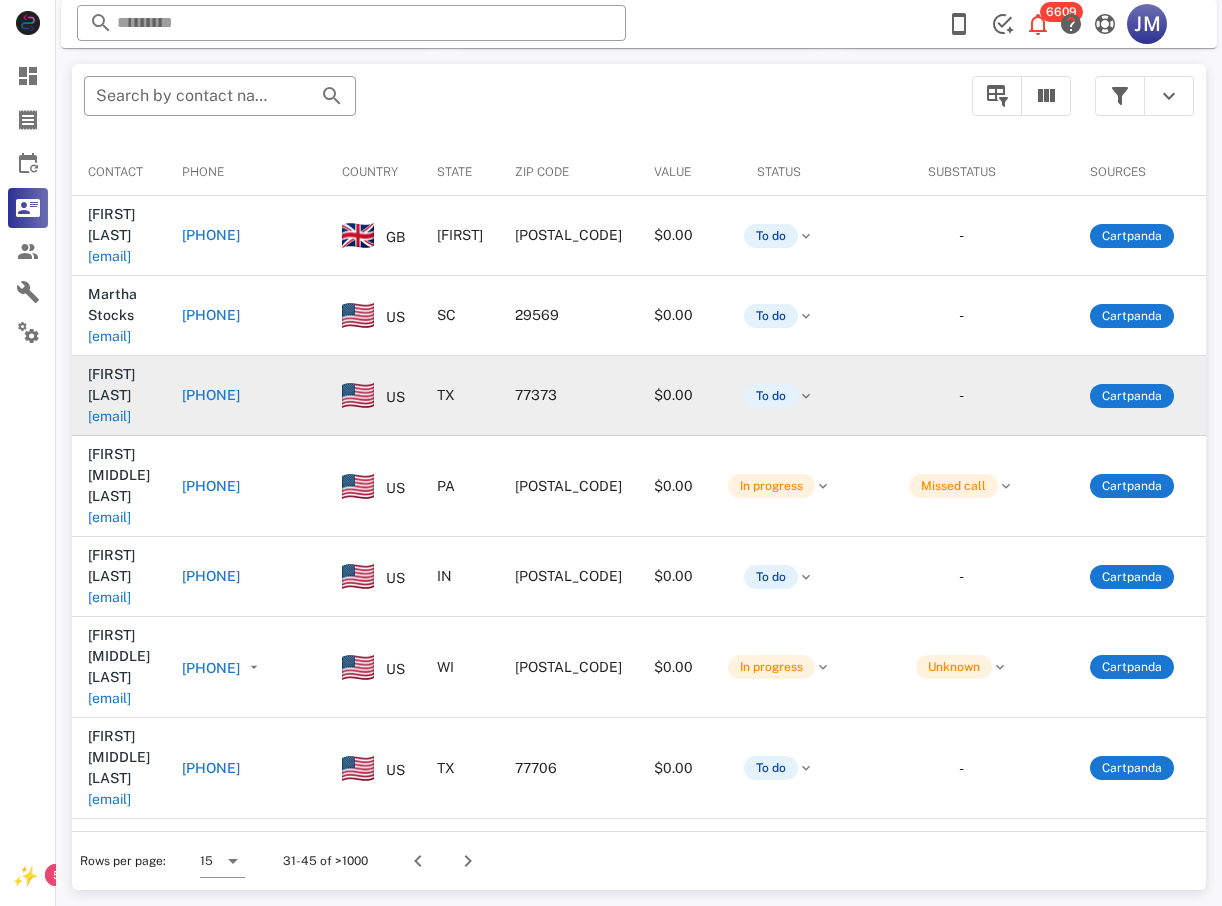 scroll, scrollTop: 380, scrollLeft: 0, axis: vertical 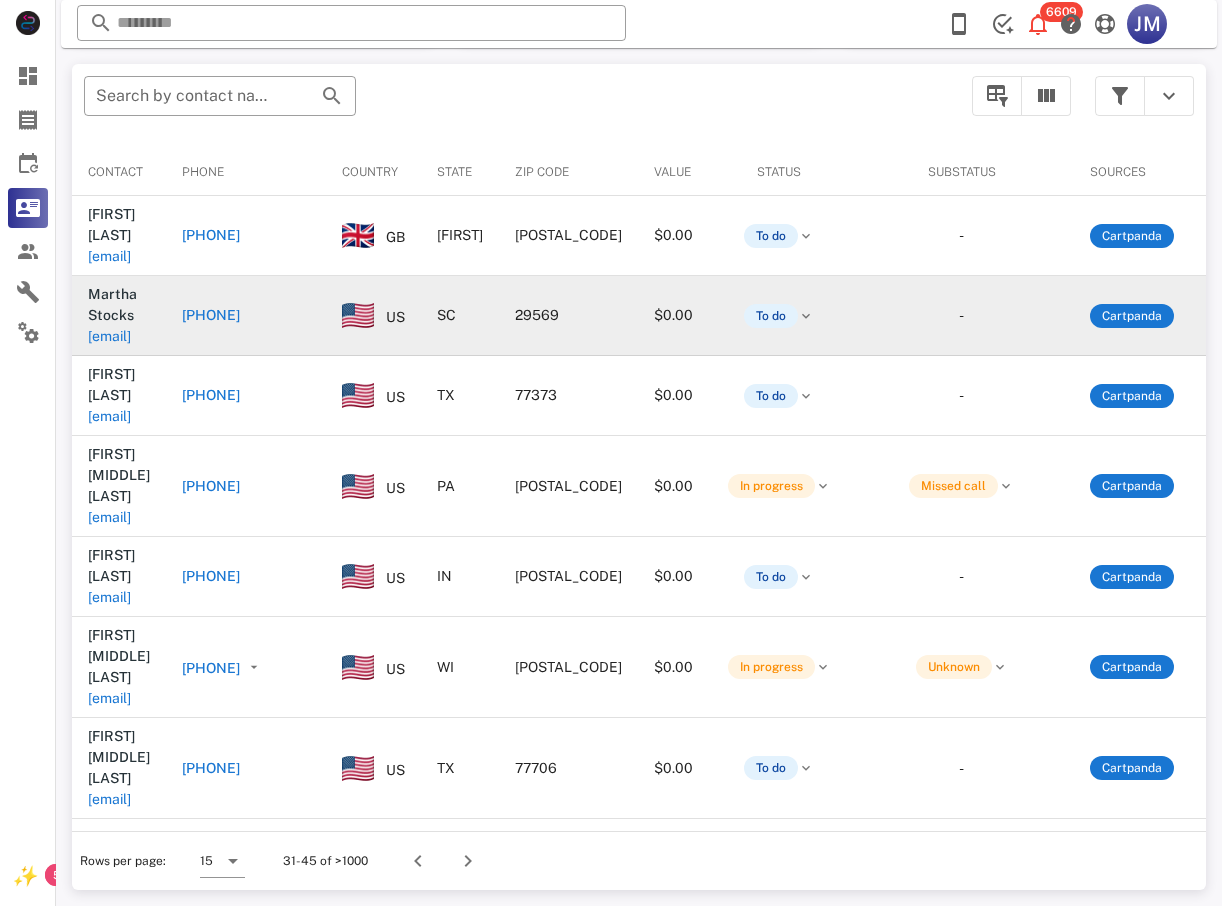 click on "[PHONE]" at bounding box center [211, 315] 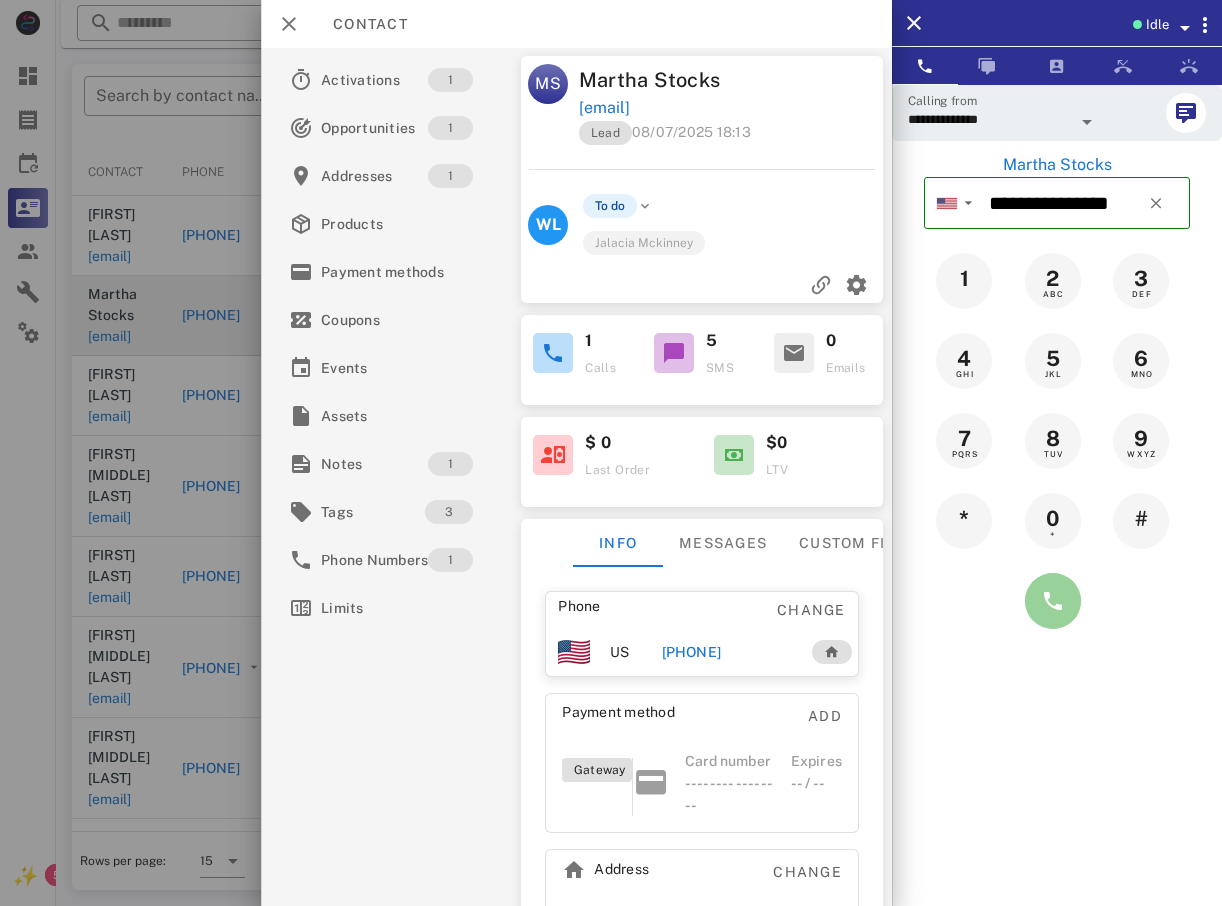 click at bounding box center [1053, 601] 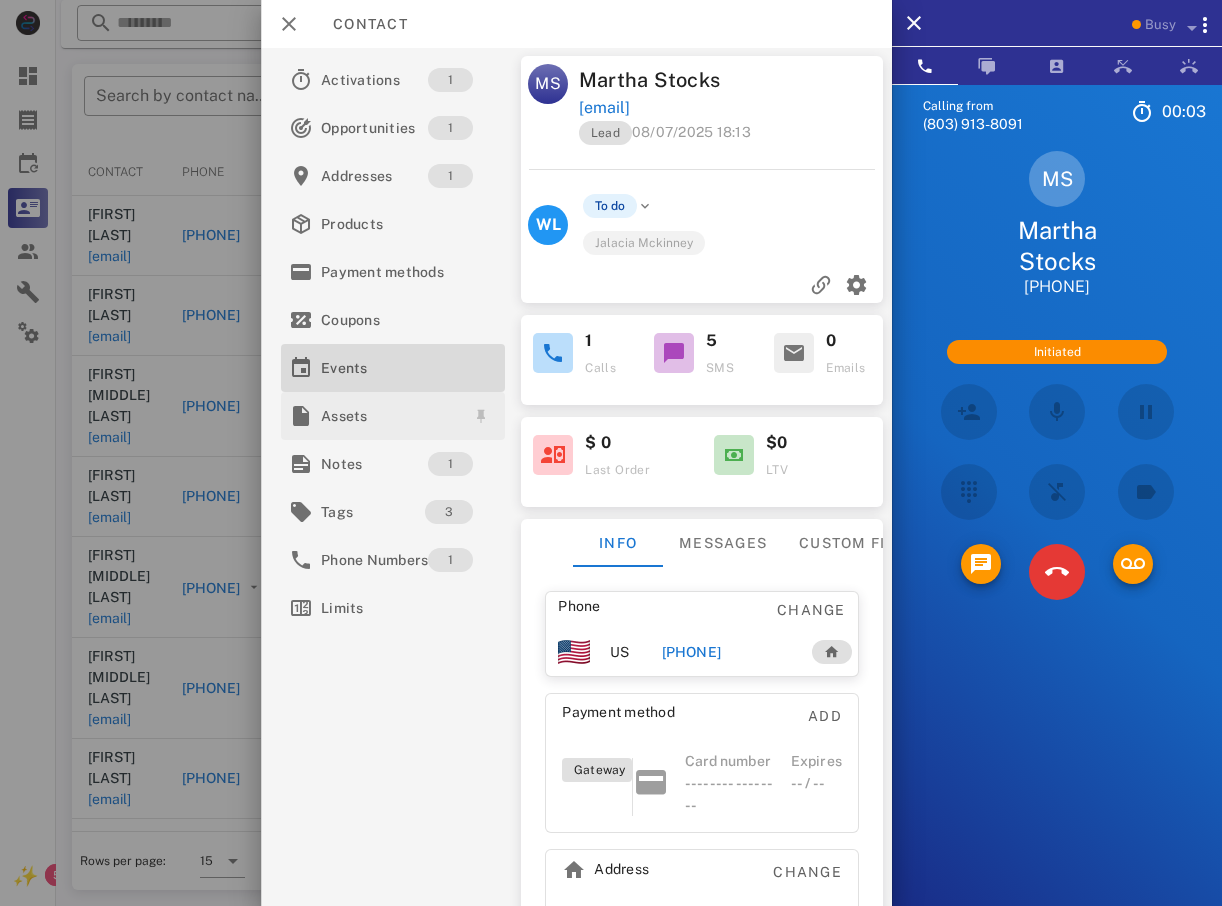 drag, startPoint x: 300, startPoint y: 391, endPoint x: 322, endPoint y: 398, distance: 23.086792 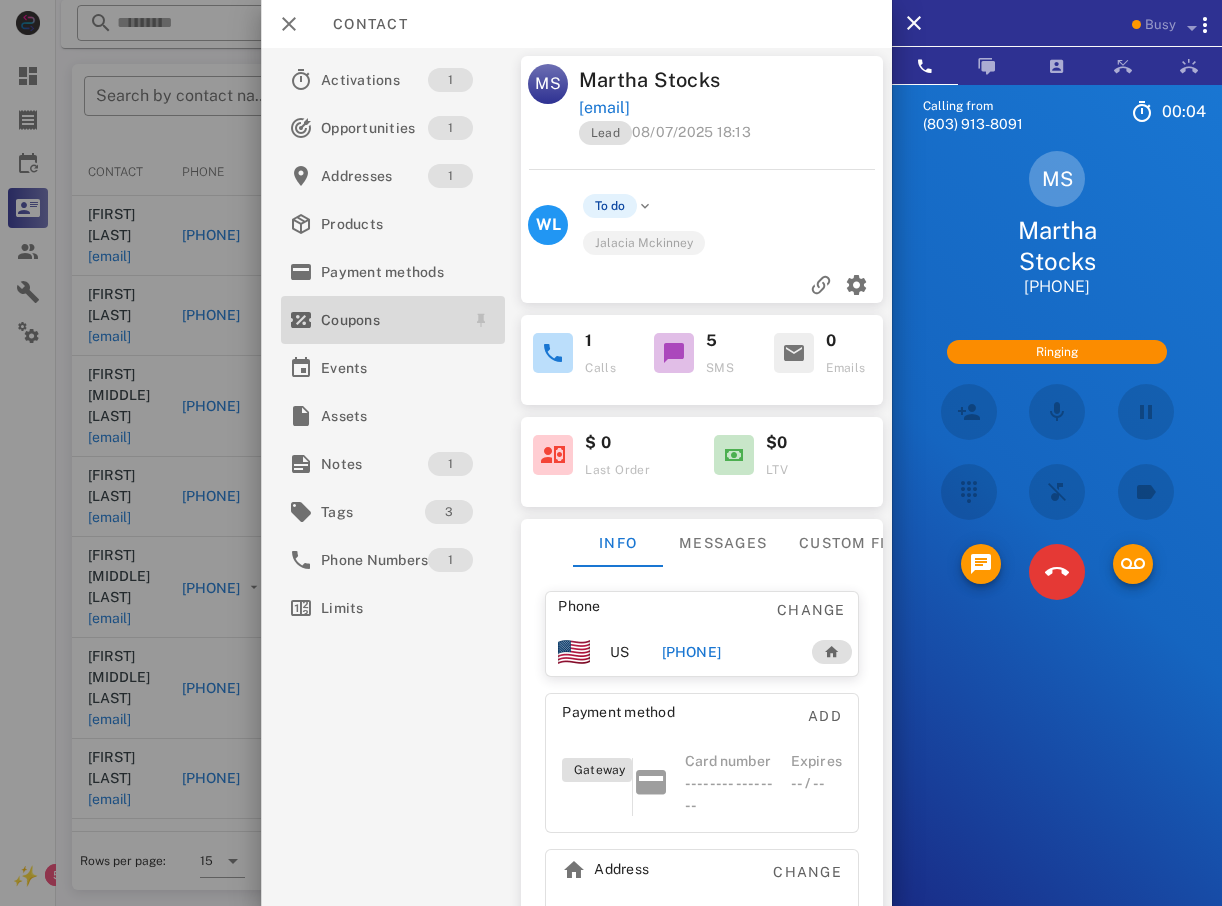 drag, startPoint x: 322, startPoint y: 398, endPoint x: 498, endPoint y: 301, distance: 200.96019 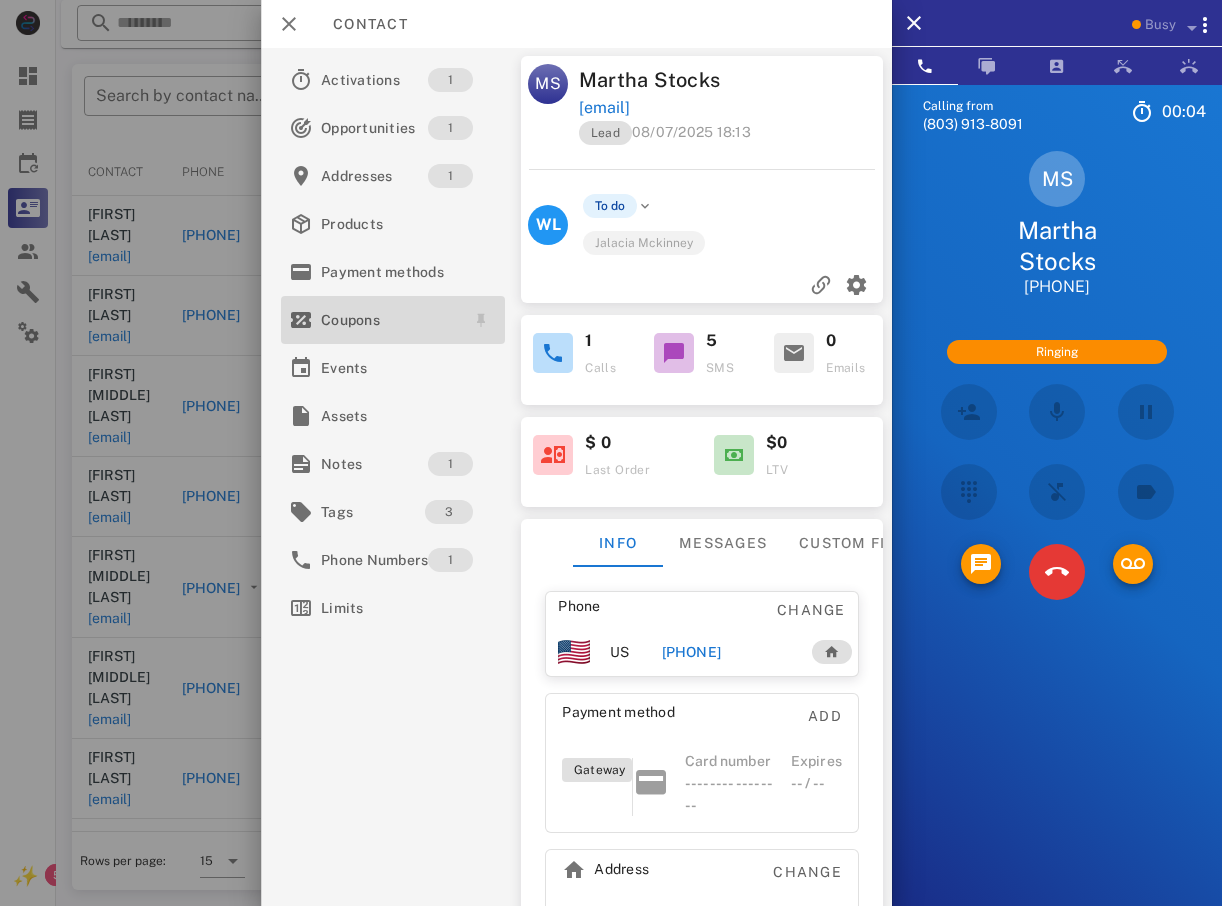 click on "Coupons" at bounding box center (393, 320) 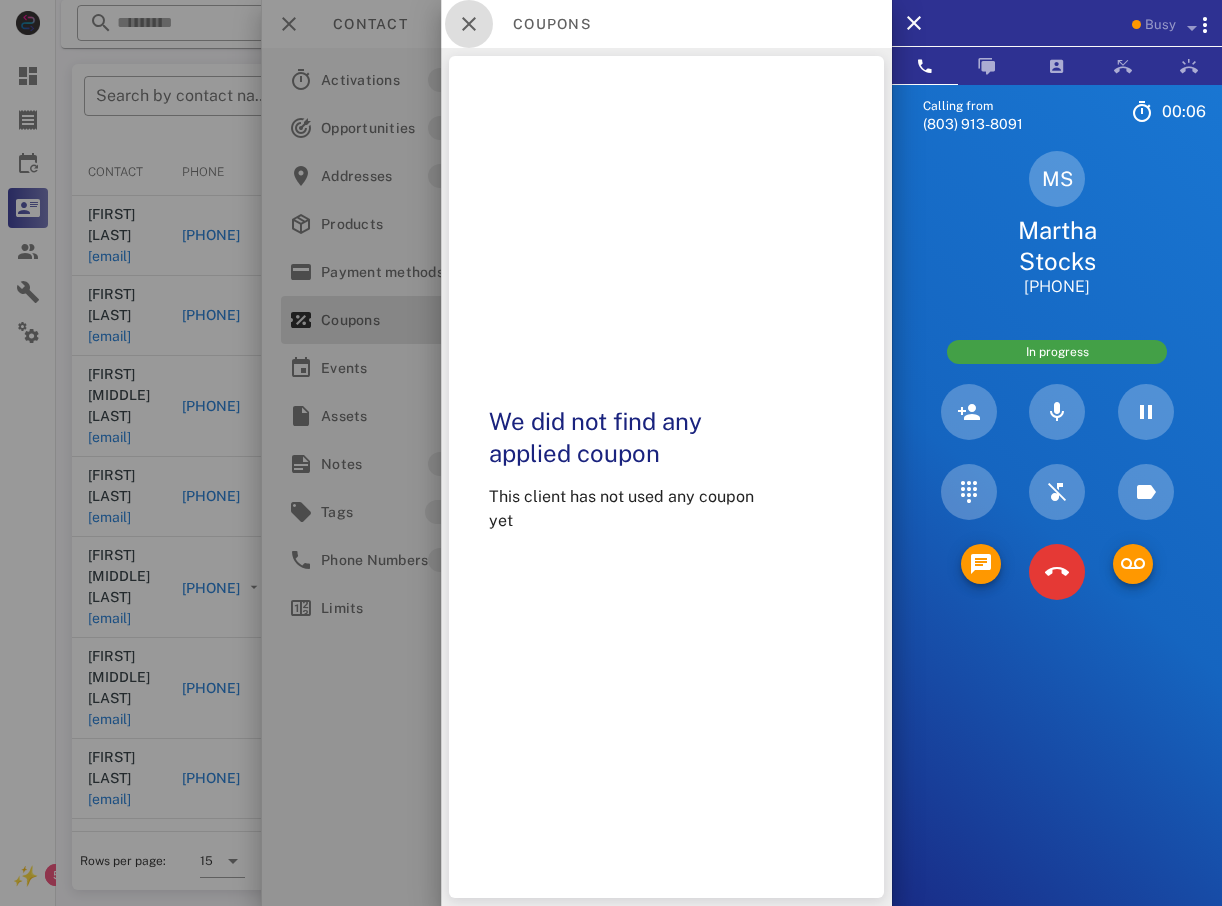 click at bounding box center (469, 24) 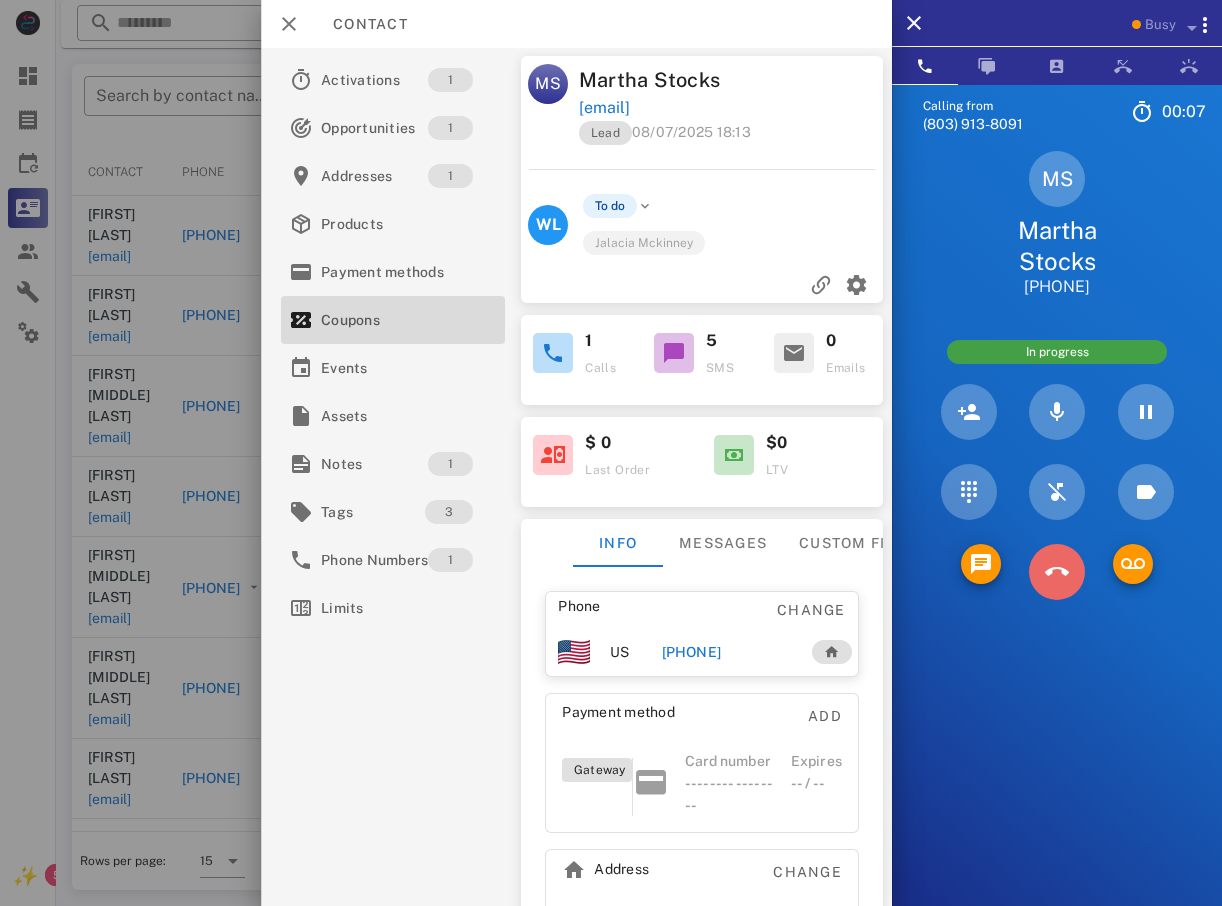 click at bounding box center [1057, 572] 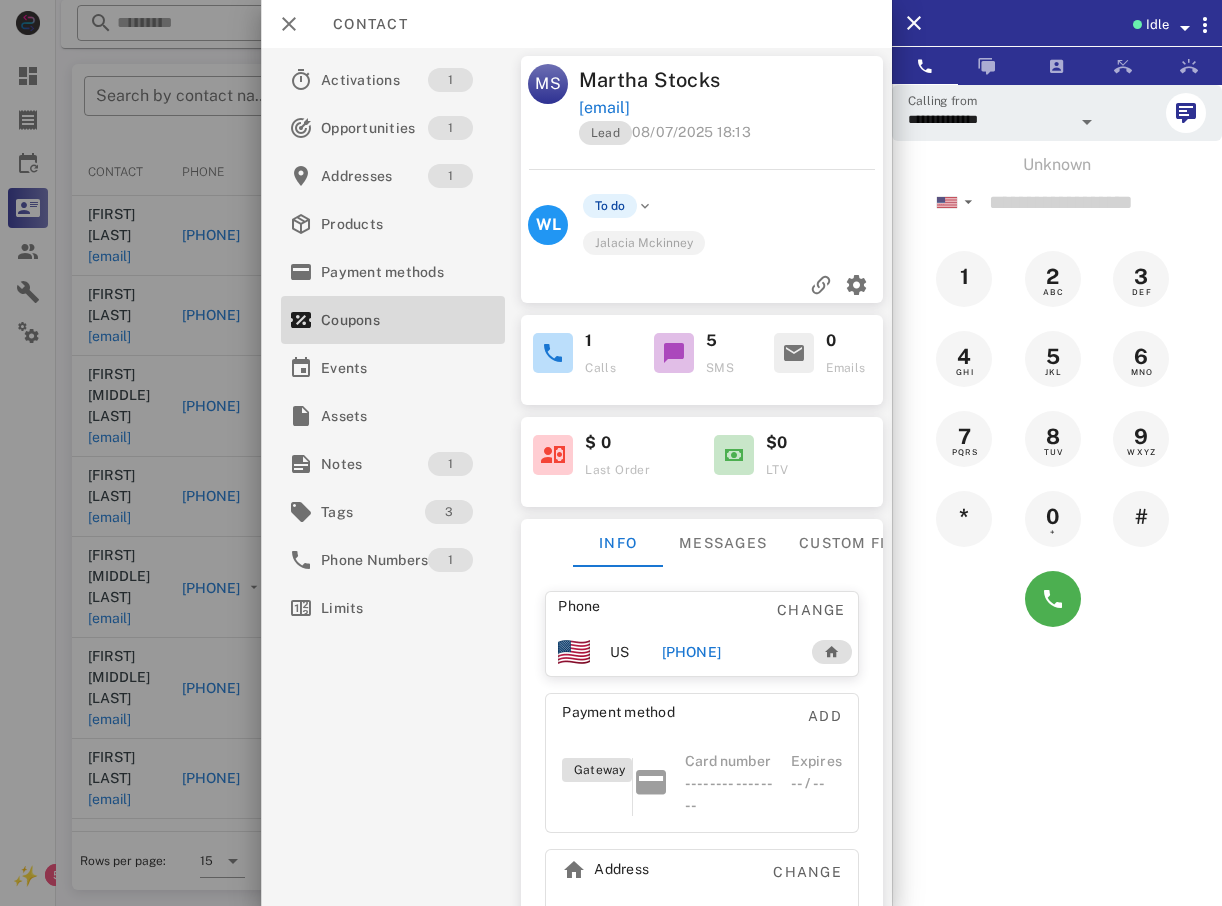 click at bounding box center [611, 453] 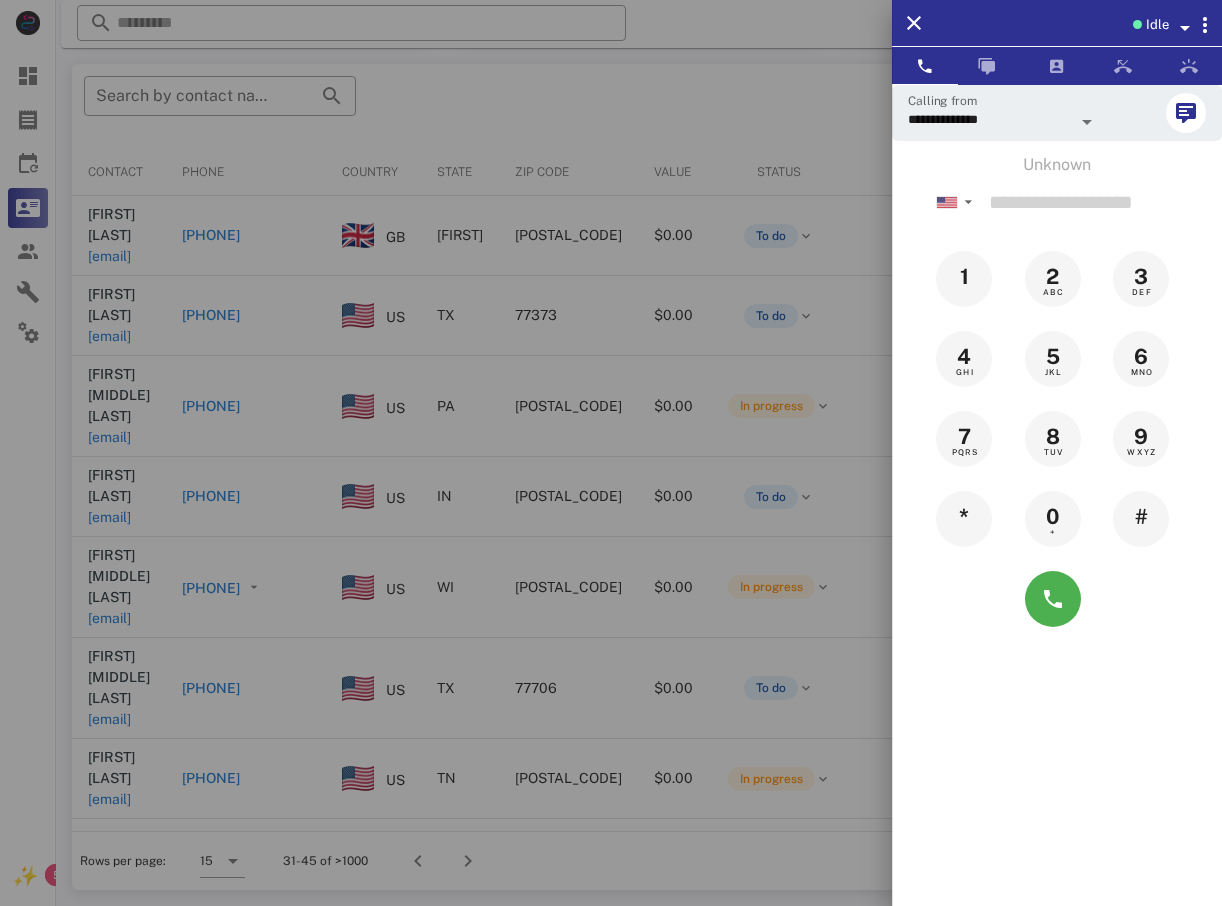 click at bounding box center (611, 453) 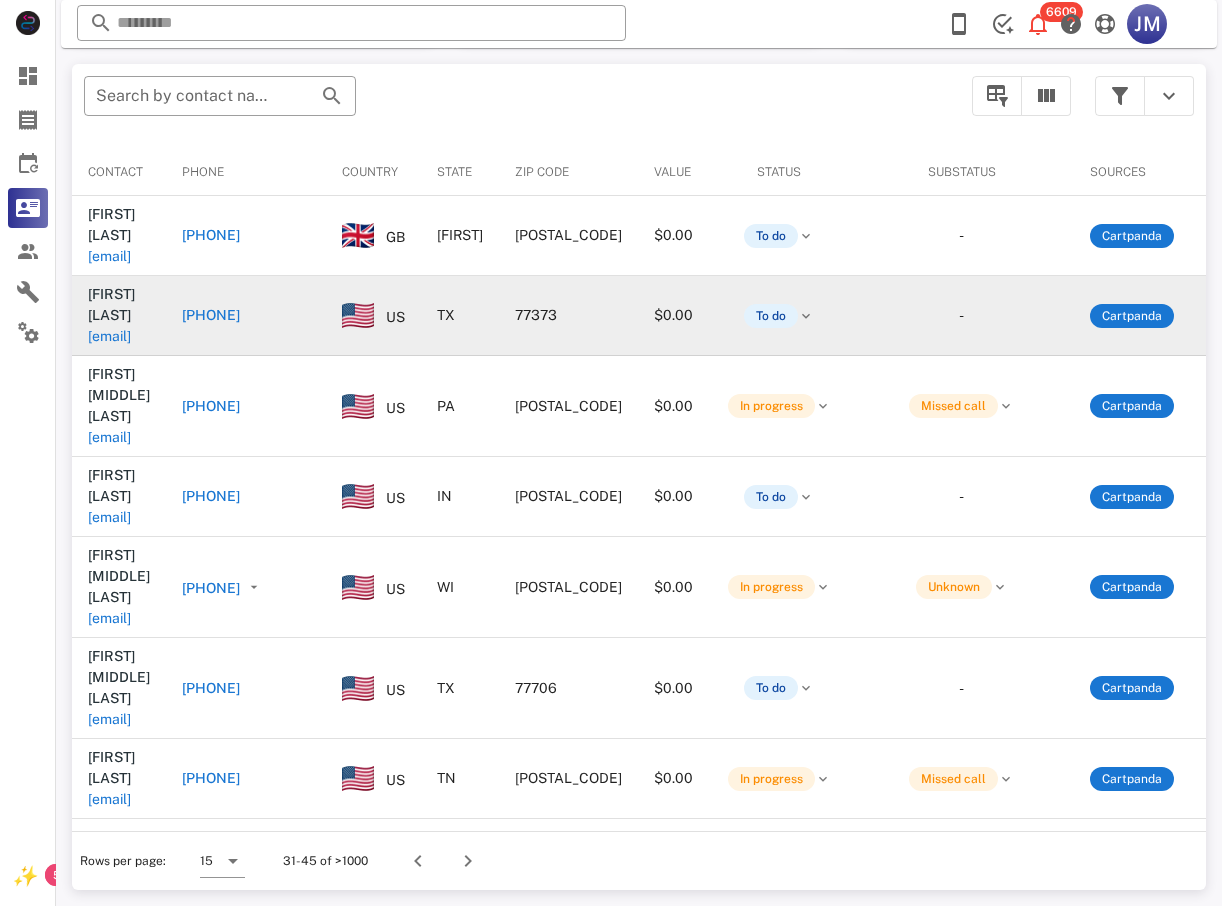 click on "[PHONE]" at bounding box center (211, 315) 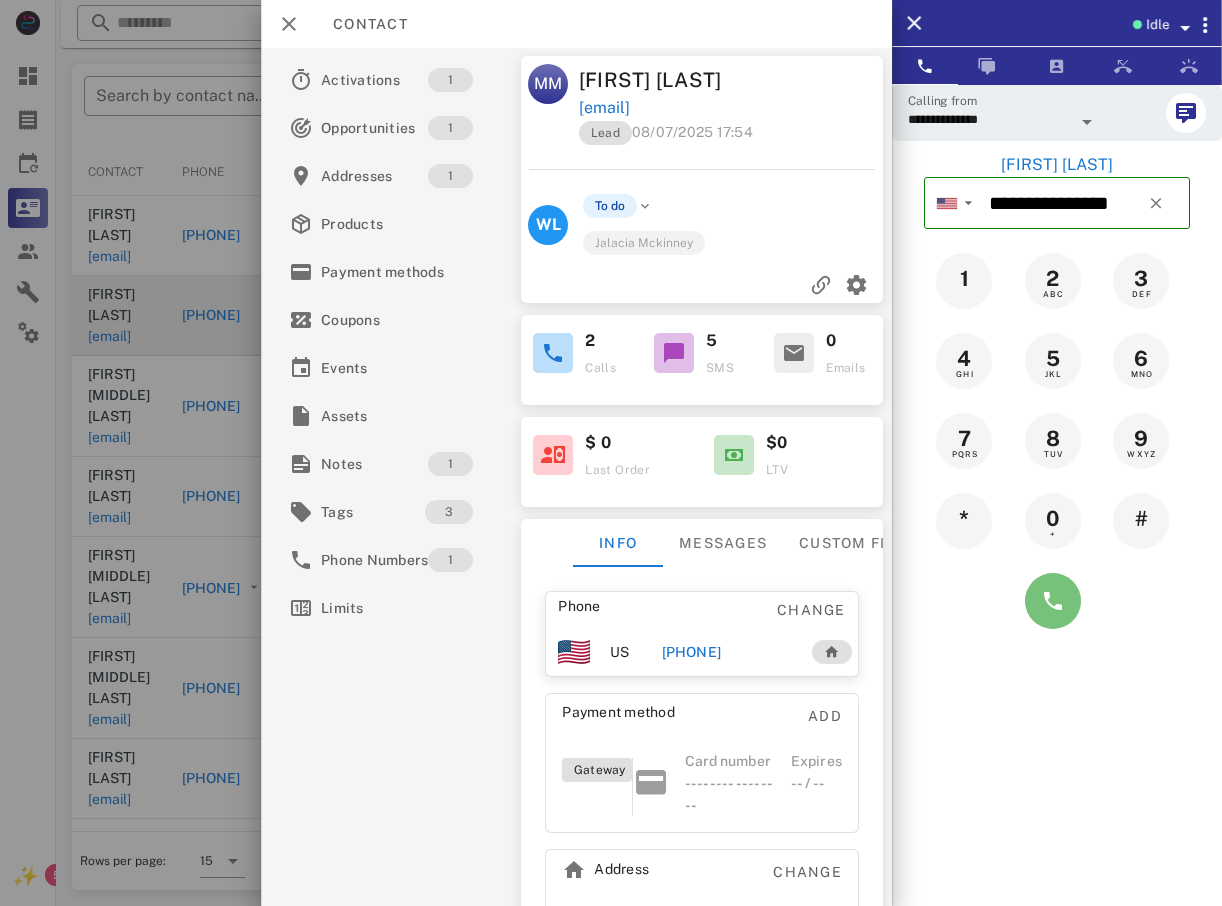 click at bounding box center [1053, 601] 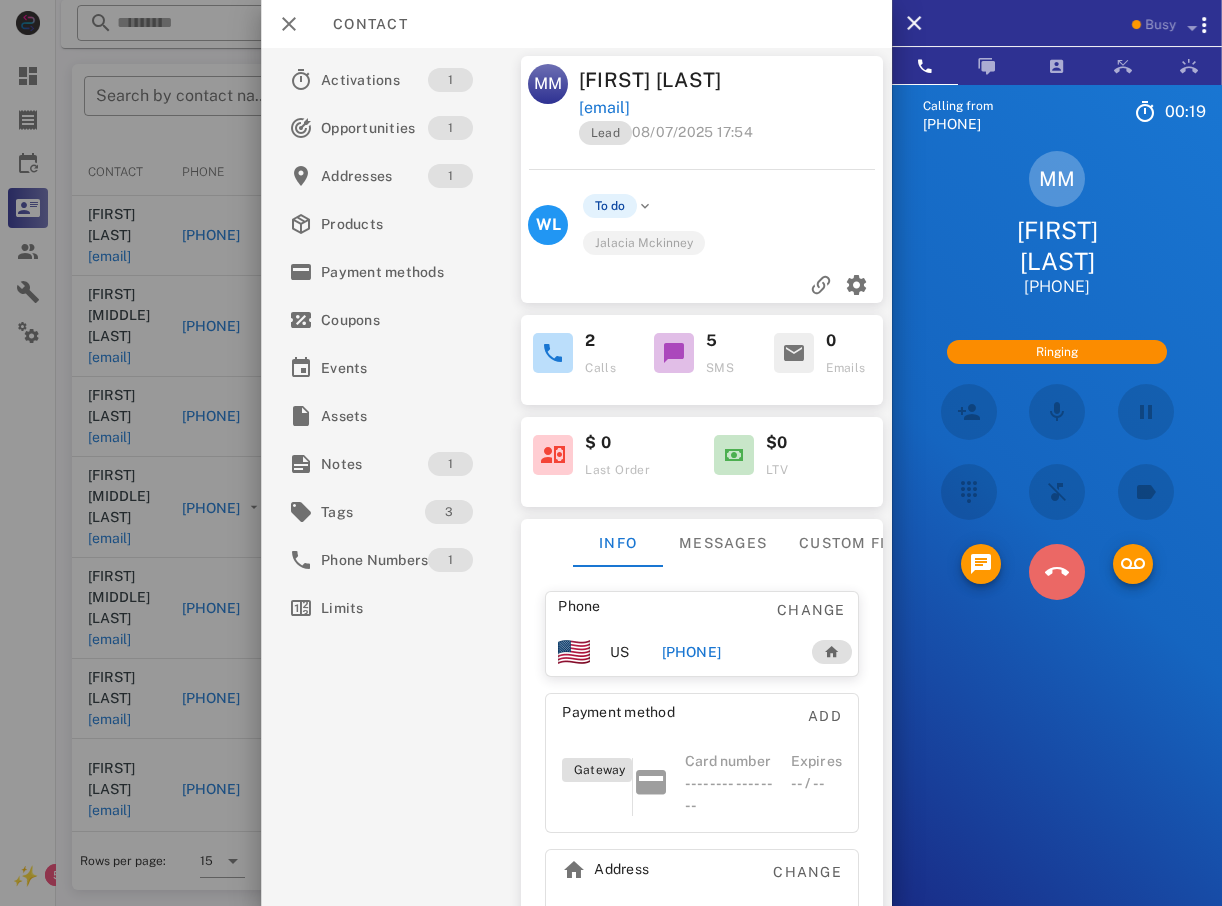 click at bounding box center (1057, 572) 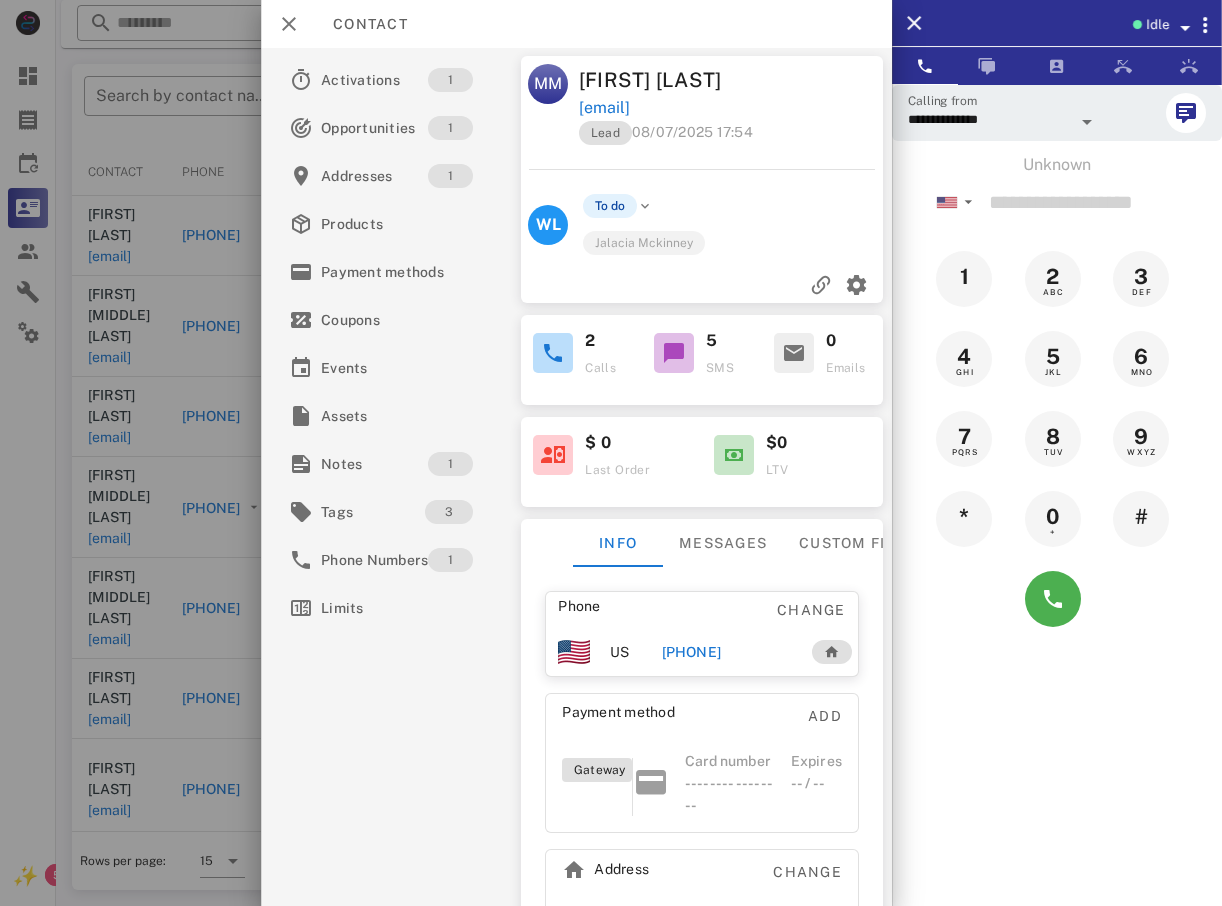 click at bounding box center (611, 453) 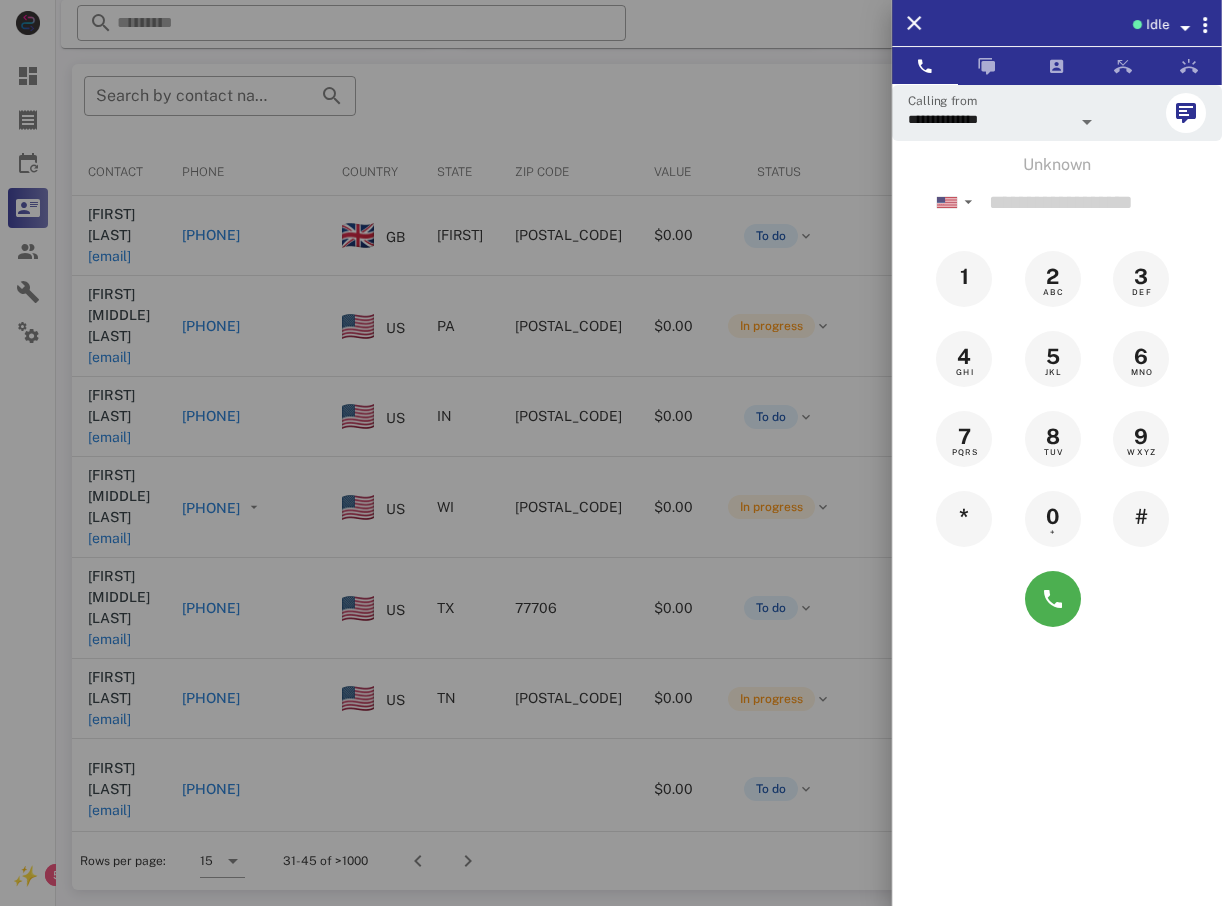 click at bounding box center [611, 453] 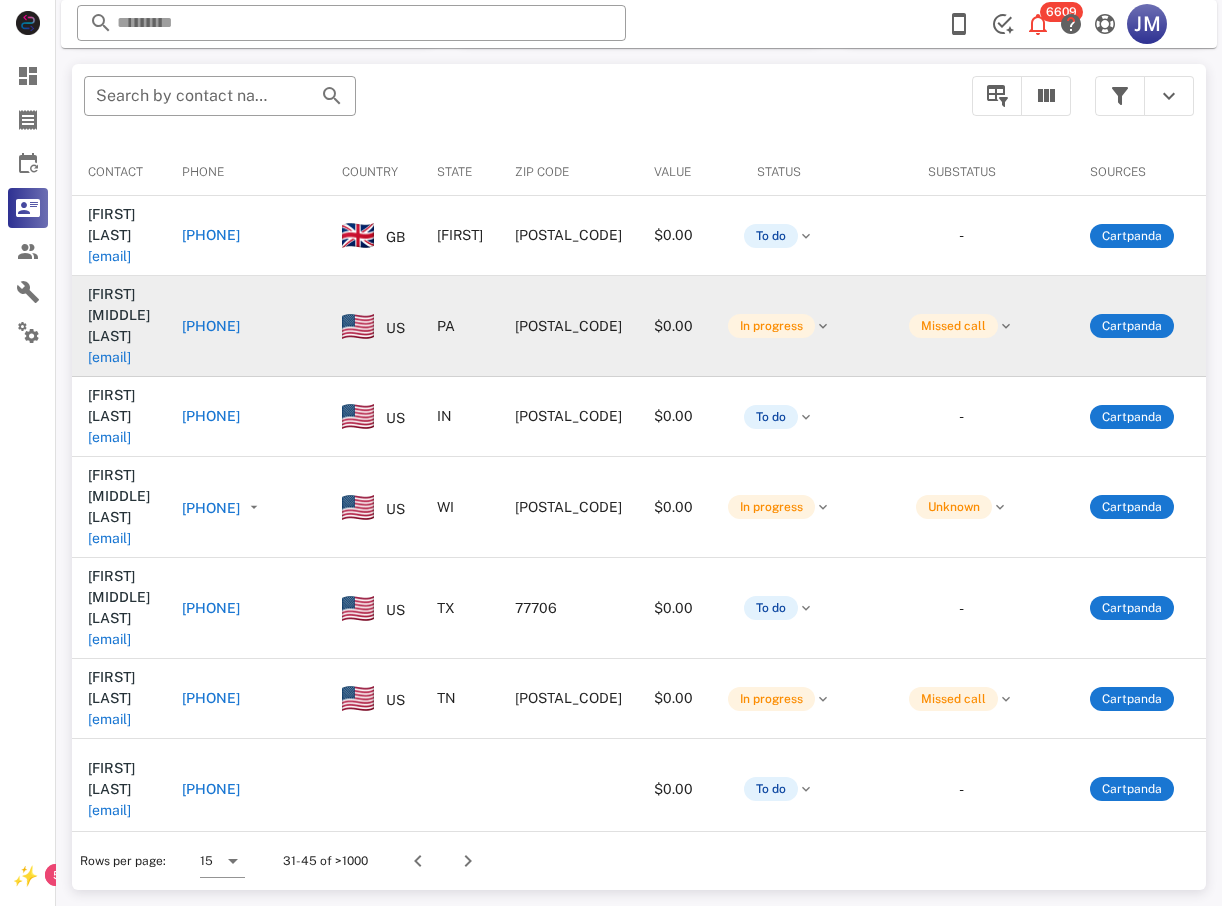 click on "[PHONE]" at bounding box center (211, 326) 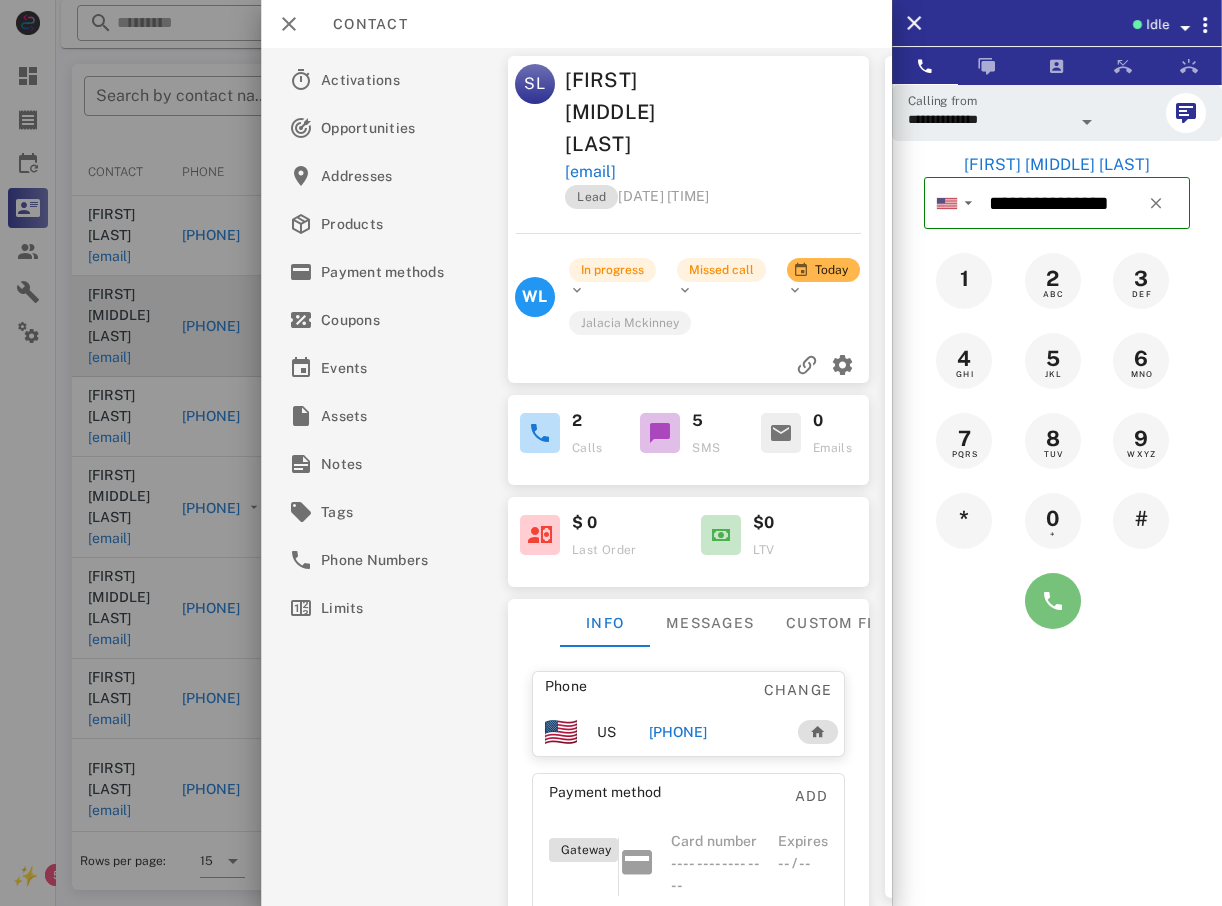 click at bounding box center [1053, 601] 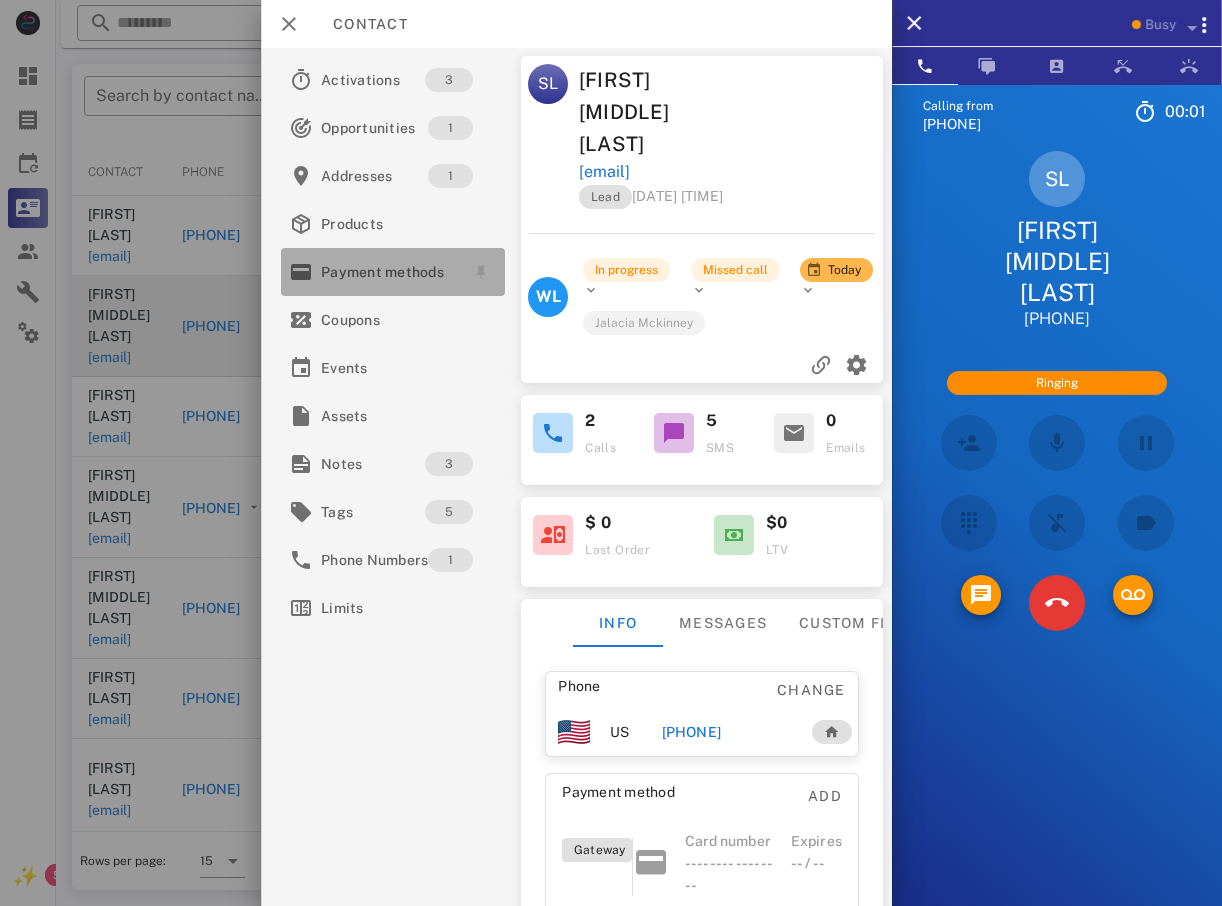 drag, startPoint x: 360, startPoint y: 269, endPoint x: 367, endPoint y: 279, distance: 12.206555 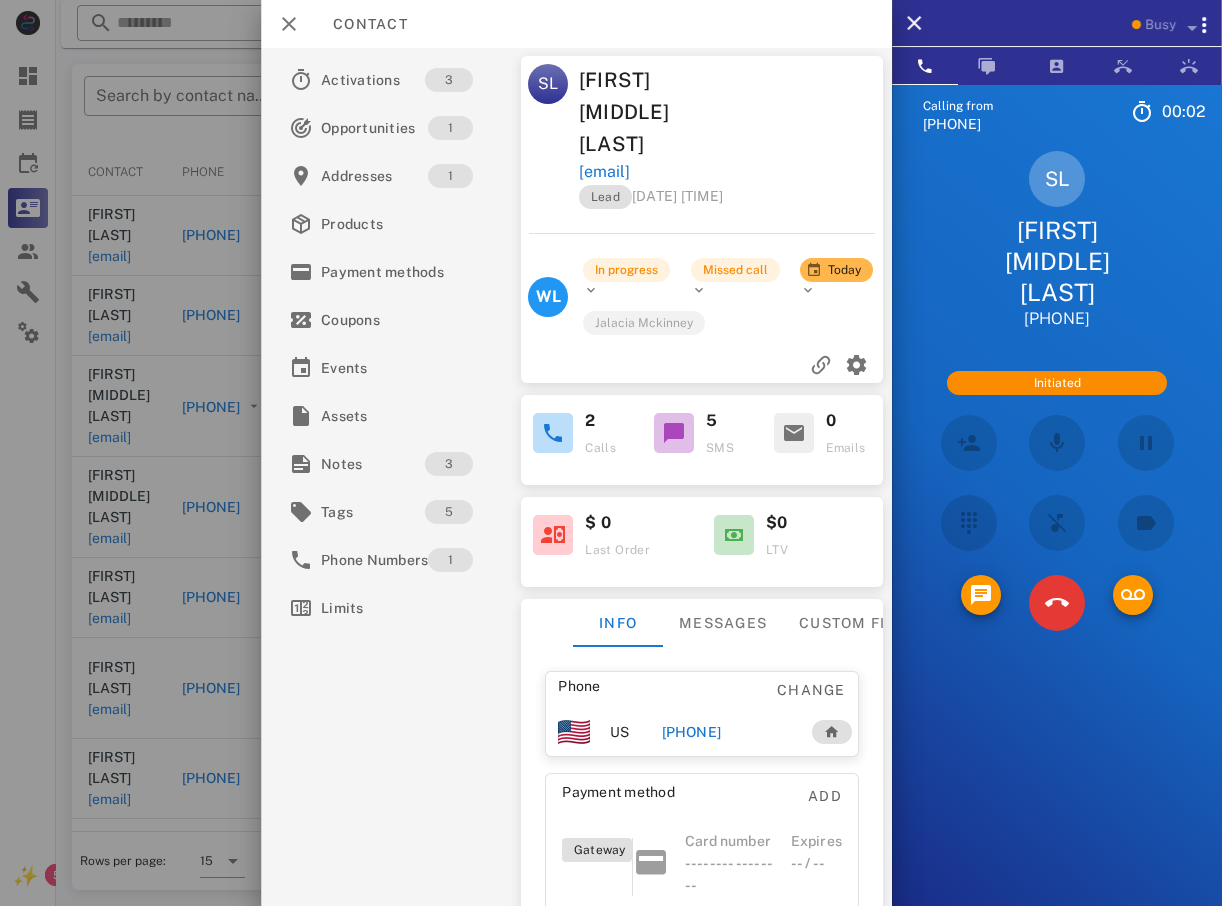 drag, startPoint x: 367, startPoint y: 279, endPoint x: 314, endPoint y: 703, distance: 427.29965 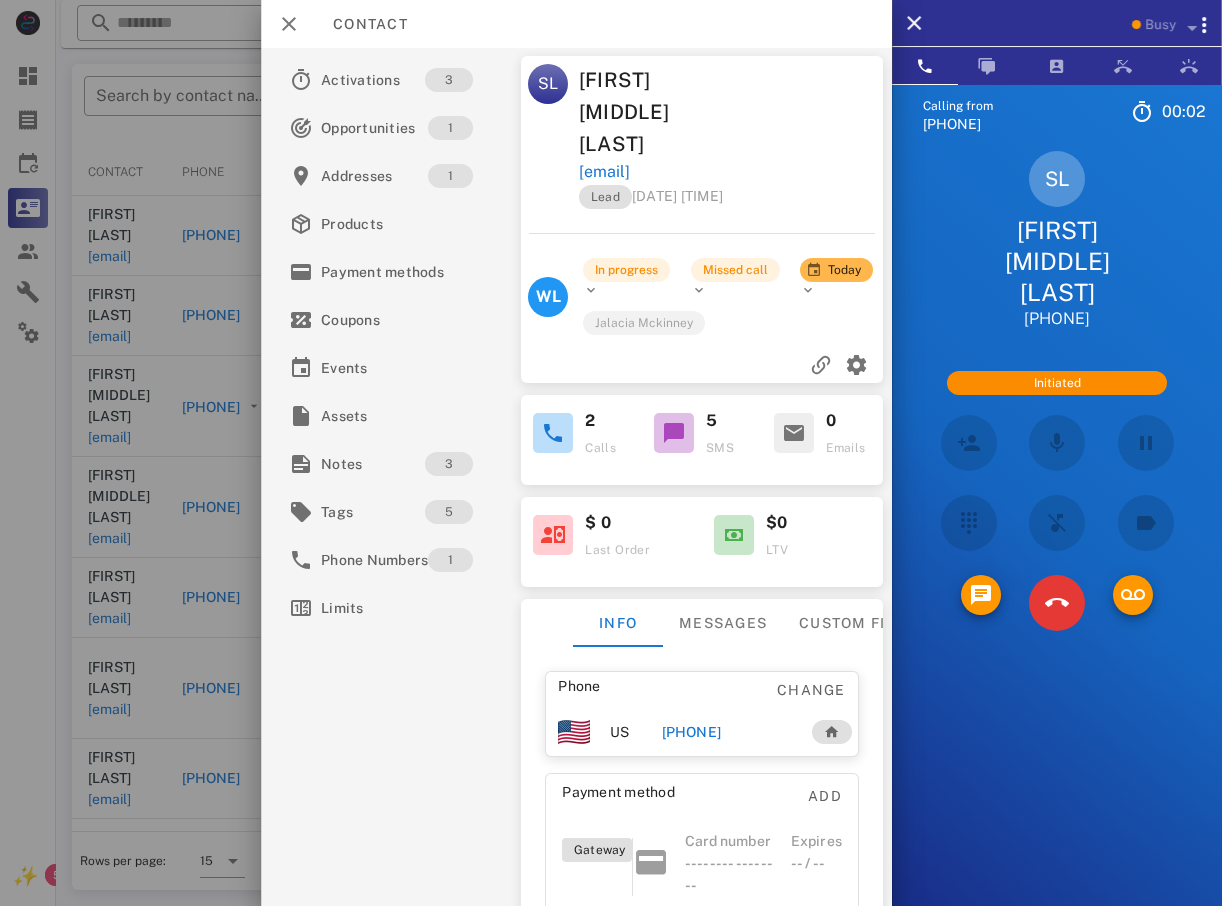 click on "Activations  3  Opportunities  1  Addresses  1  Products Payment methodsCoupons Events Assets Notes  3  Tags  5  Phone Numbers  1  Limits" at bounding box center [393, 477] 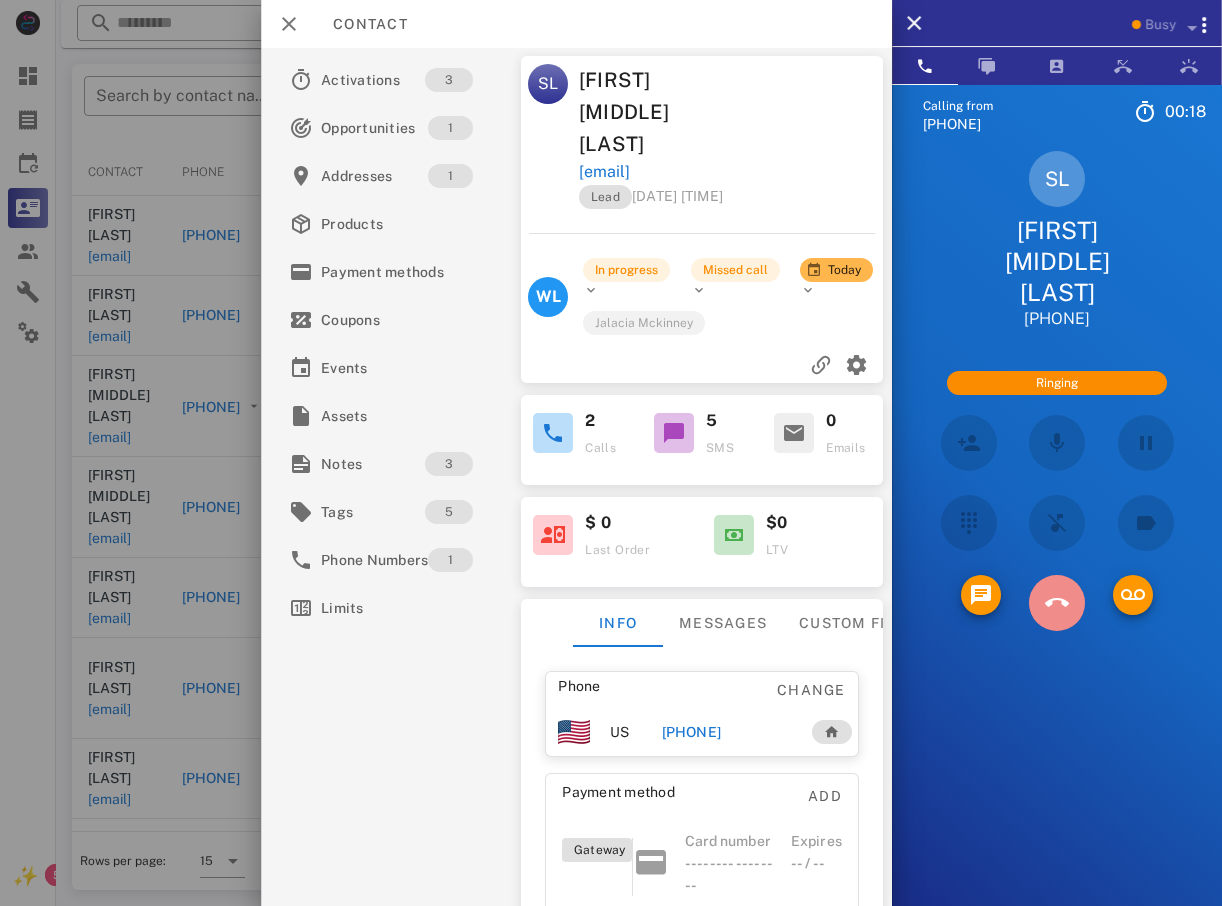 drag, startPoint x: 1063, startPoint y: 564, endPoint x: 877, endPoint y: 537, distance: 187.94946 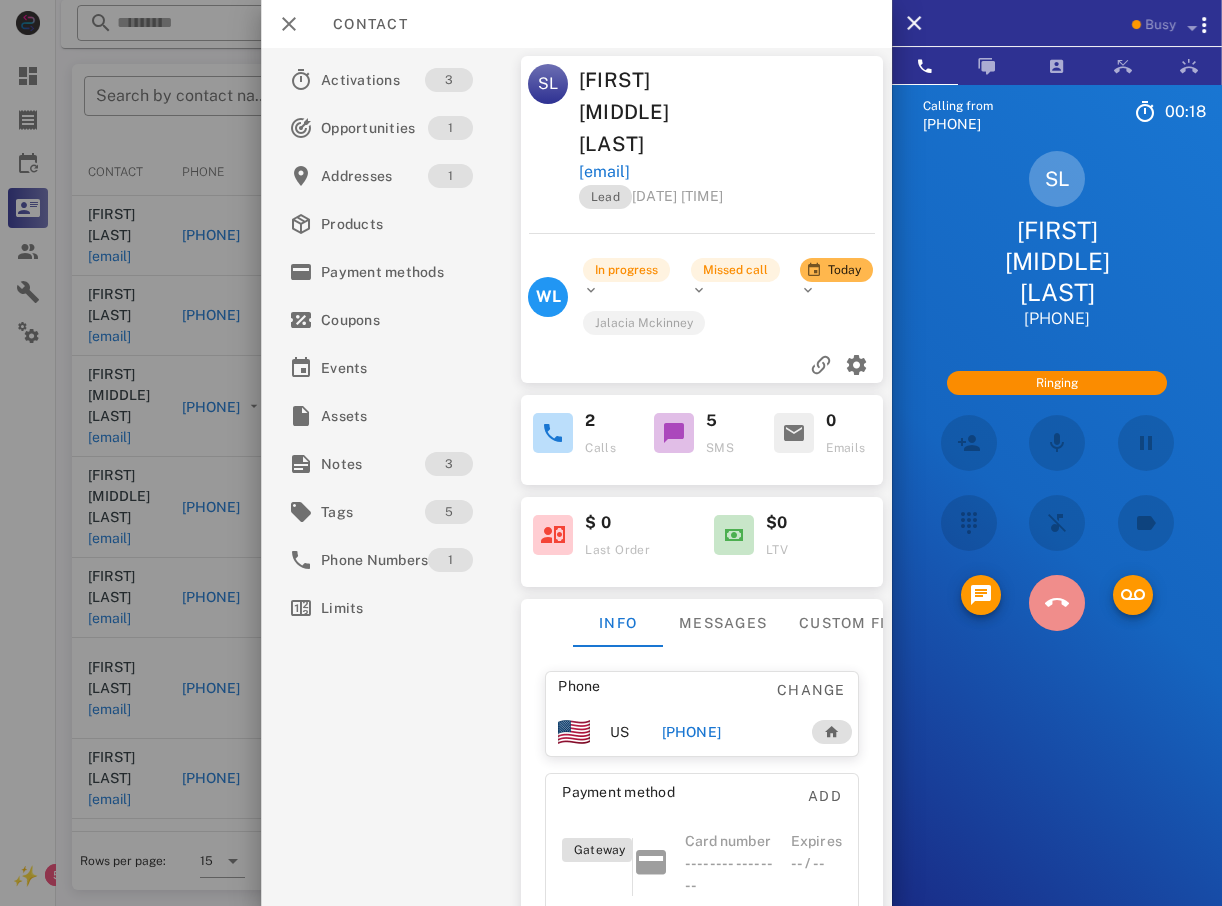 click at bounding box center (1057, 603) 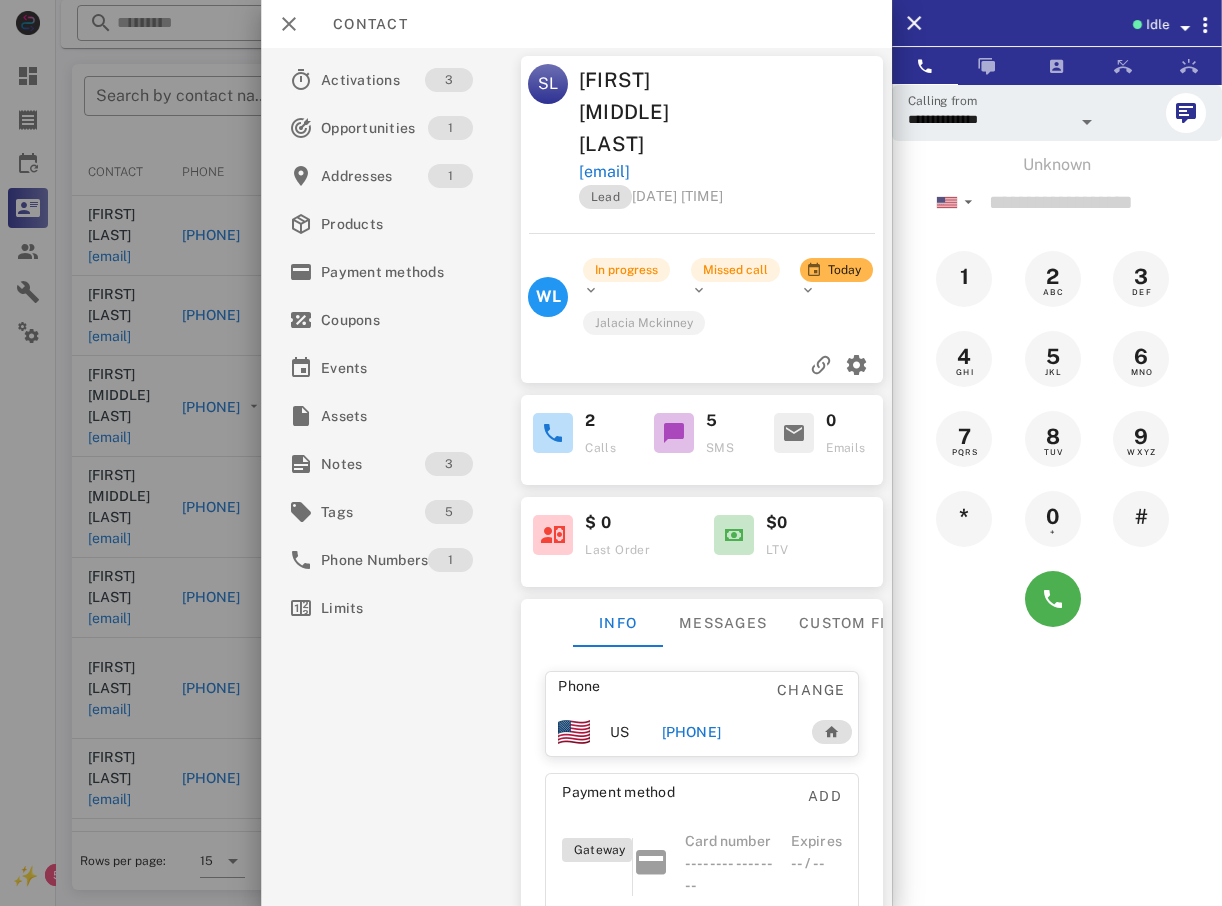 click at bounding box center (611, 453) 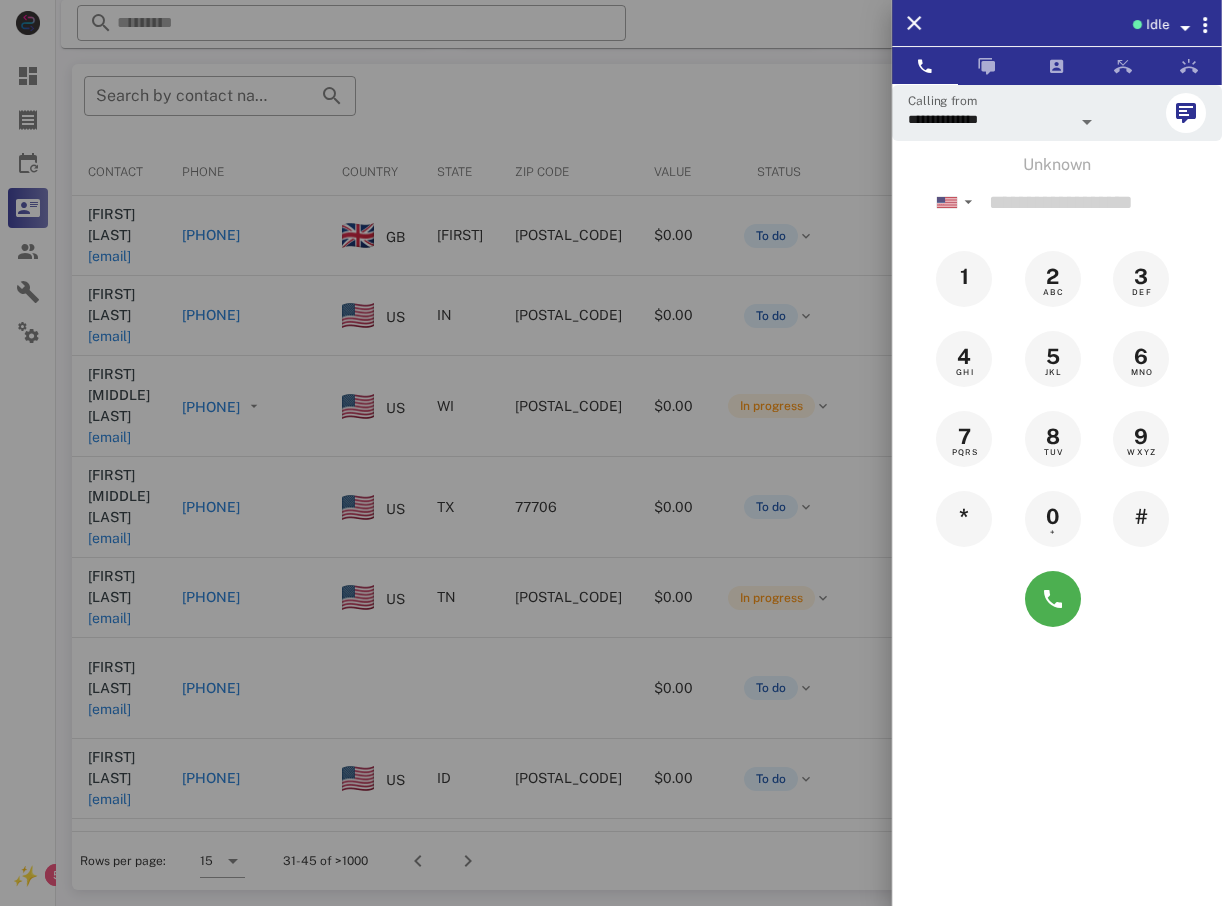 click at bounding box center (611, 453) 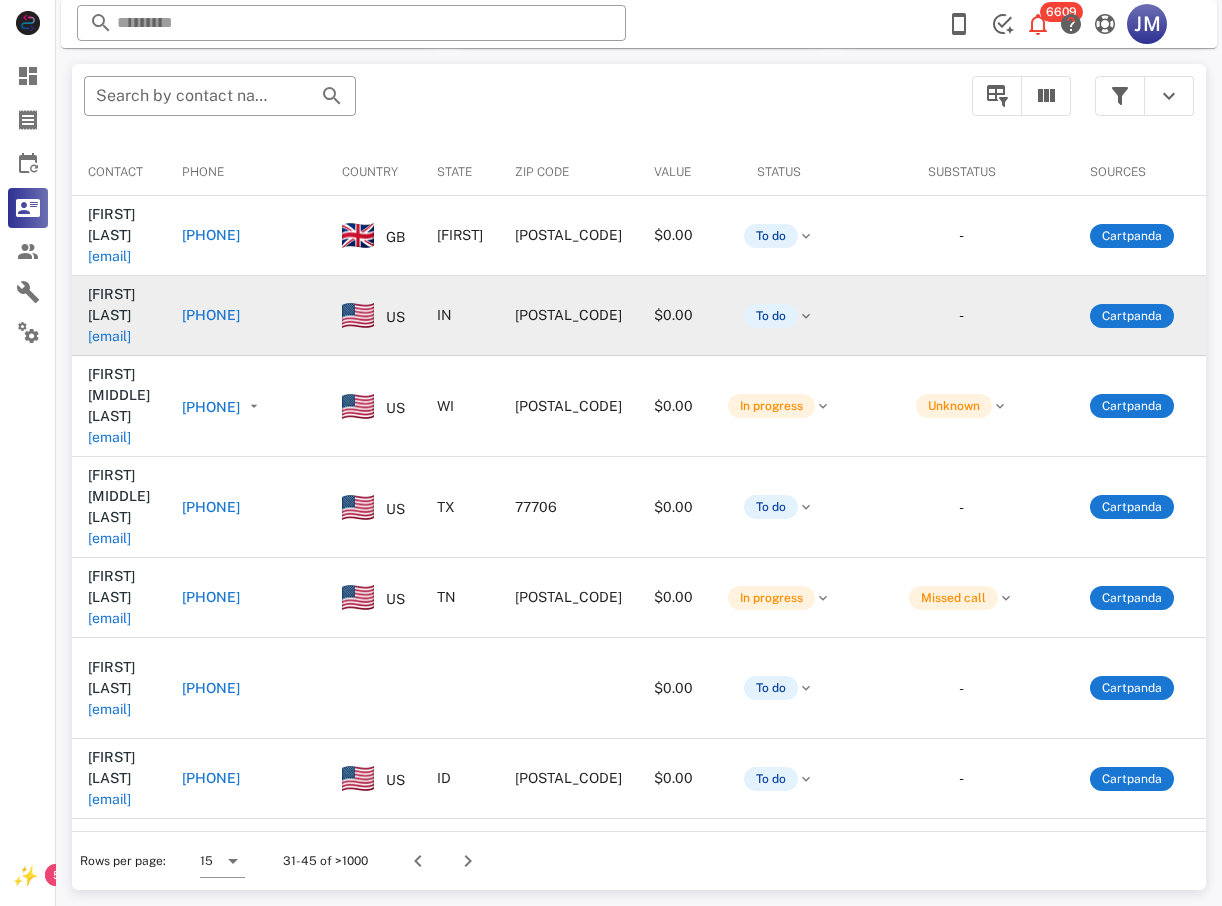 click on "[PHONE]" at bounding box center (211, 315) 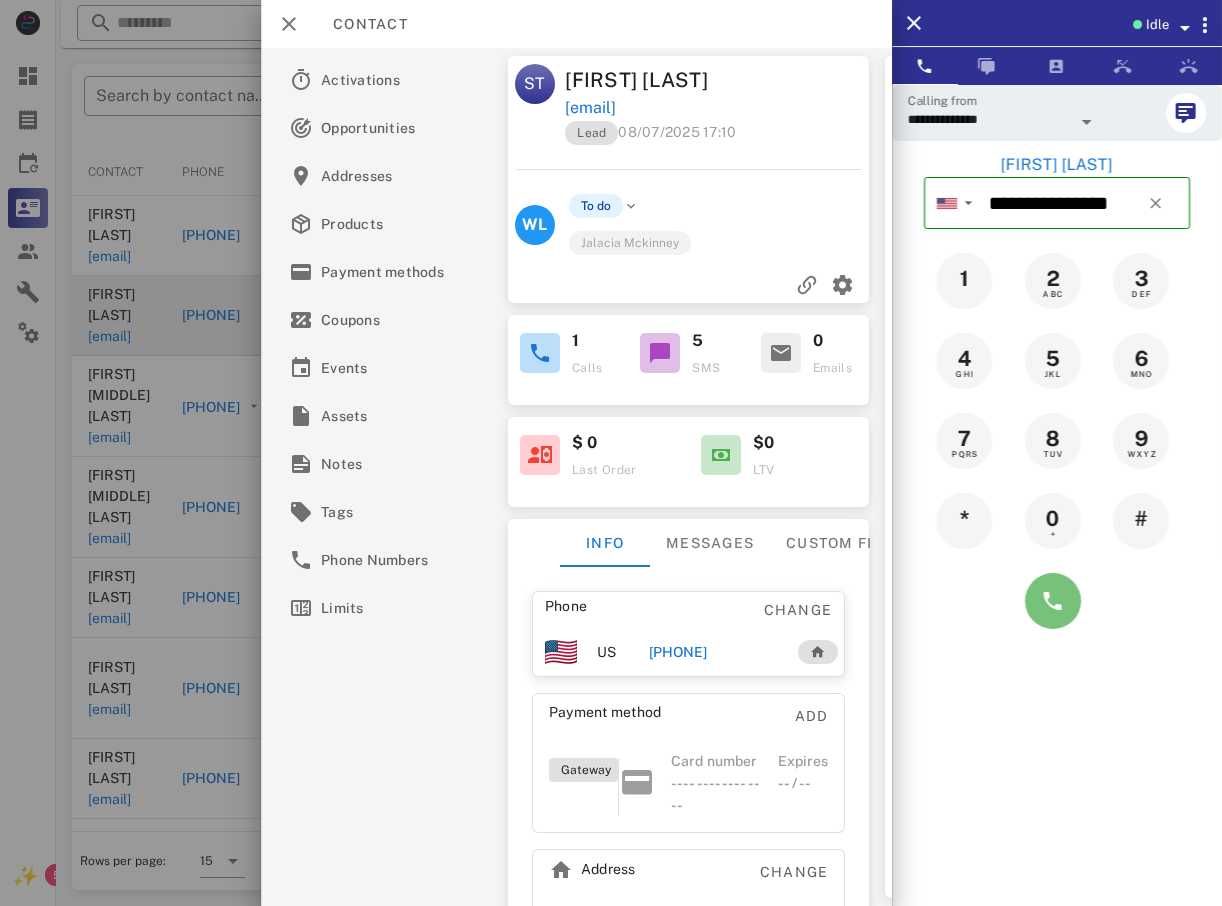 click at bounding box center (1053, 601) 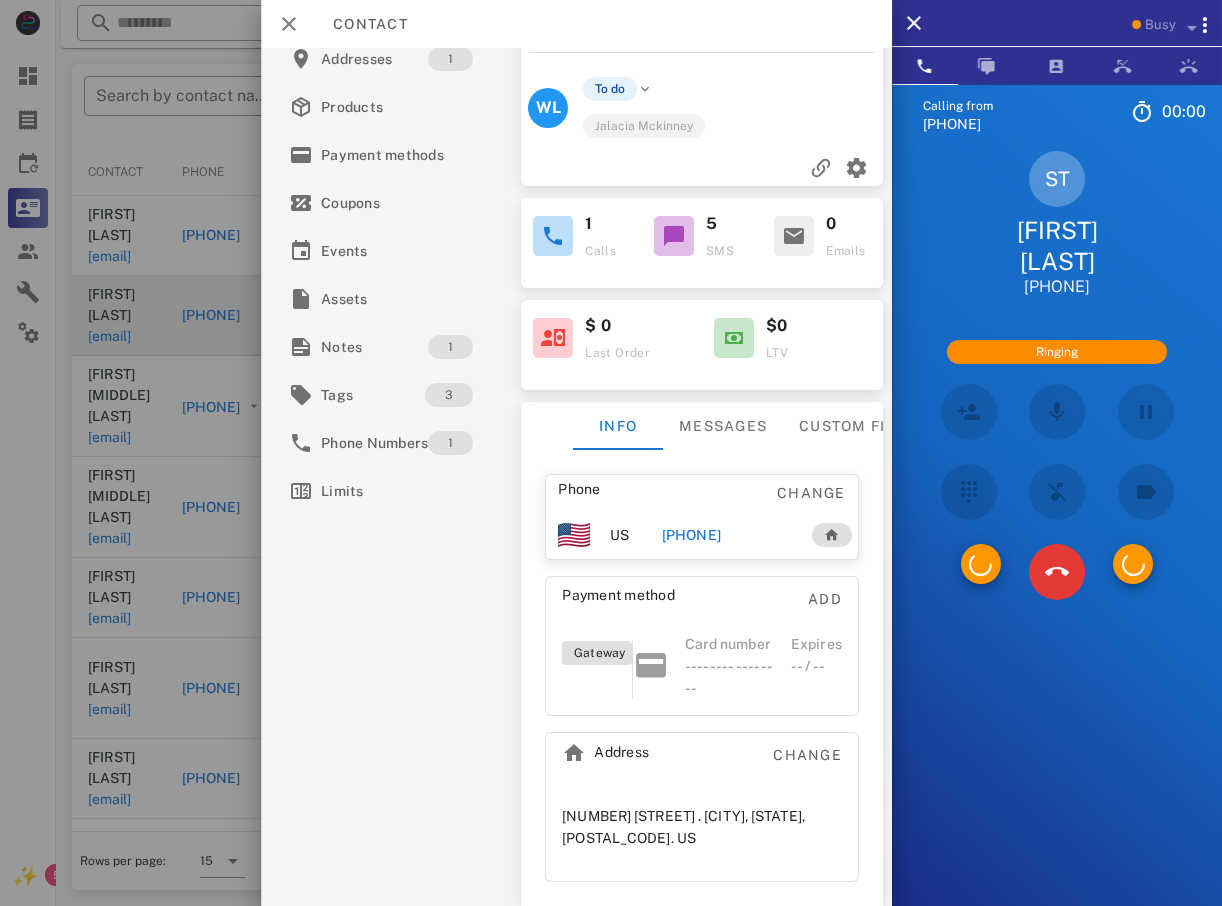 scroll, scrollTop: 127, scrollLeft: 0, axis: vertical 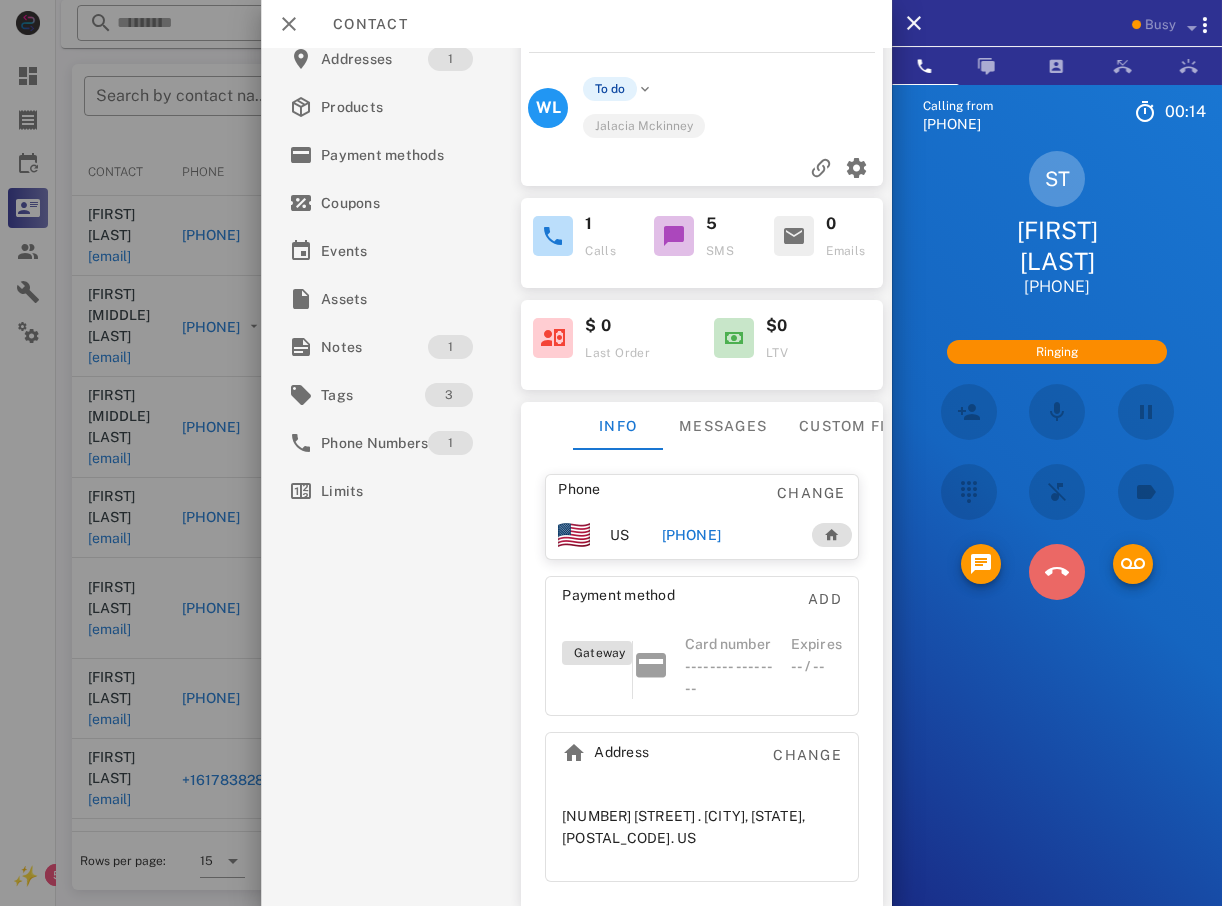 click at bounding box center [1057, 572] 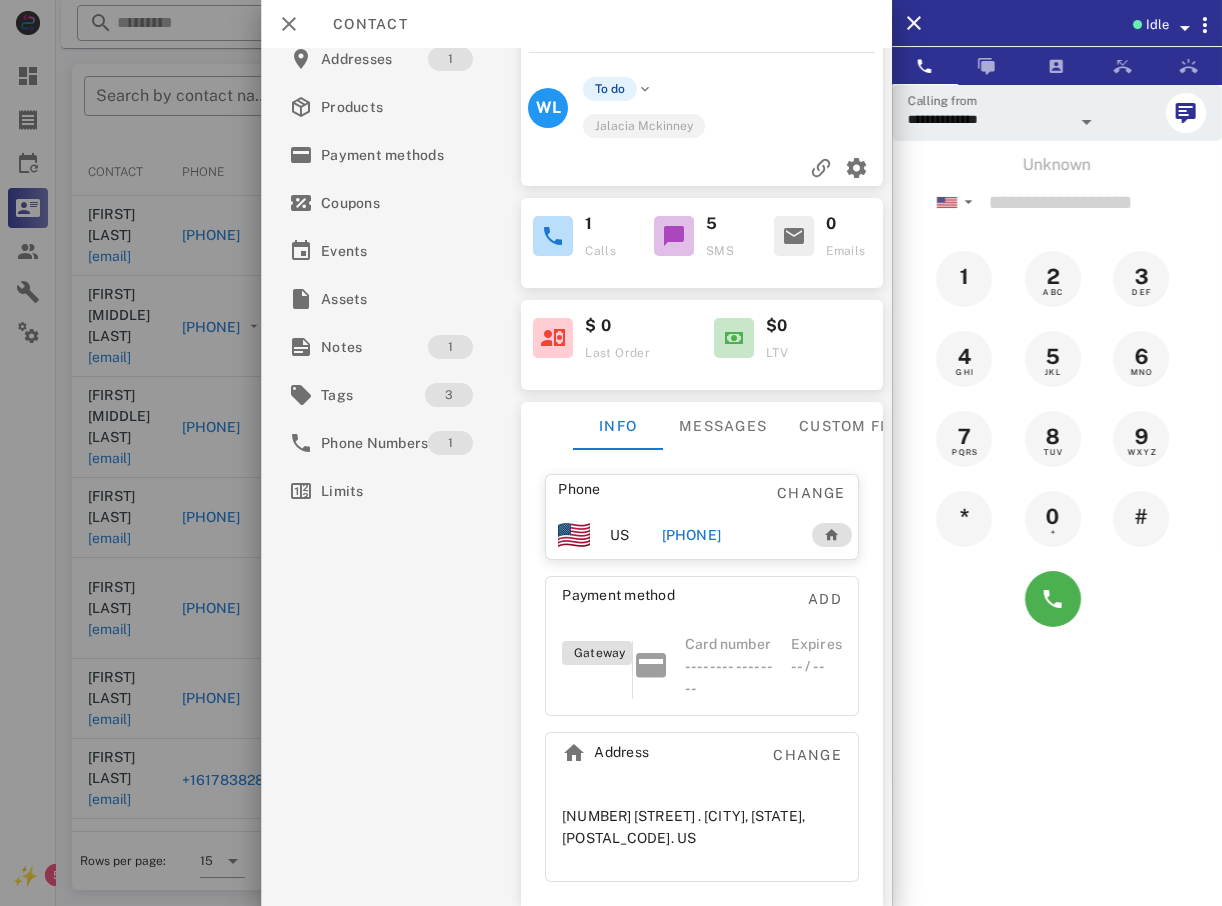 click at bounding box center (611, 453) 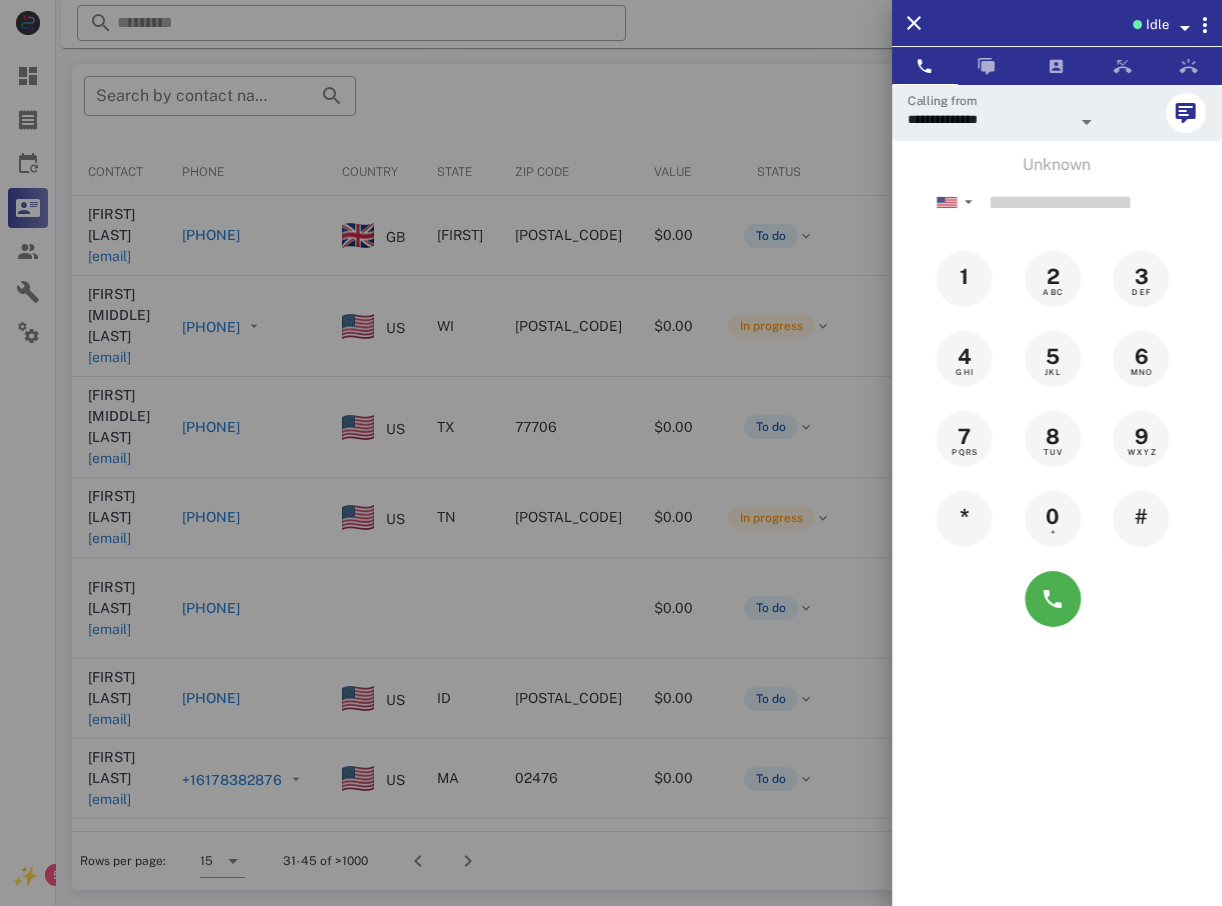 click at bounding box center [611, 453] 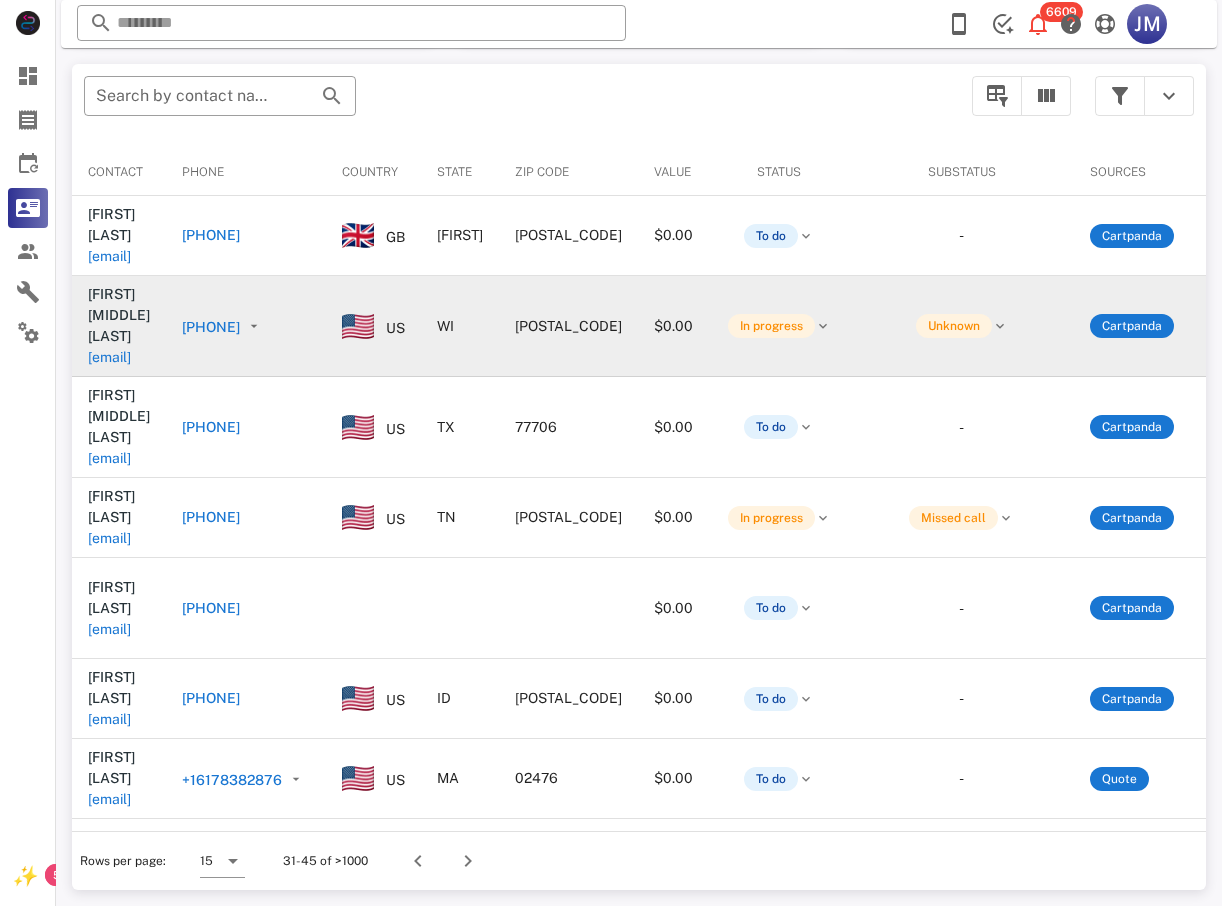 click on "[PHONE]" at bounding box center [211, 327] 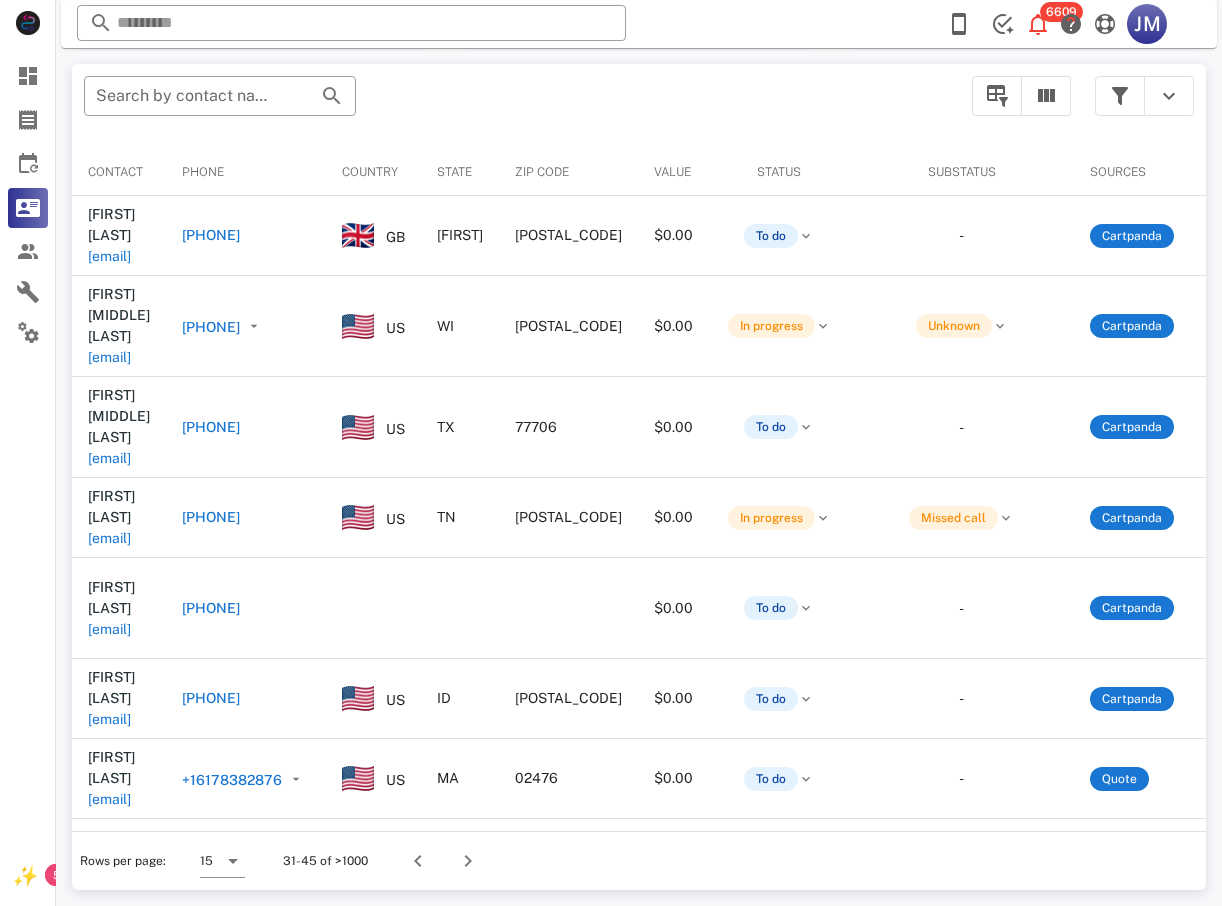 type on "**********" 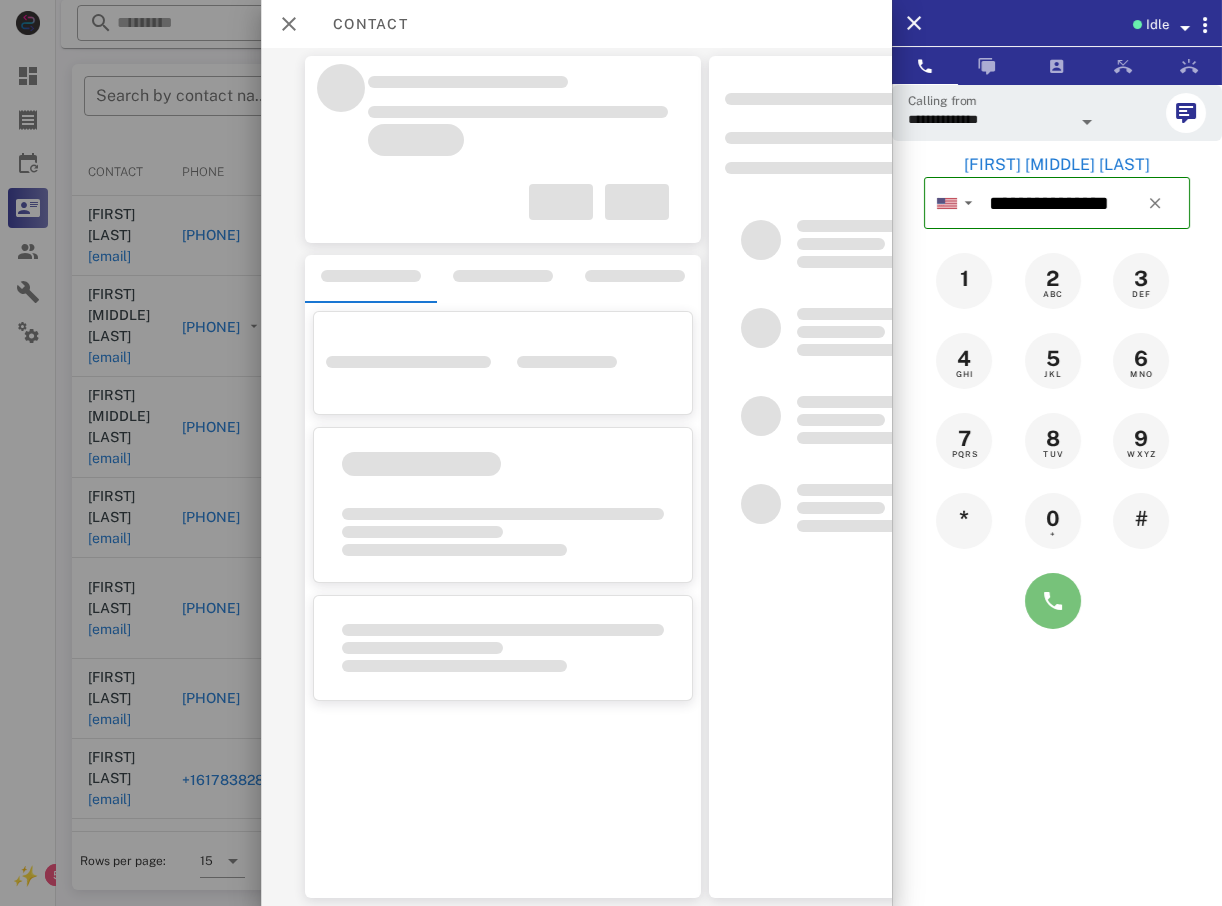 click at bounding box center [1053, 601] 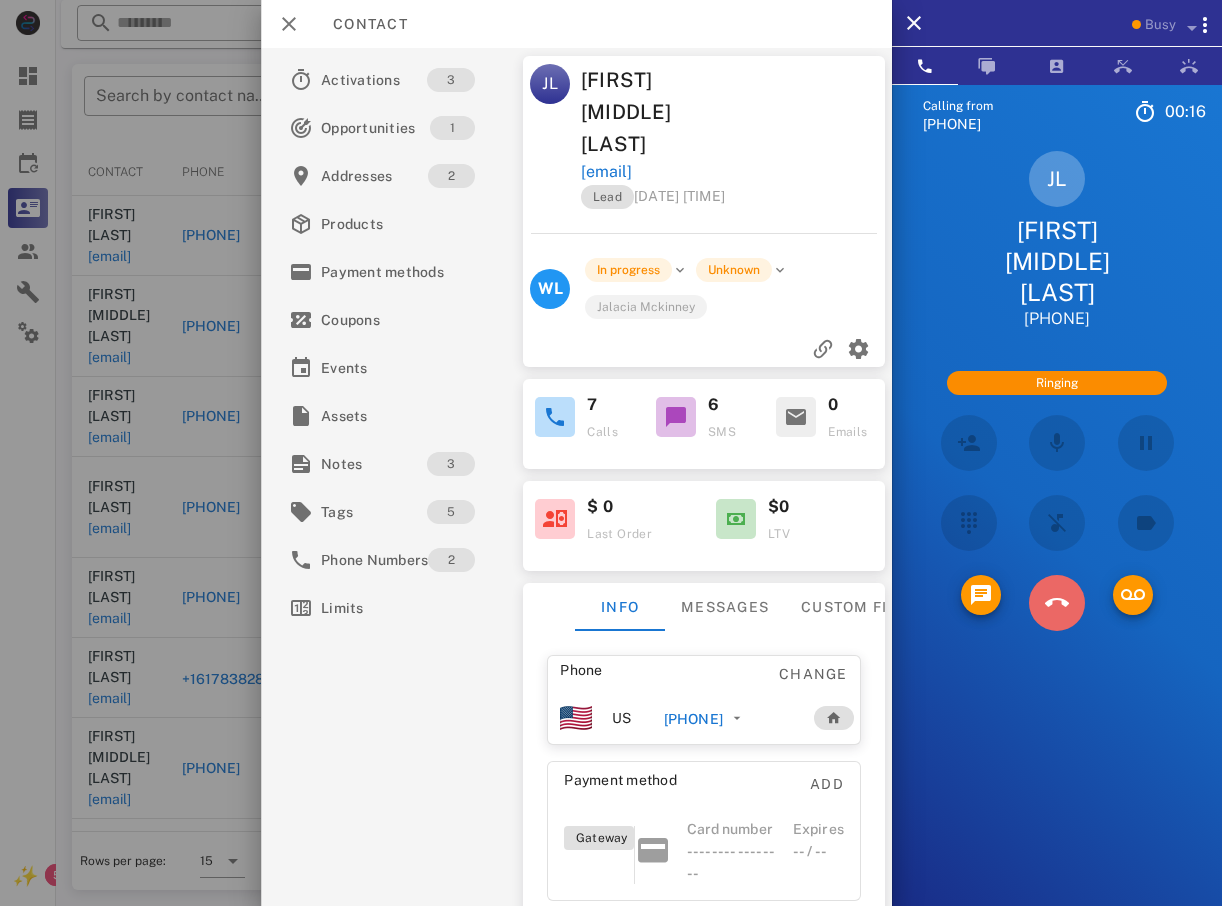 click at bounding box center [1057, 604] 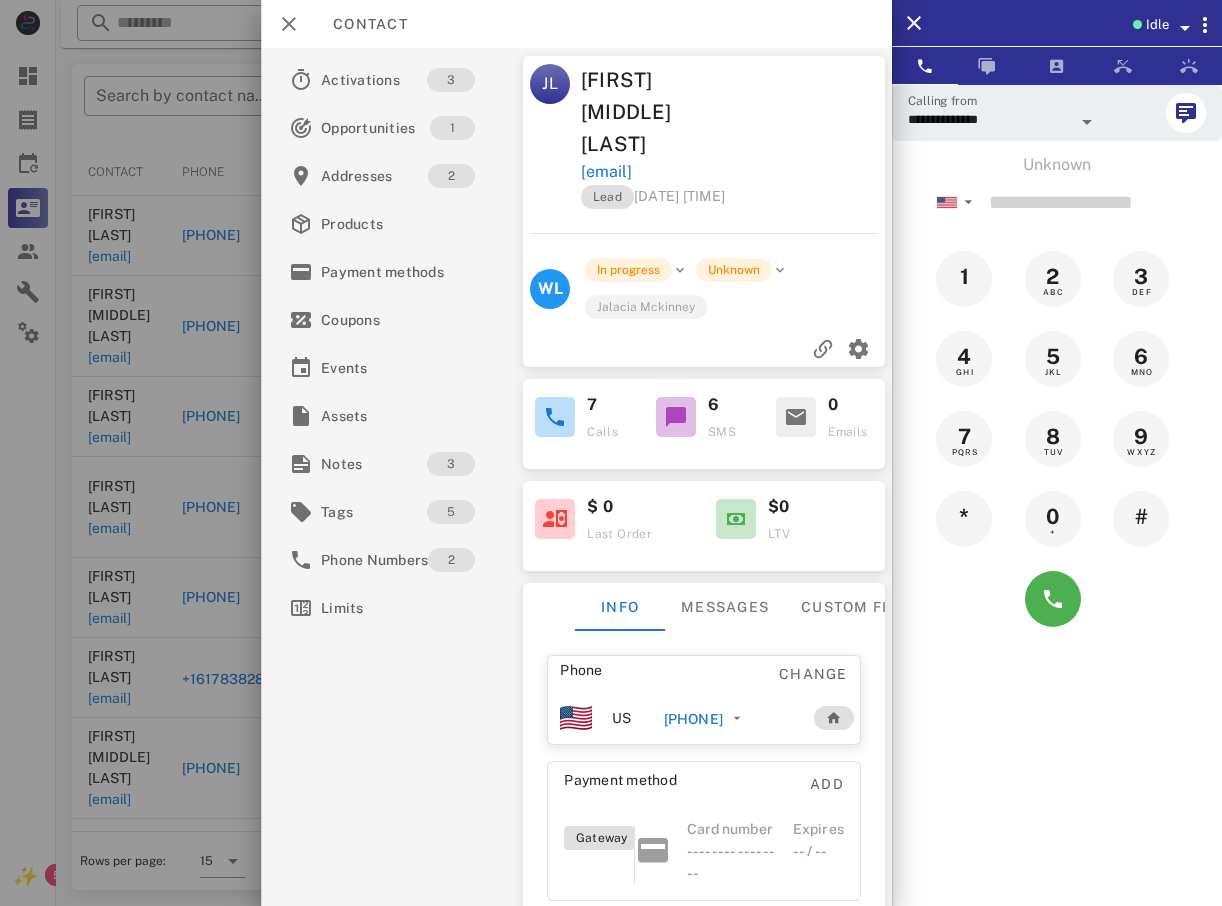 click at bounding box center [611, 453] 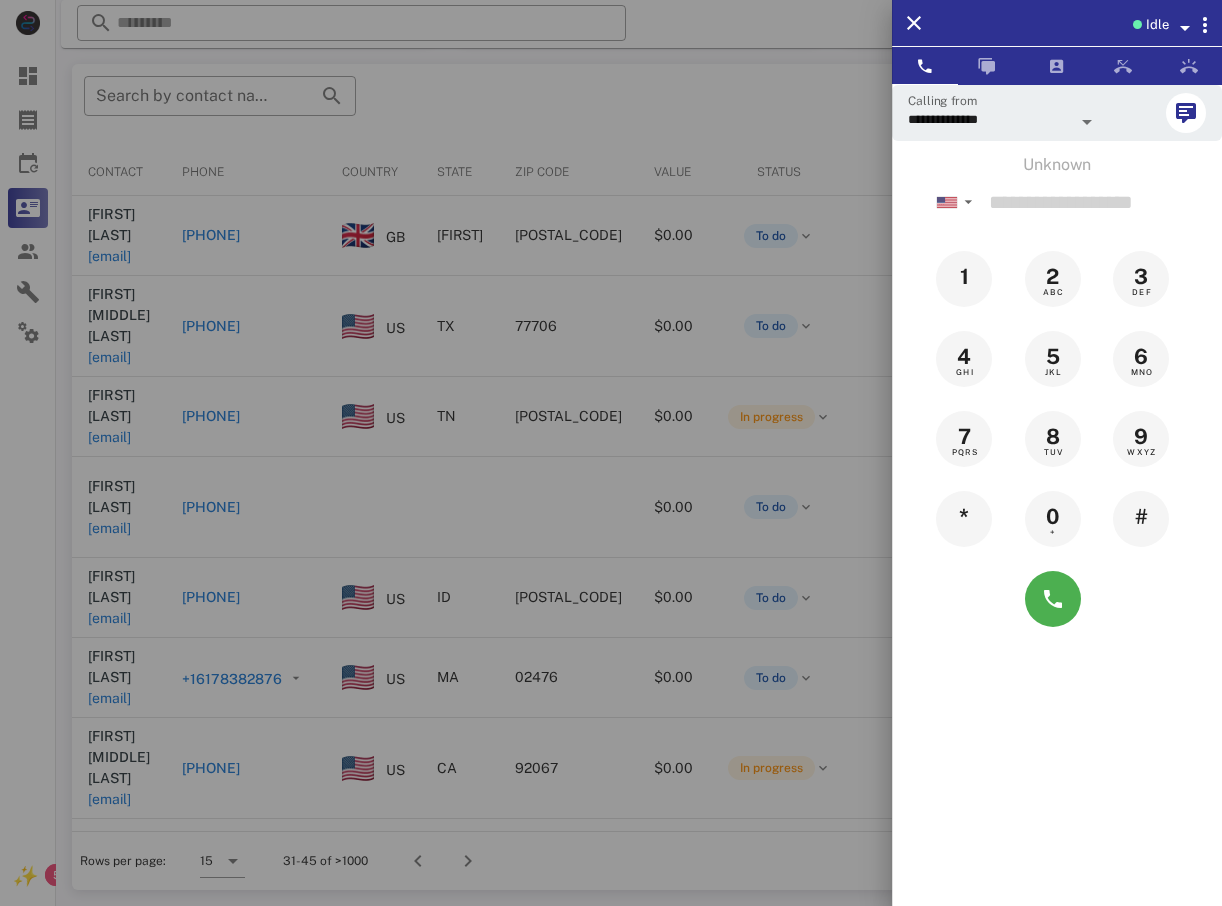 drag, startPoint x: 73, startPoint y: 375, endPoint x: 85, endPoint y: 374, distance: 12.0415945 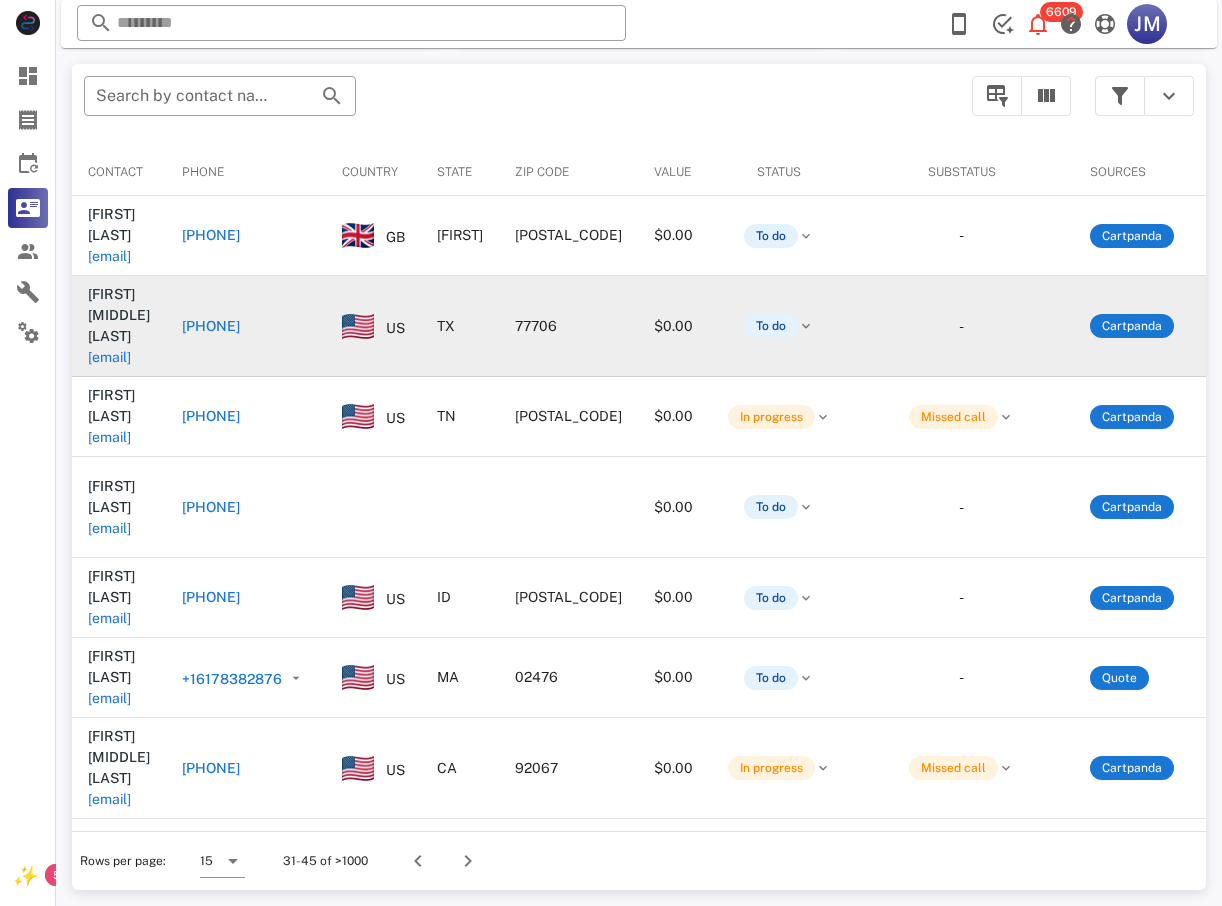 click on "[PHONE]" at bounding box center (211, 326) 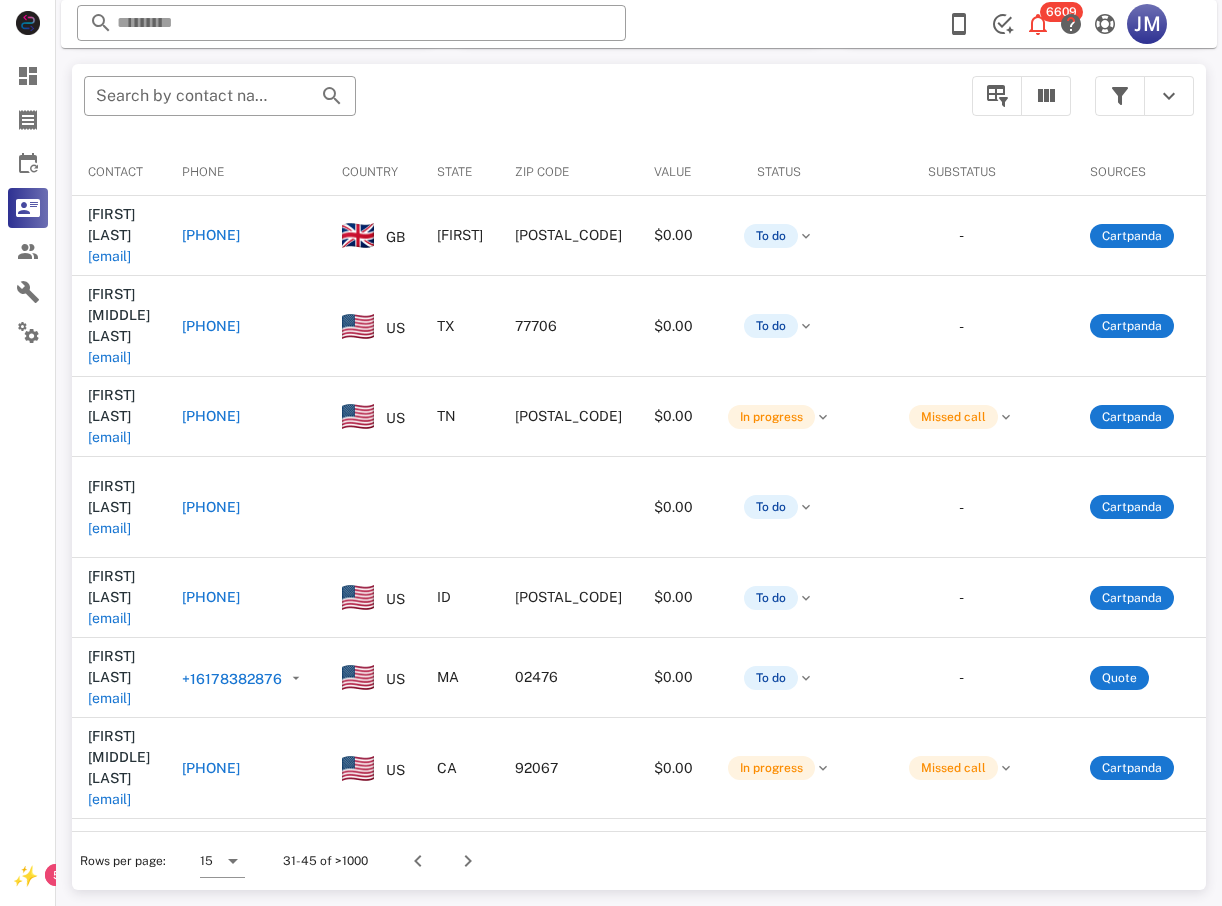 type on "**********" 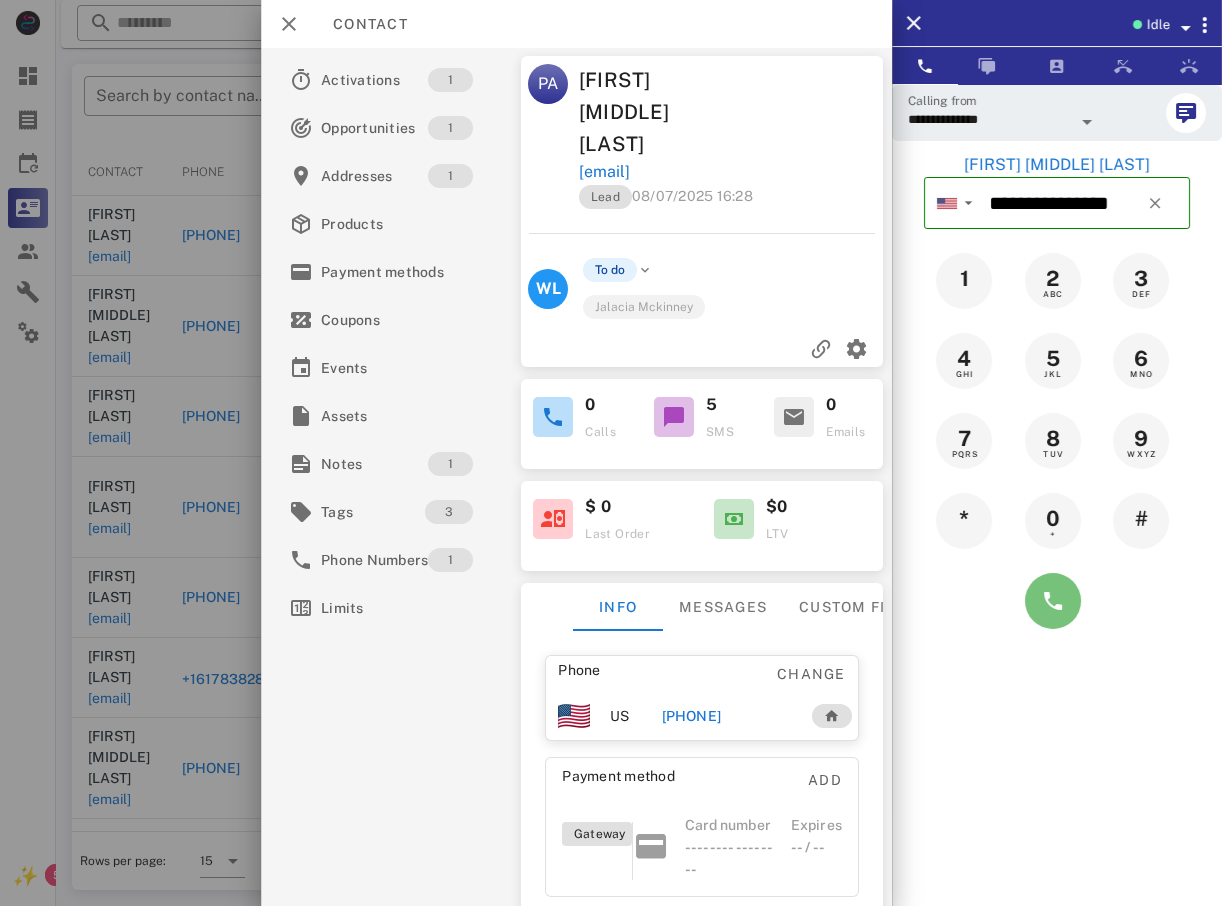 click at bounding box center [1053, 601] 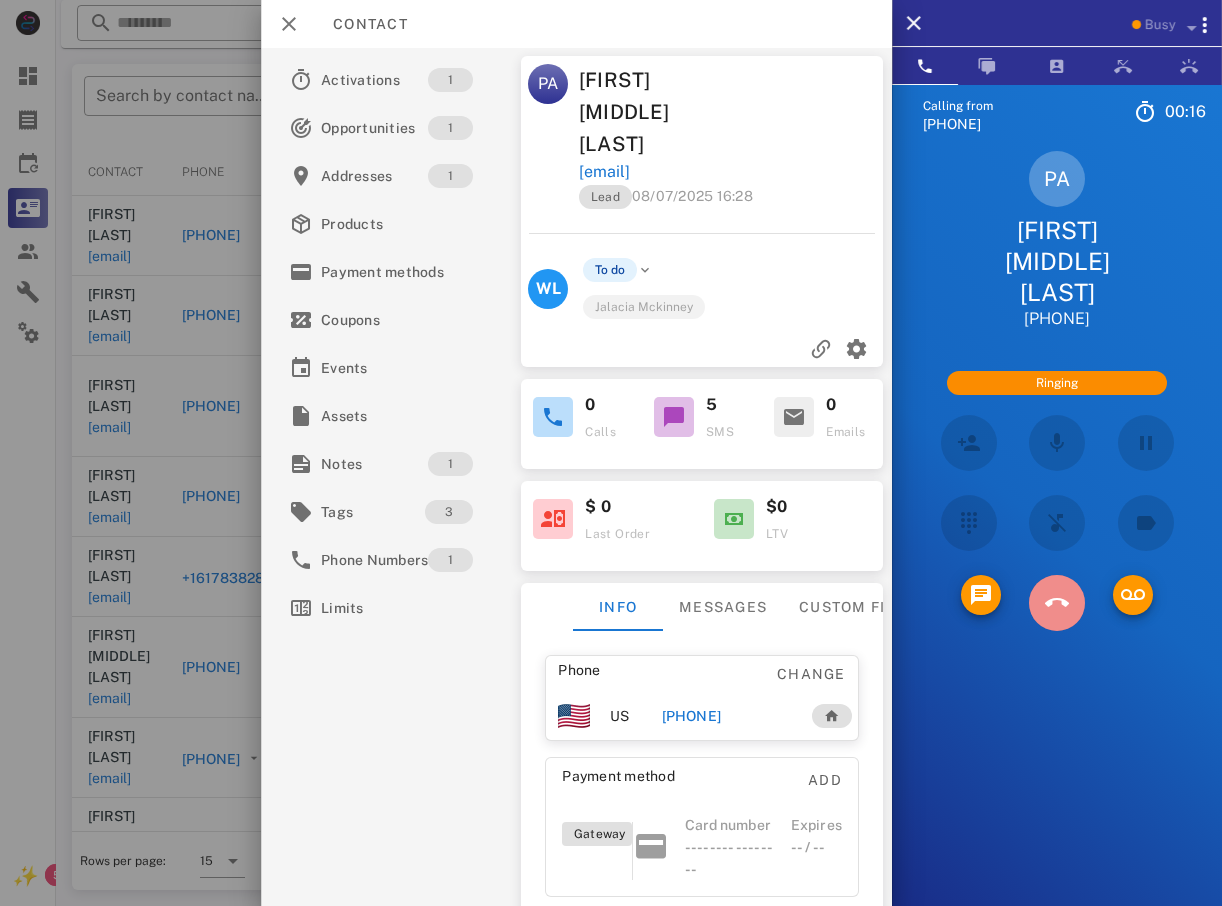 click at bounding box center [1057, 604] 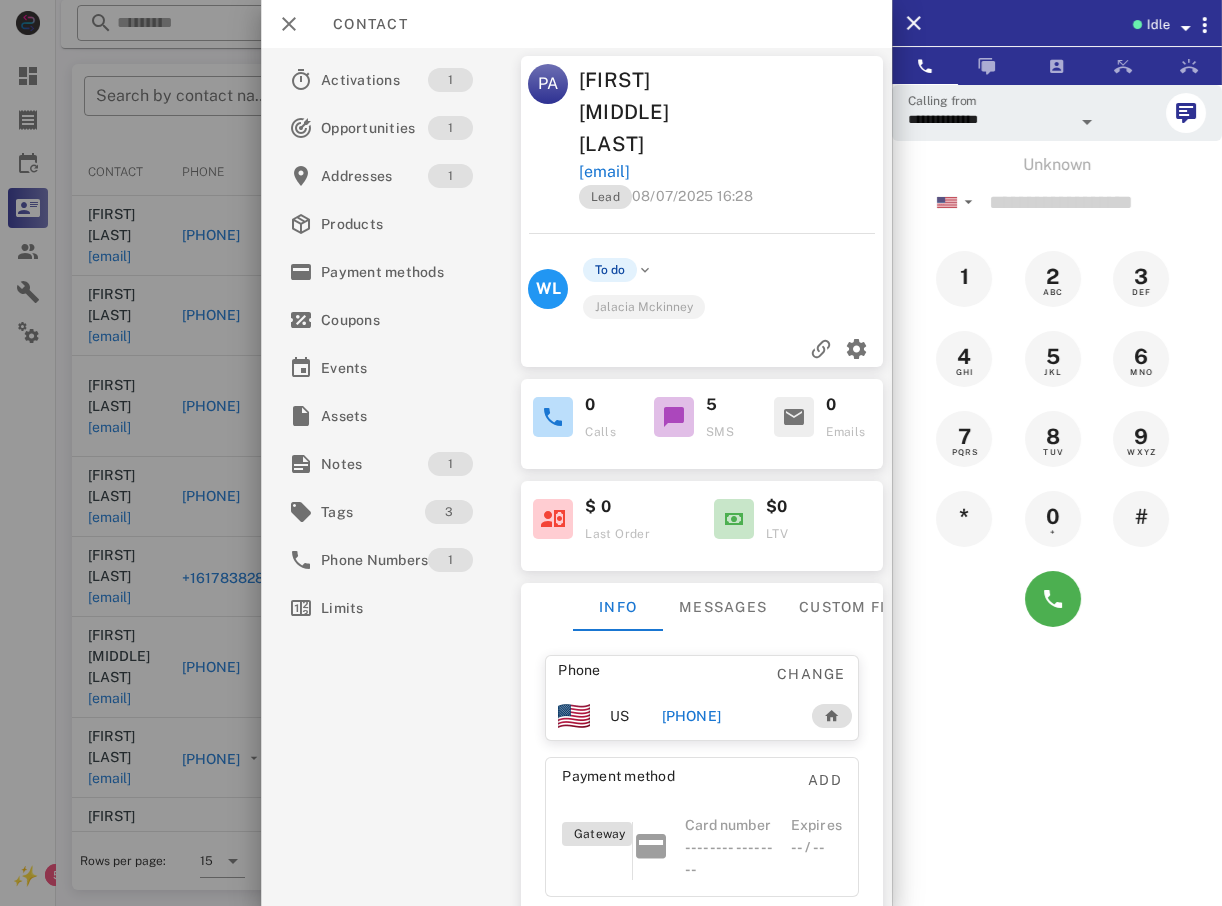 click at bounding box center (611, 453) 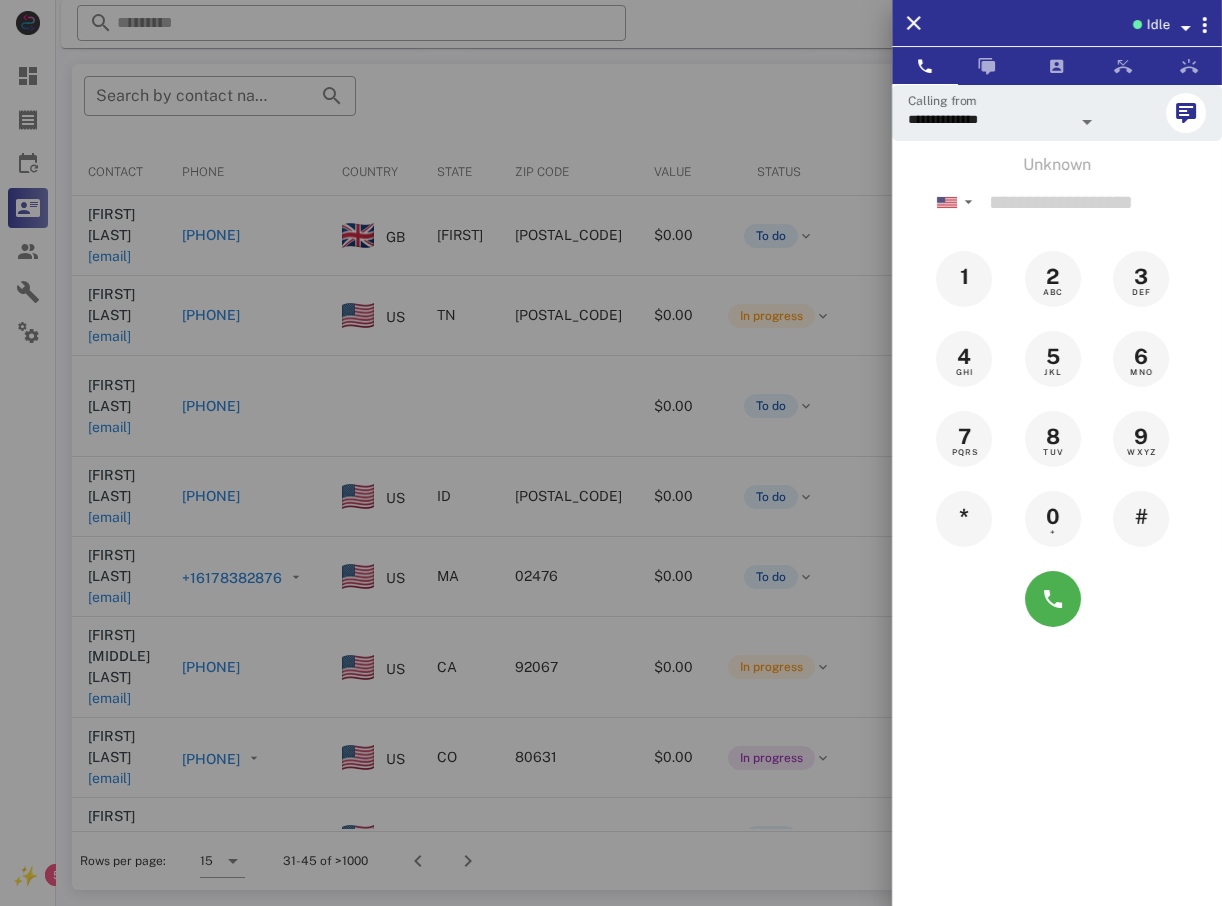 click at bounding box center (611, 453) 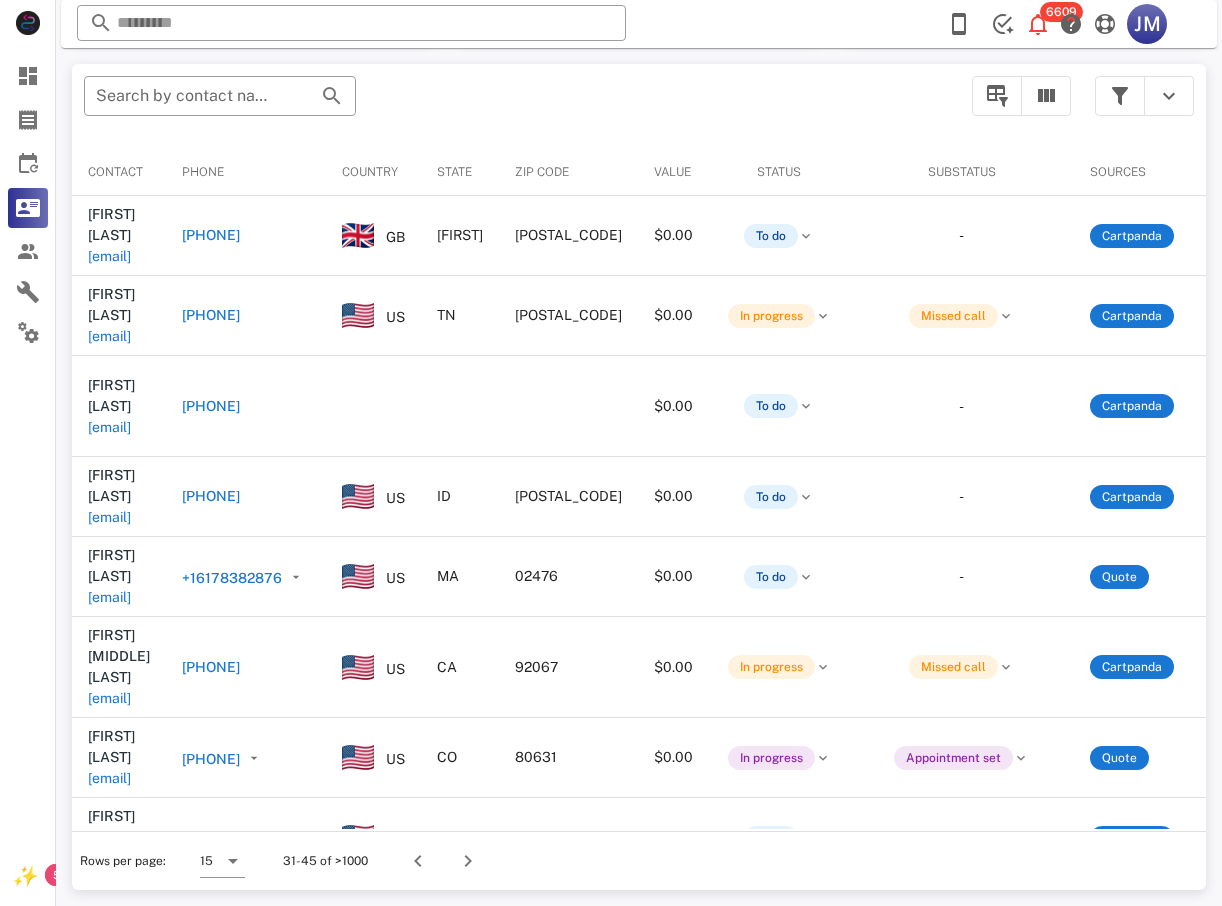 click on "[PHONE]" at bounding box center [211, 315] 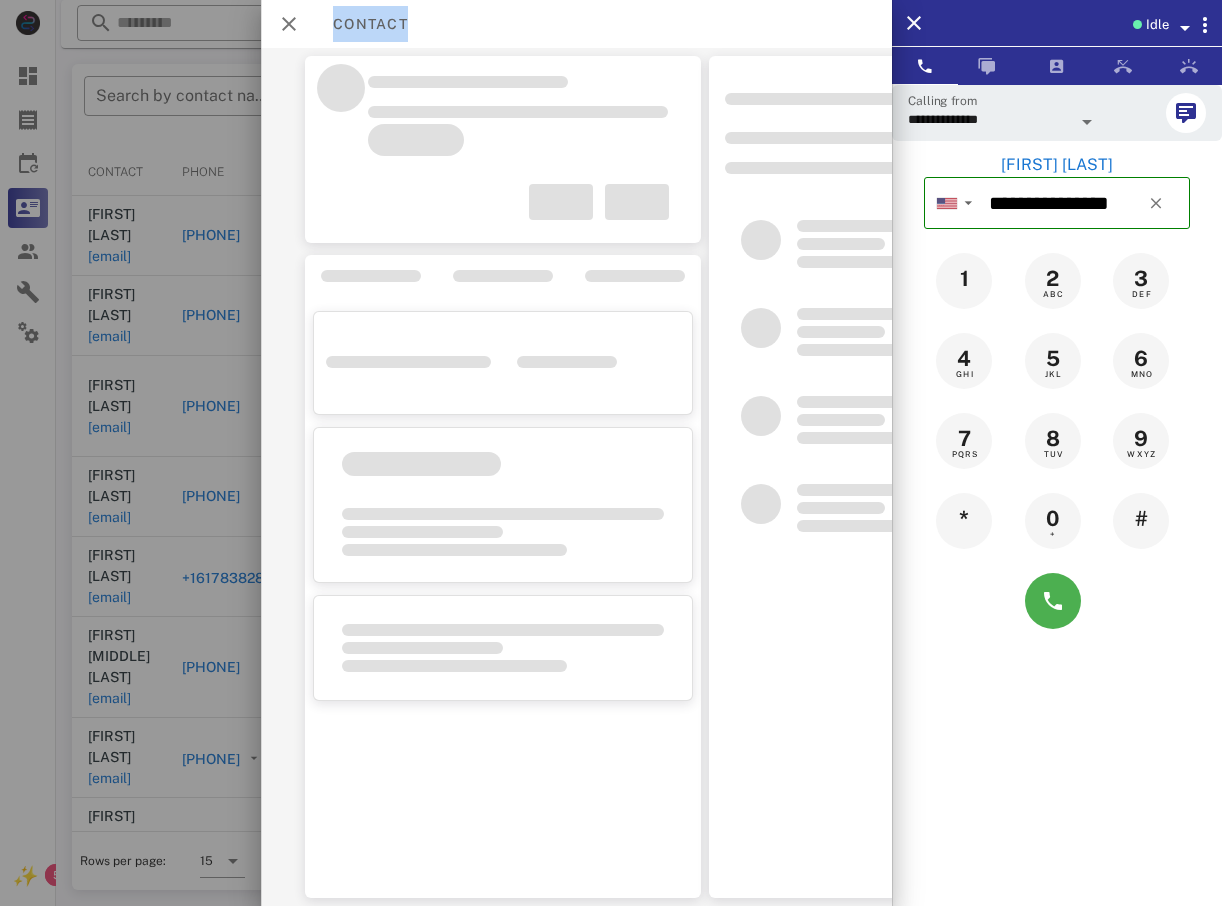 click at bounding box center (611, 453) 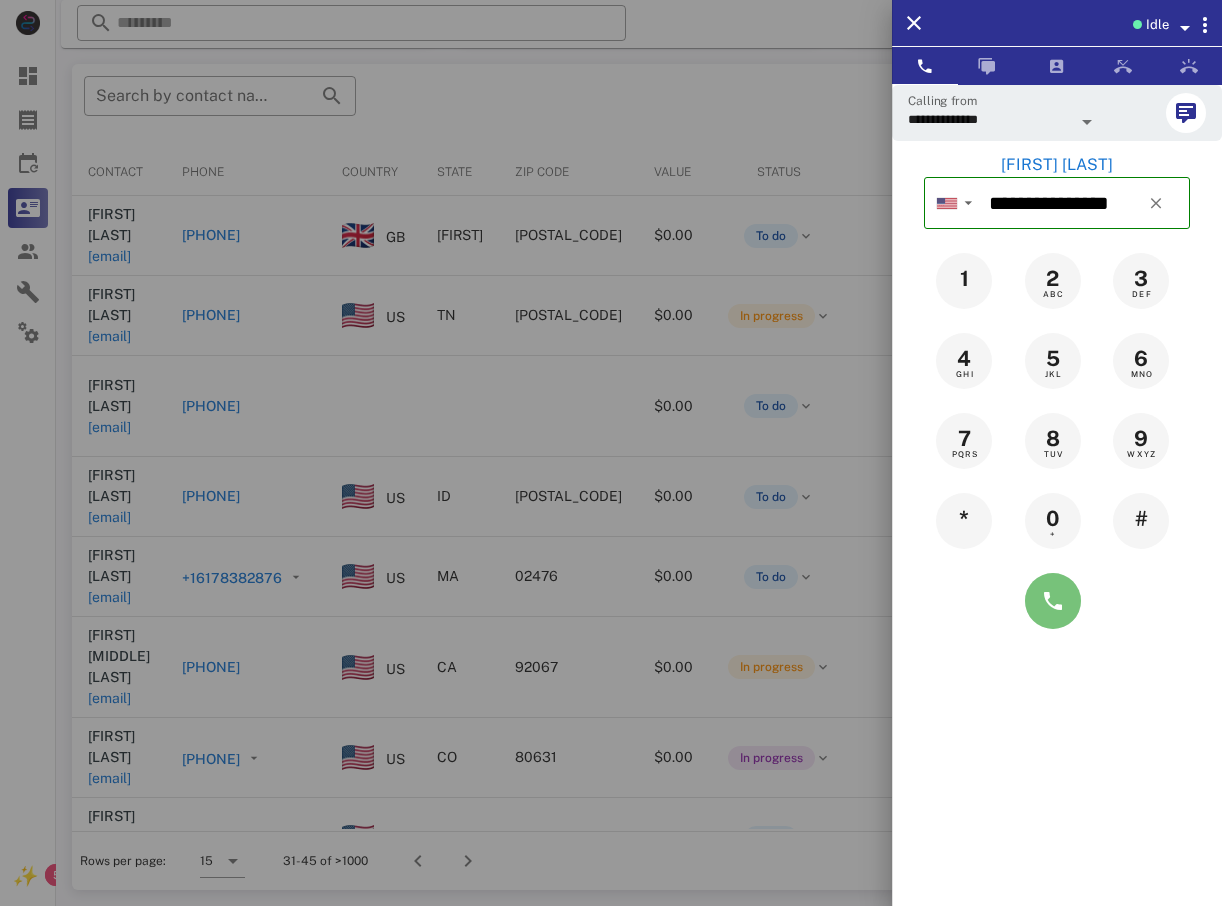 click at bounding box center (1053, 601) 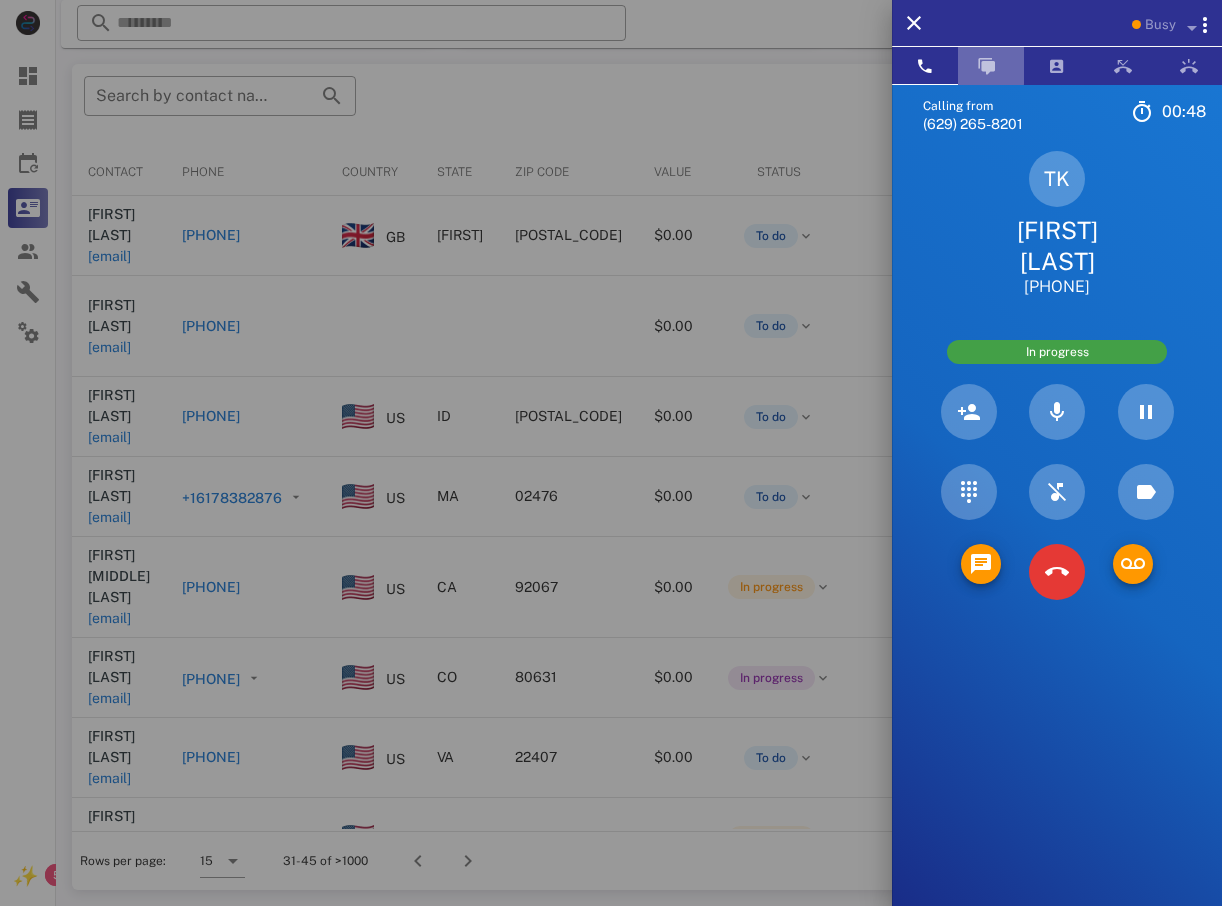 click at bounding box center (991, 66) 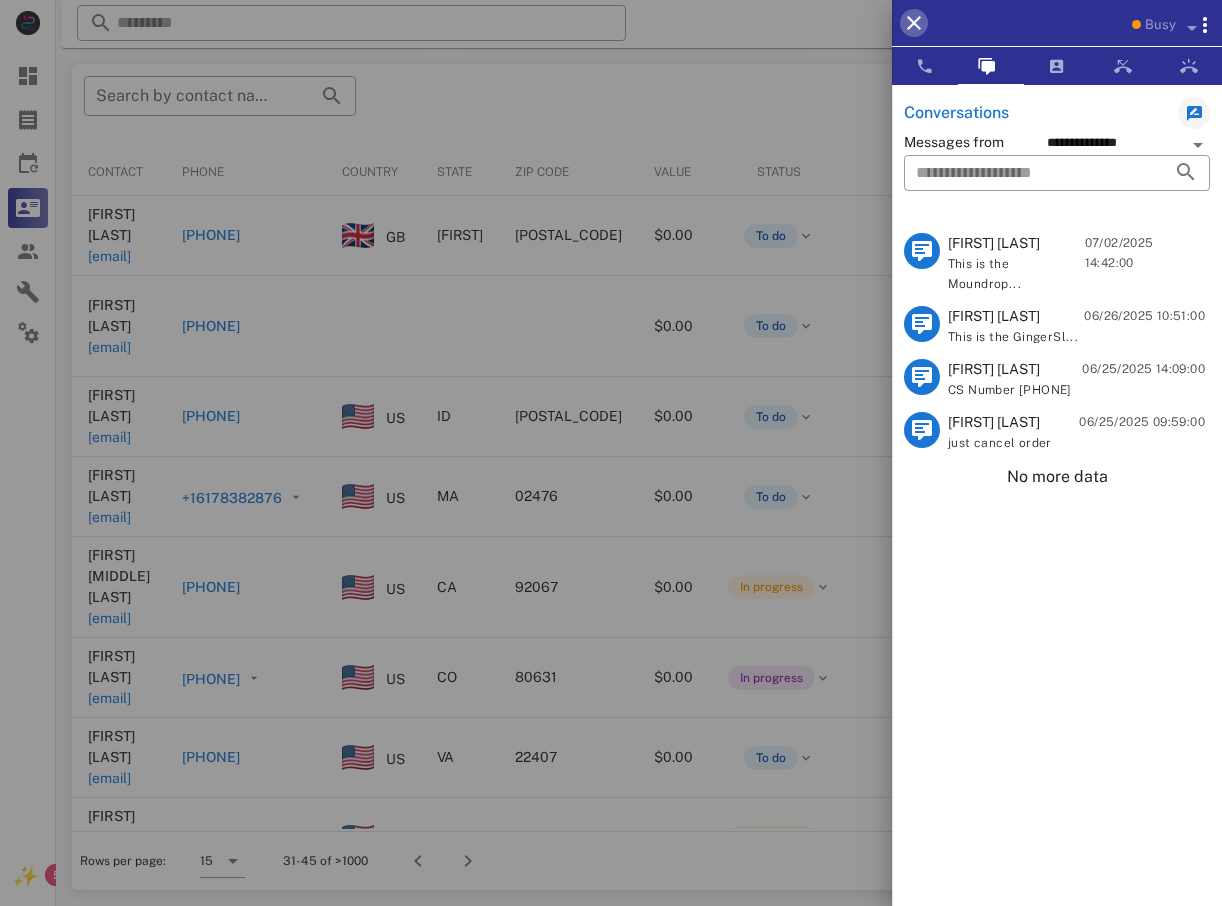 click at bounding box center (914, 23) 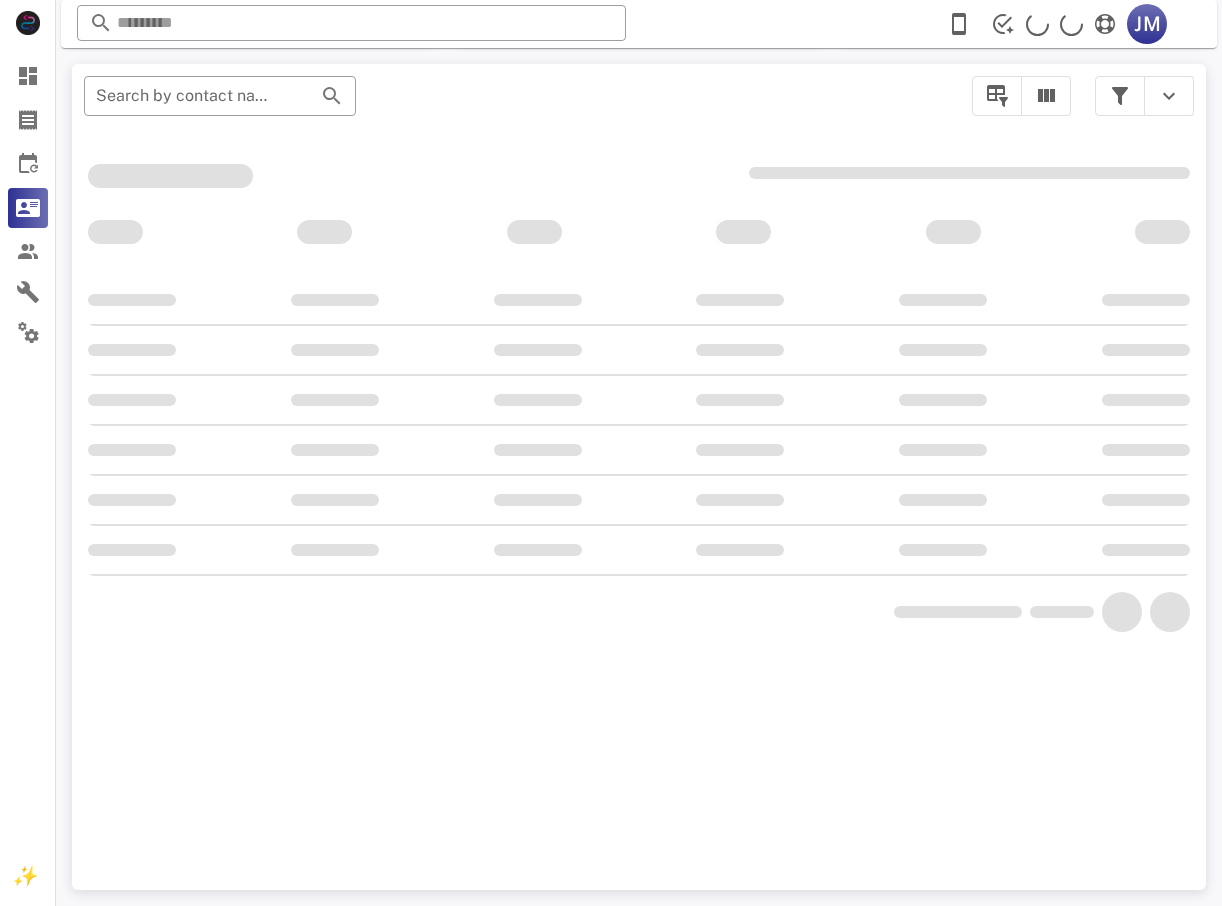 scroll, scrollTop: 356, scrollLeft: 0, axis: vertical 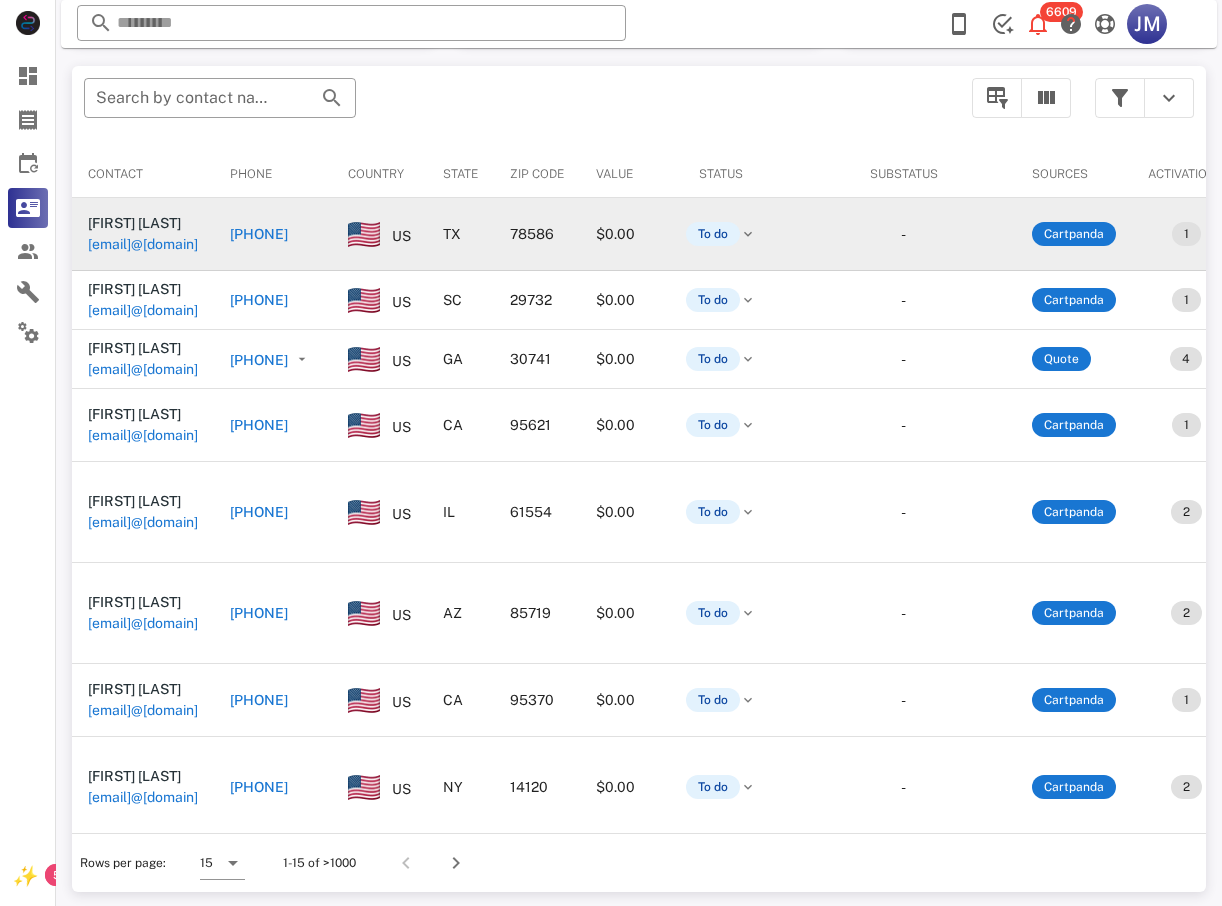 click on "[PHONE]" at bounding box center (259, 234) 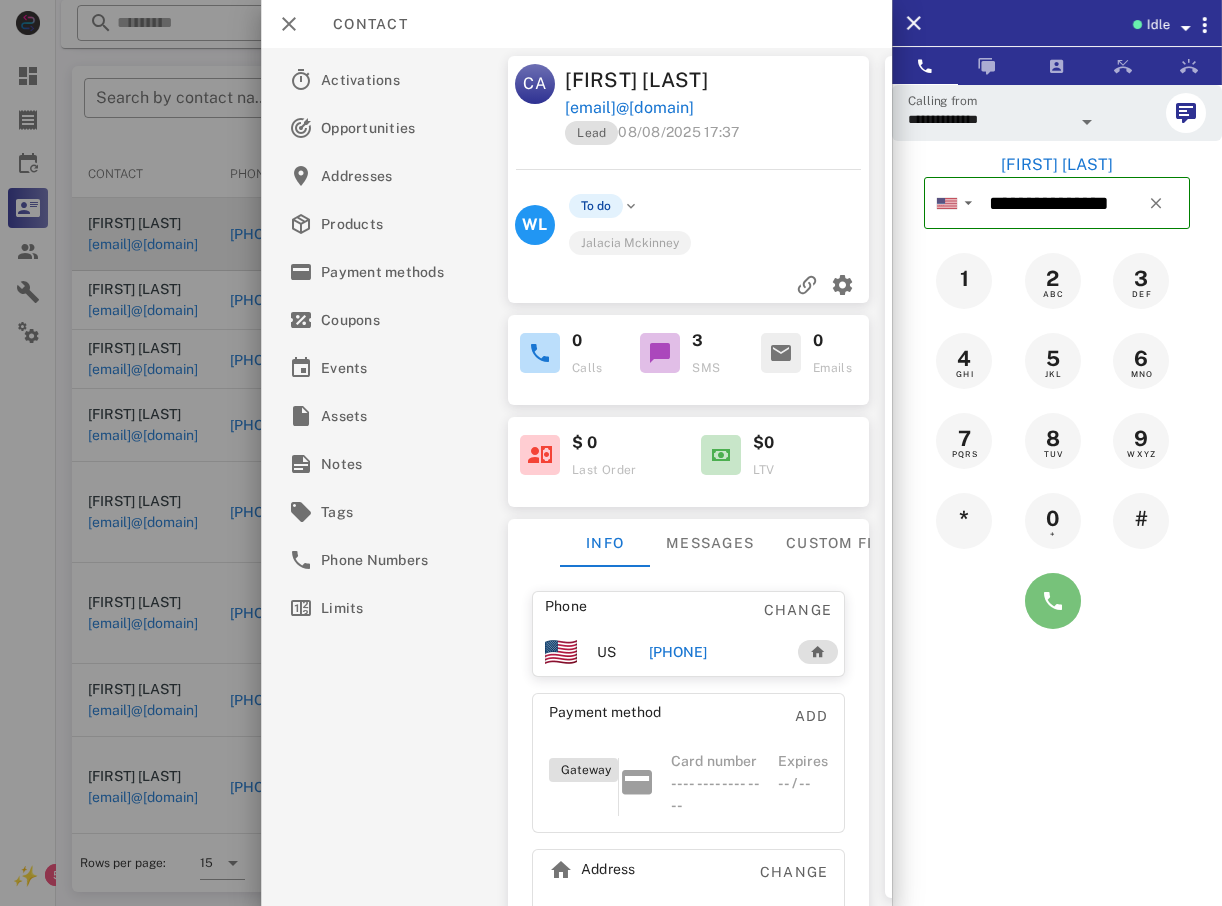 click at bounding box center (1053, 601) 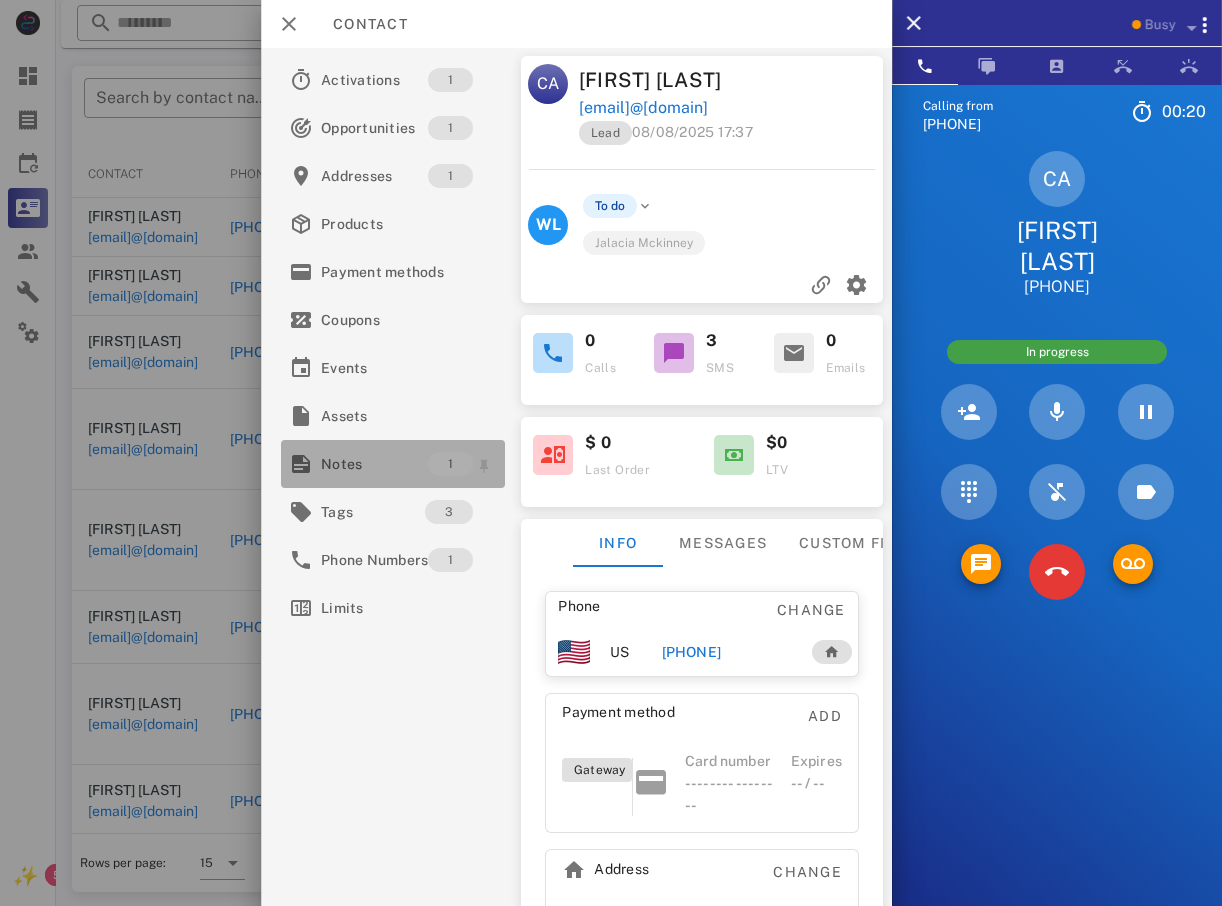 click on "Notes" at bounding box center (374, 464) 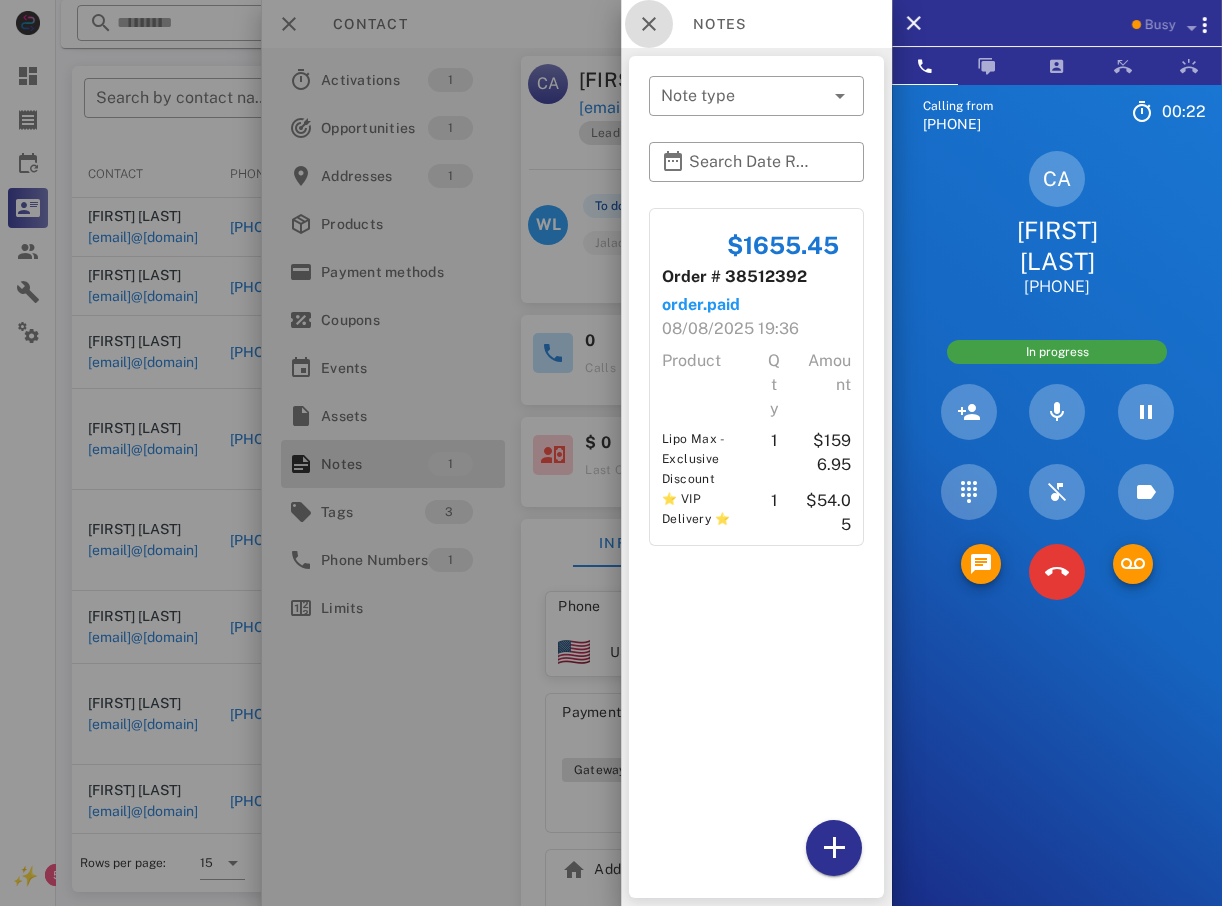 click at bounding box center [649, 24] 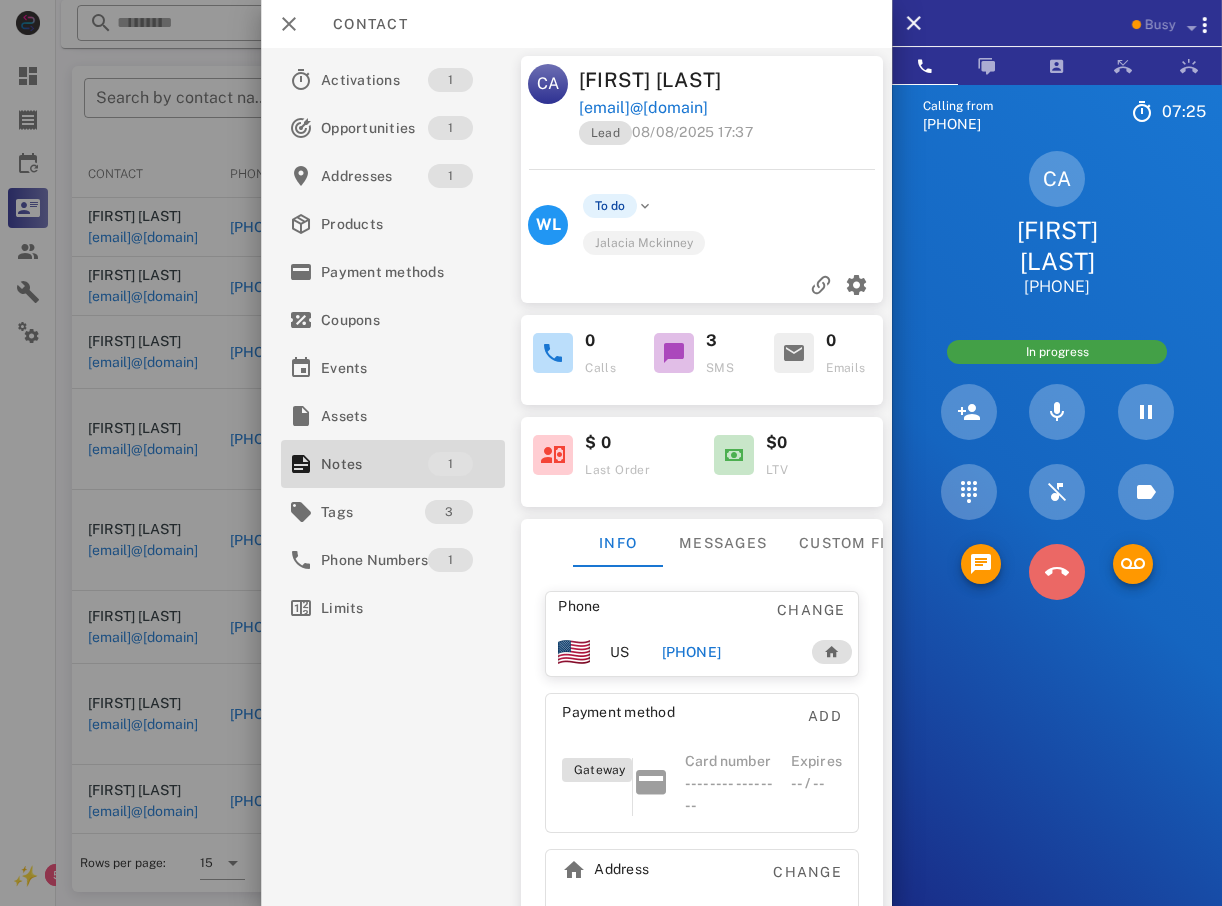 click at bounding box center [1057, 572] 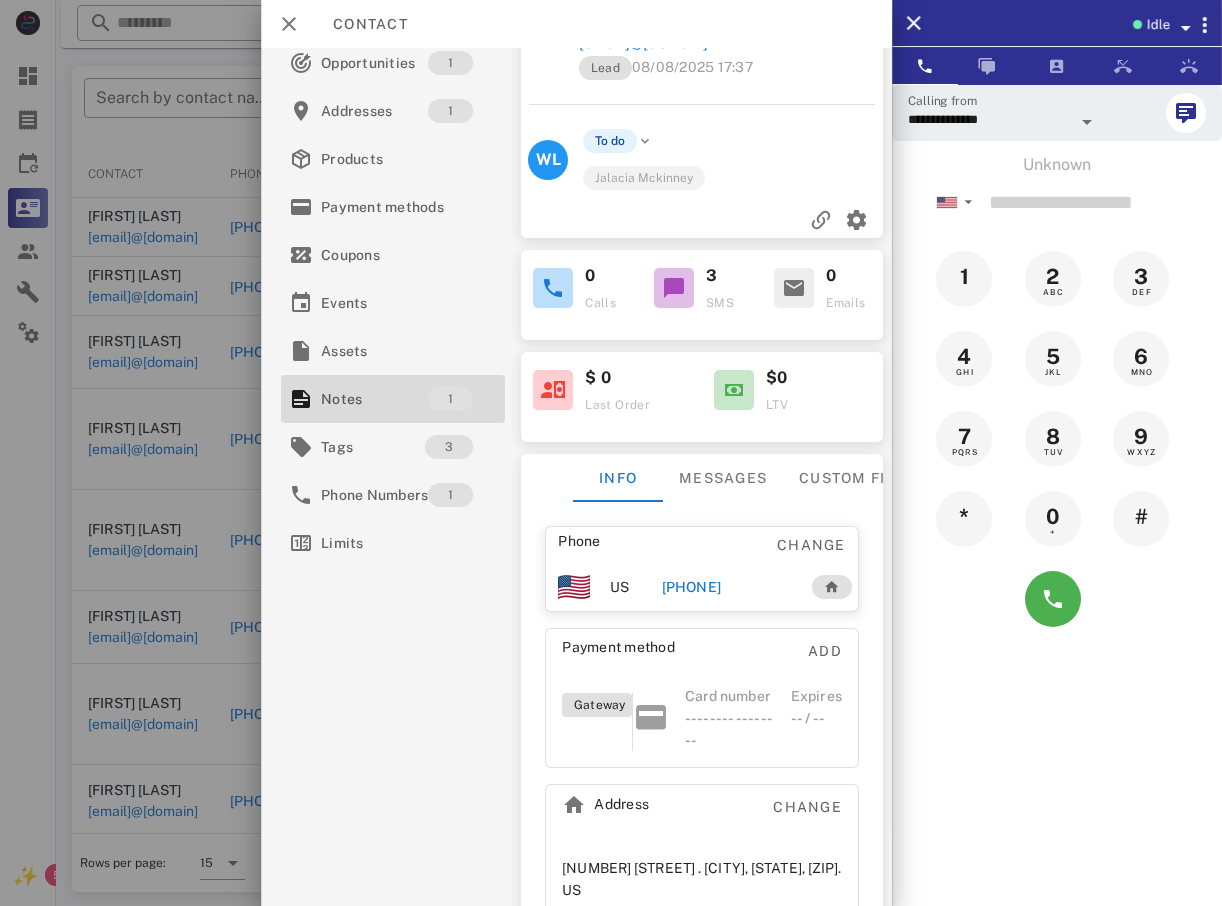 scroll, scrollTop: 127, scrollLeft: 0, axis: vertical 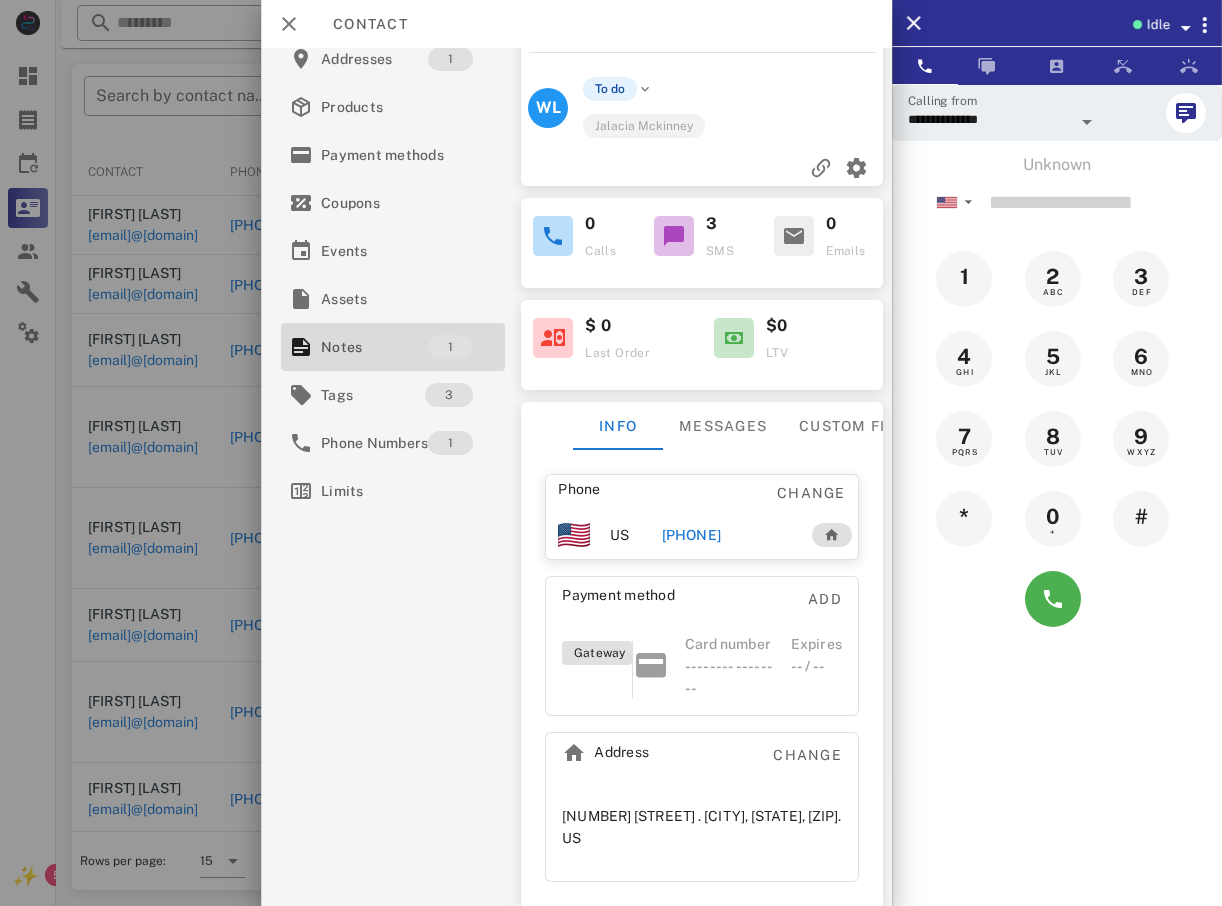 click at bounding box center [611, 453] 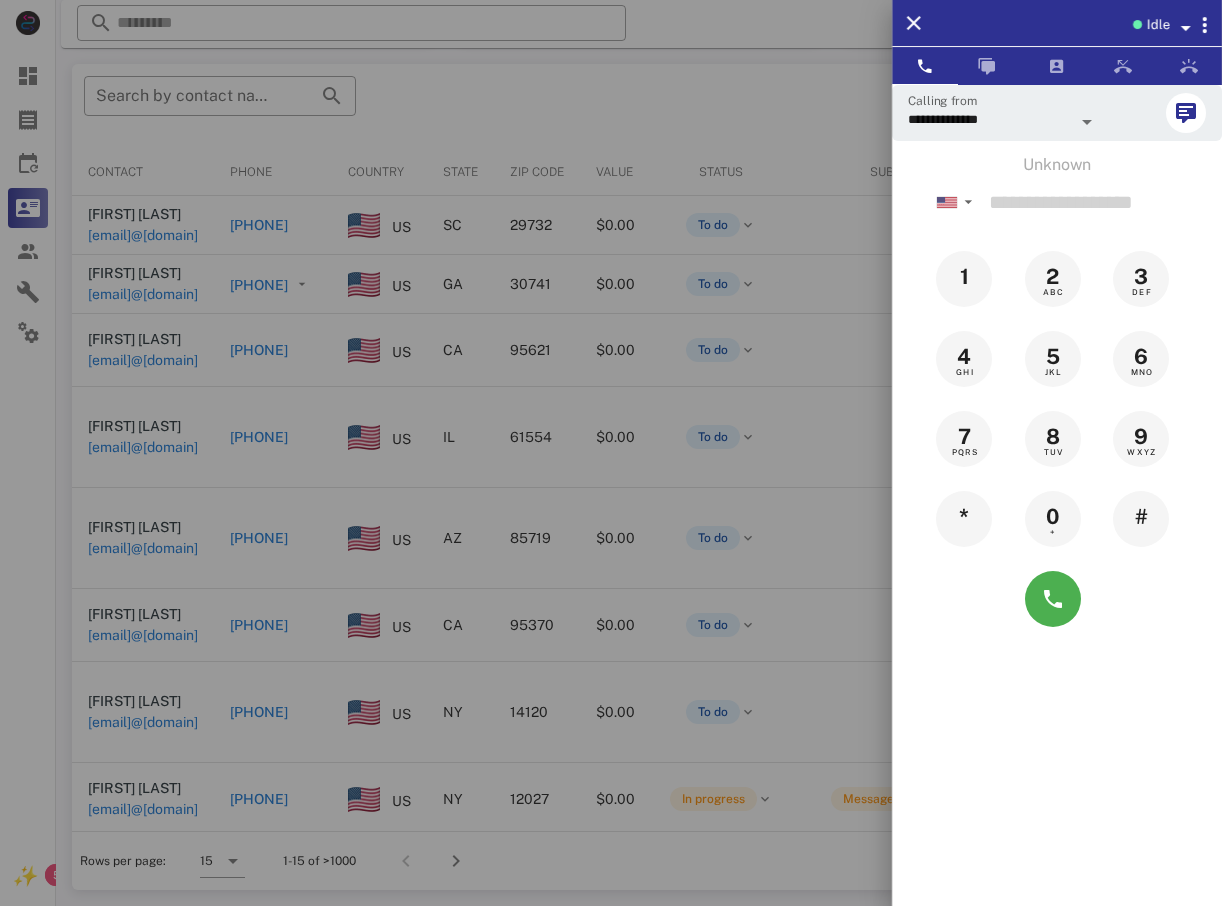 click at bounding box center (611, 453) 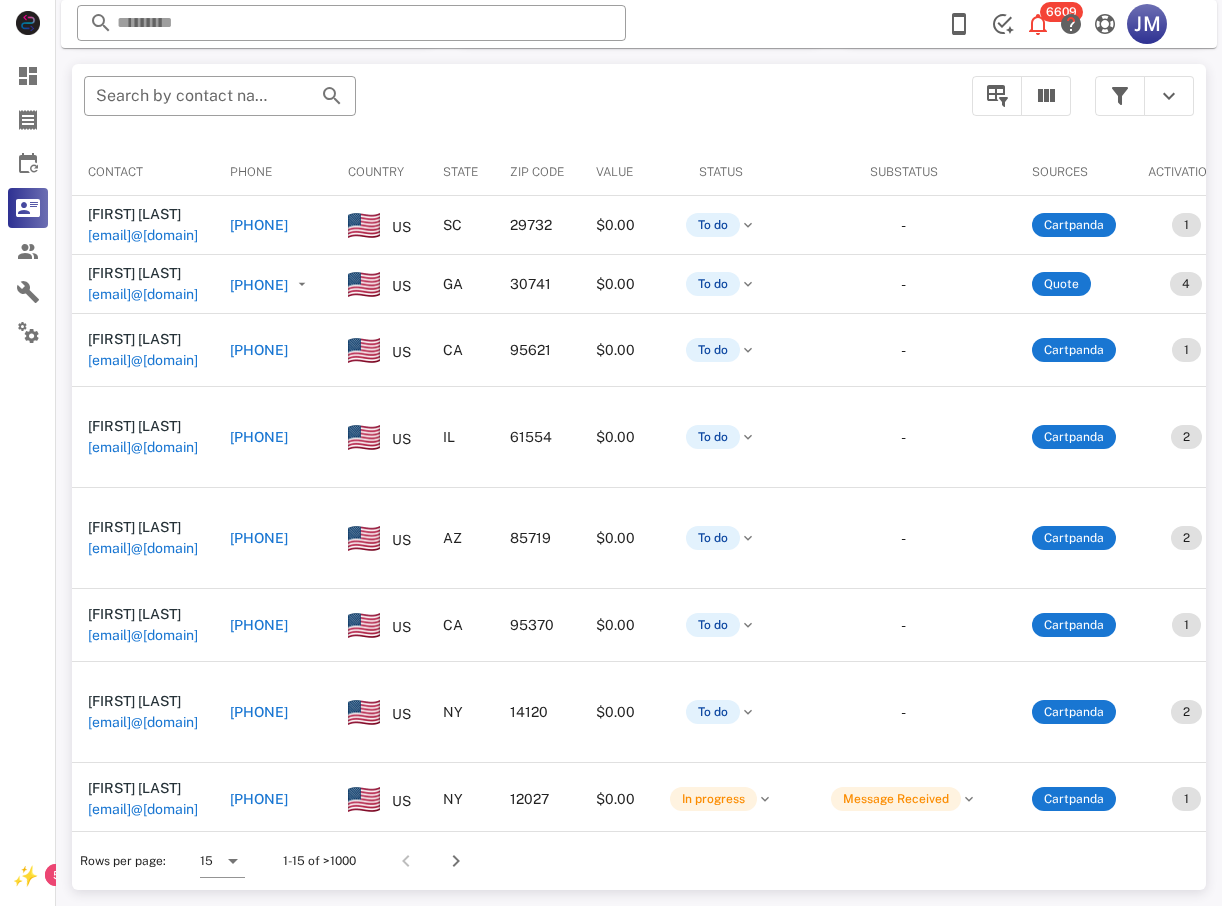 click on "​ Search by contact name, email or phone" at bounding box center [516, 106] 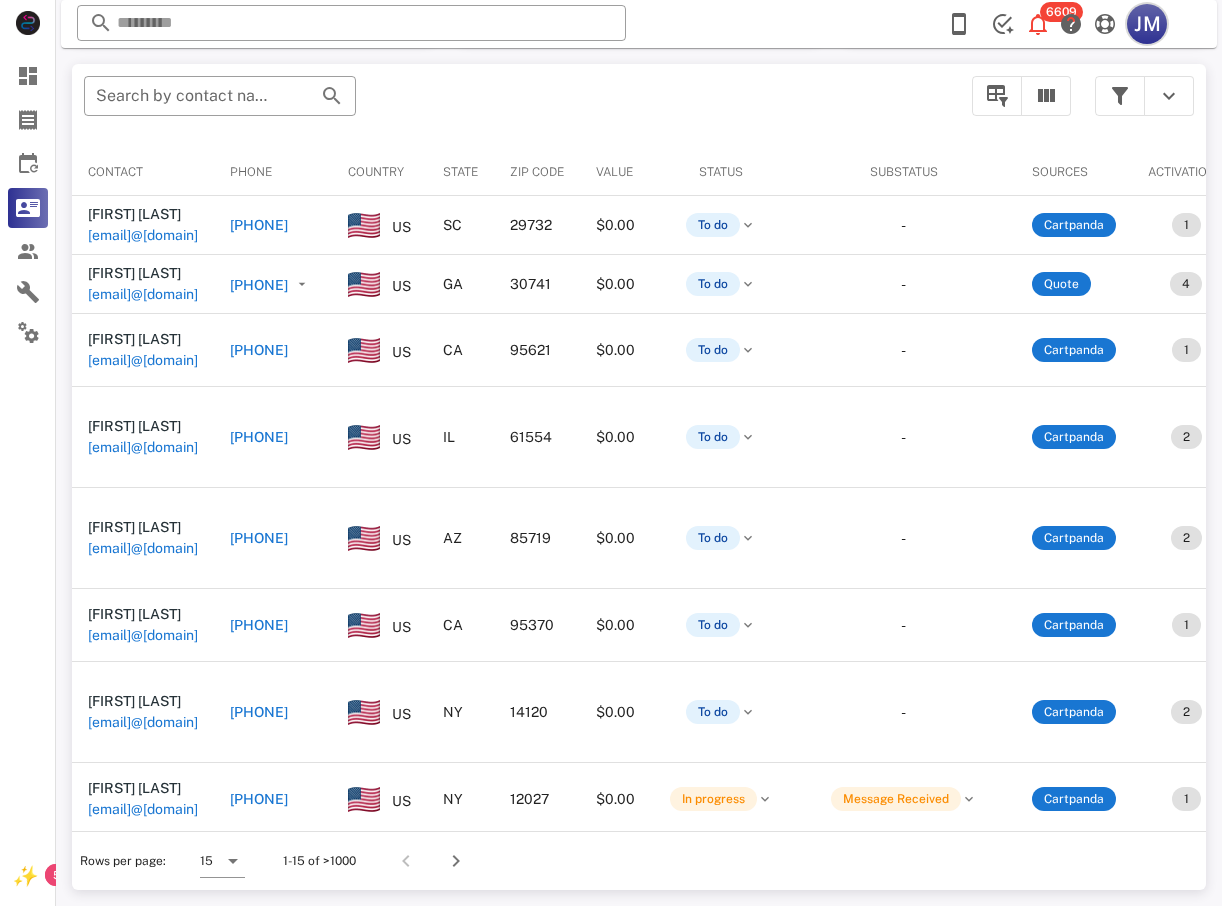 click on "JM" at bounding box center (1147, 24) 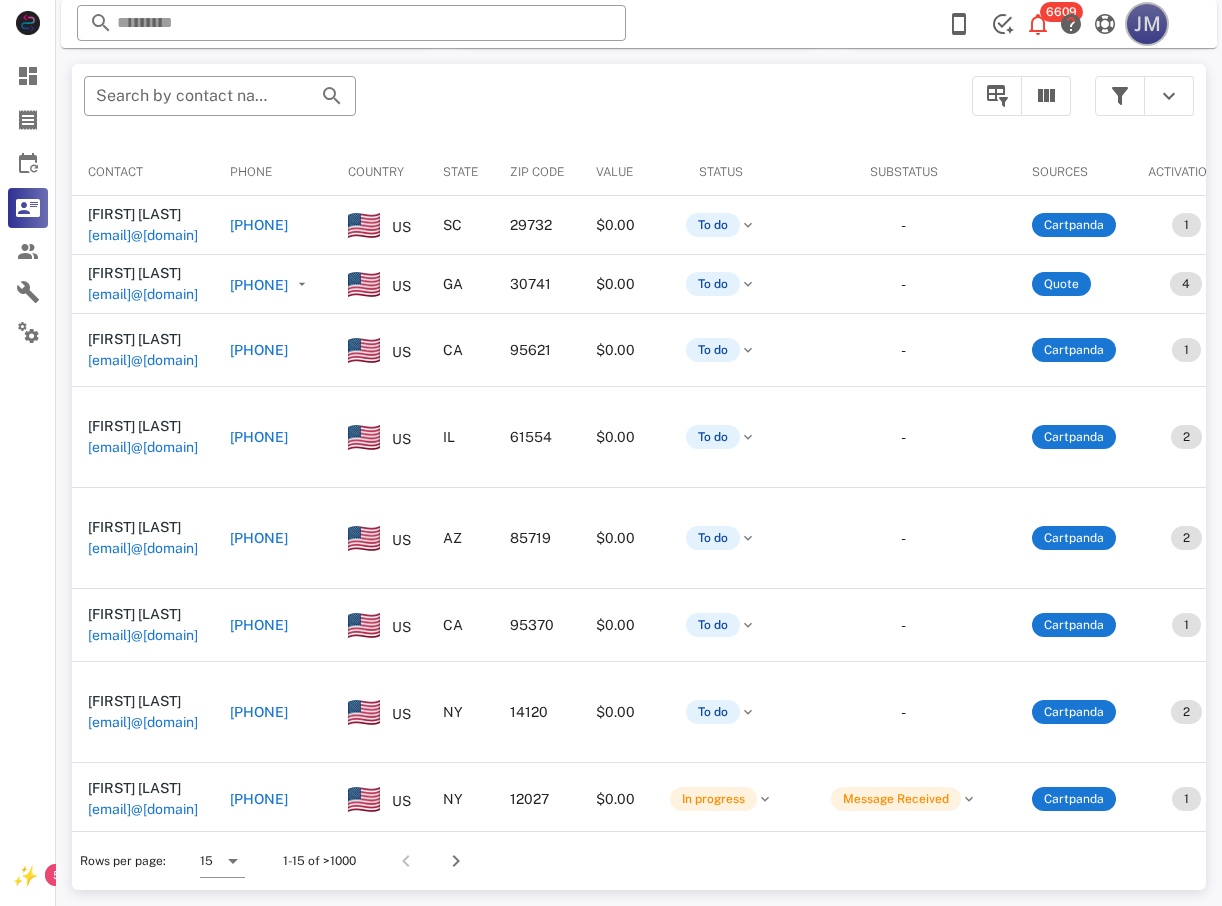 click on "JM" at bounding box center (1147, 24) 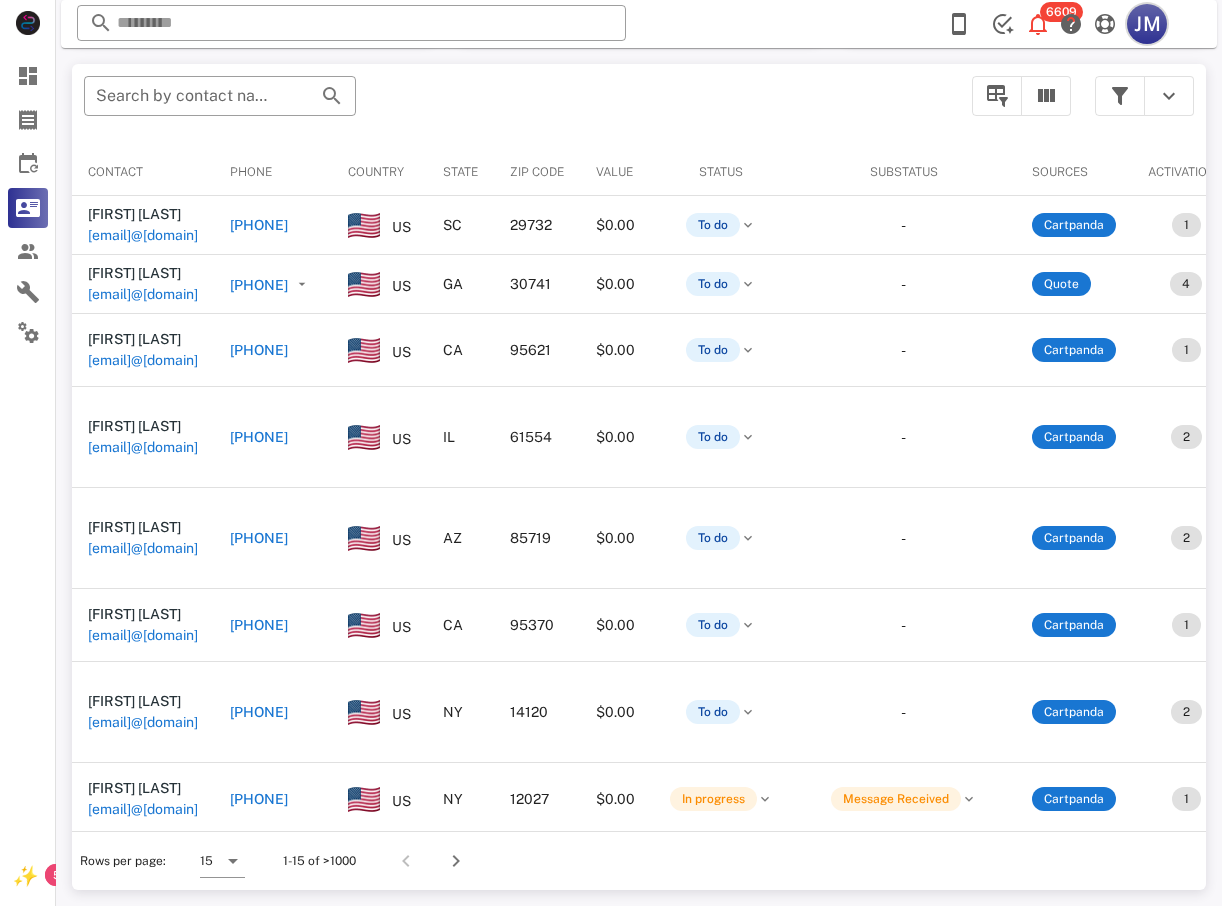 click on "JM" at bounding box center (1147, 24) 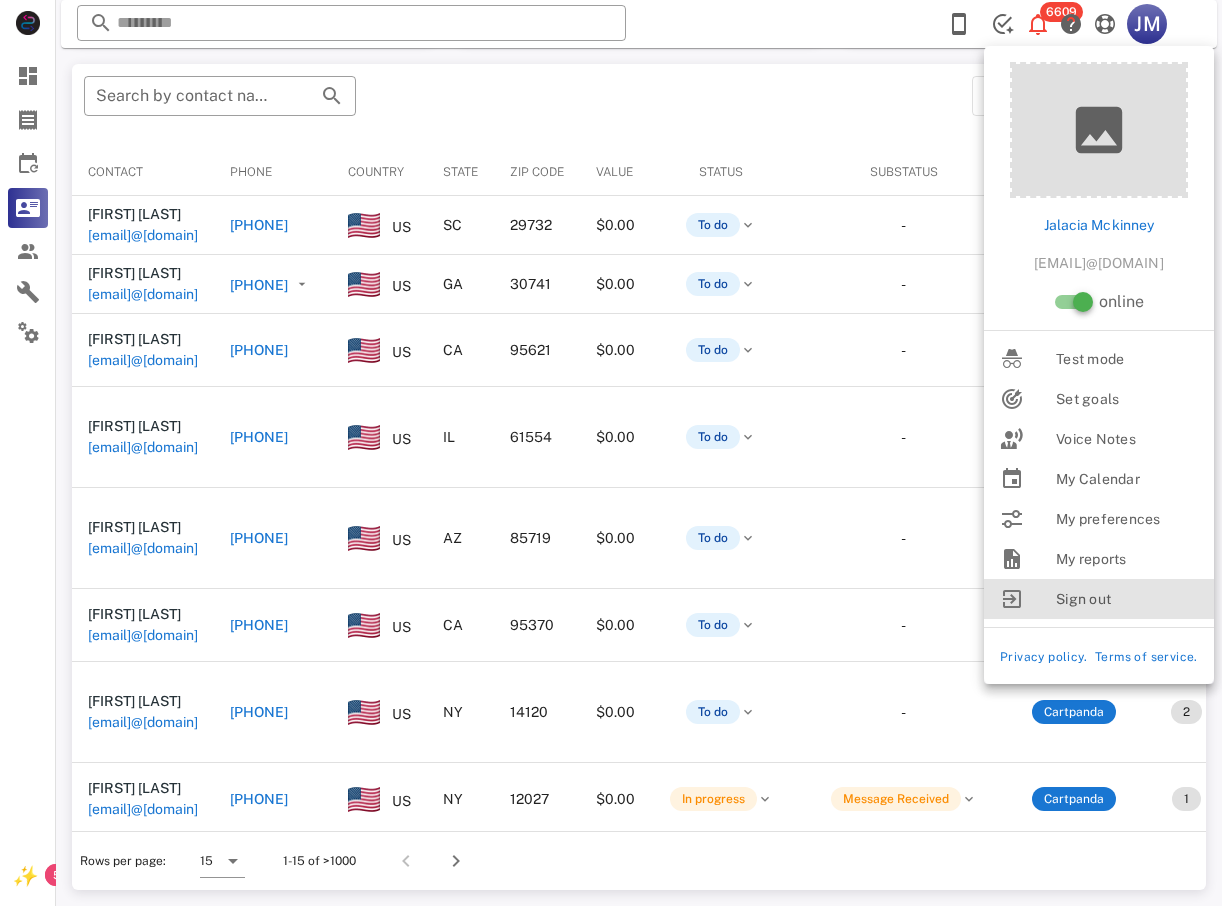 click on "Sign out" at bounding box center [1127, 599] 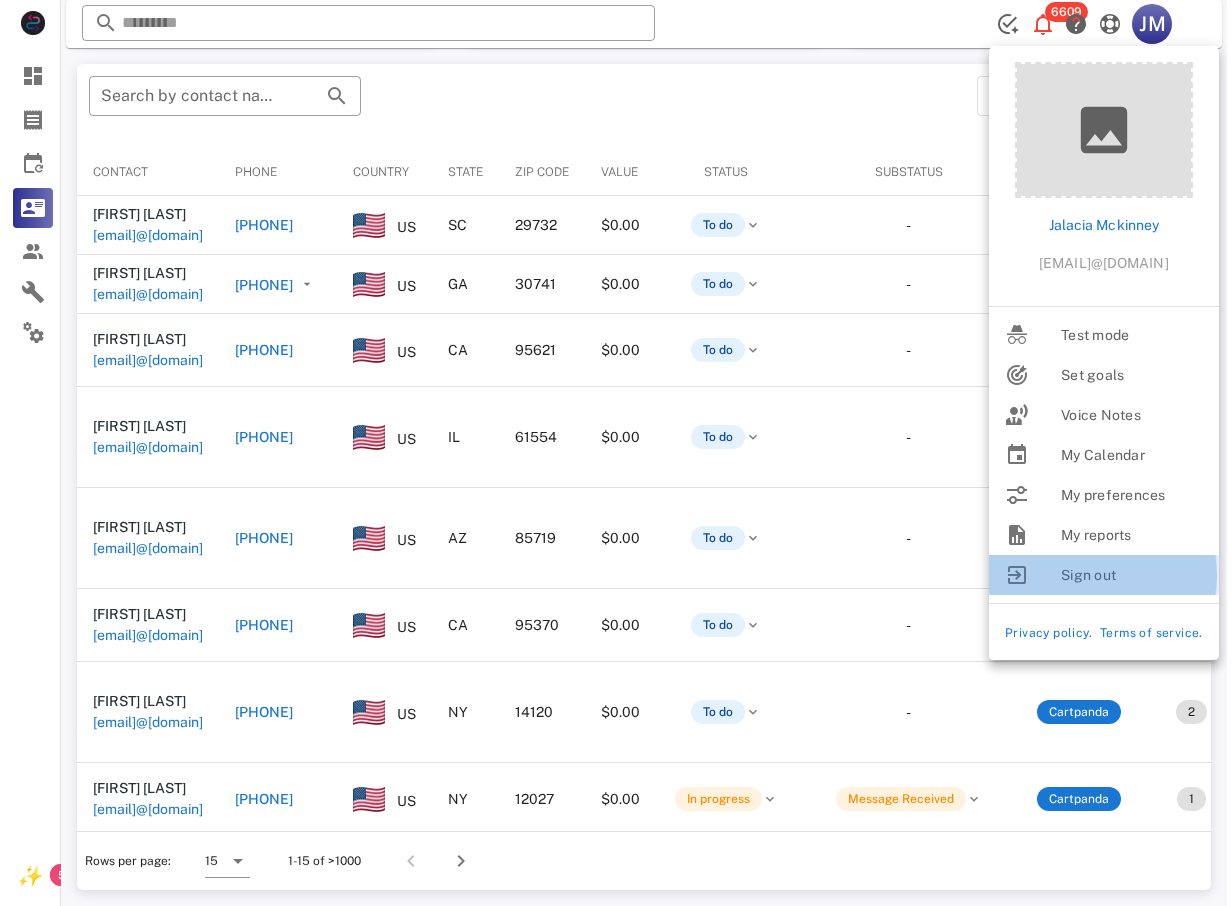 scroll, scrollTop: 0, scrollLeft: 0, axis: both 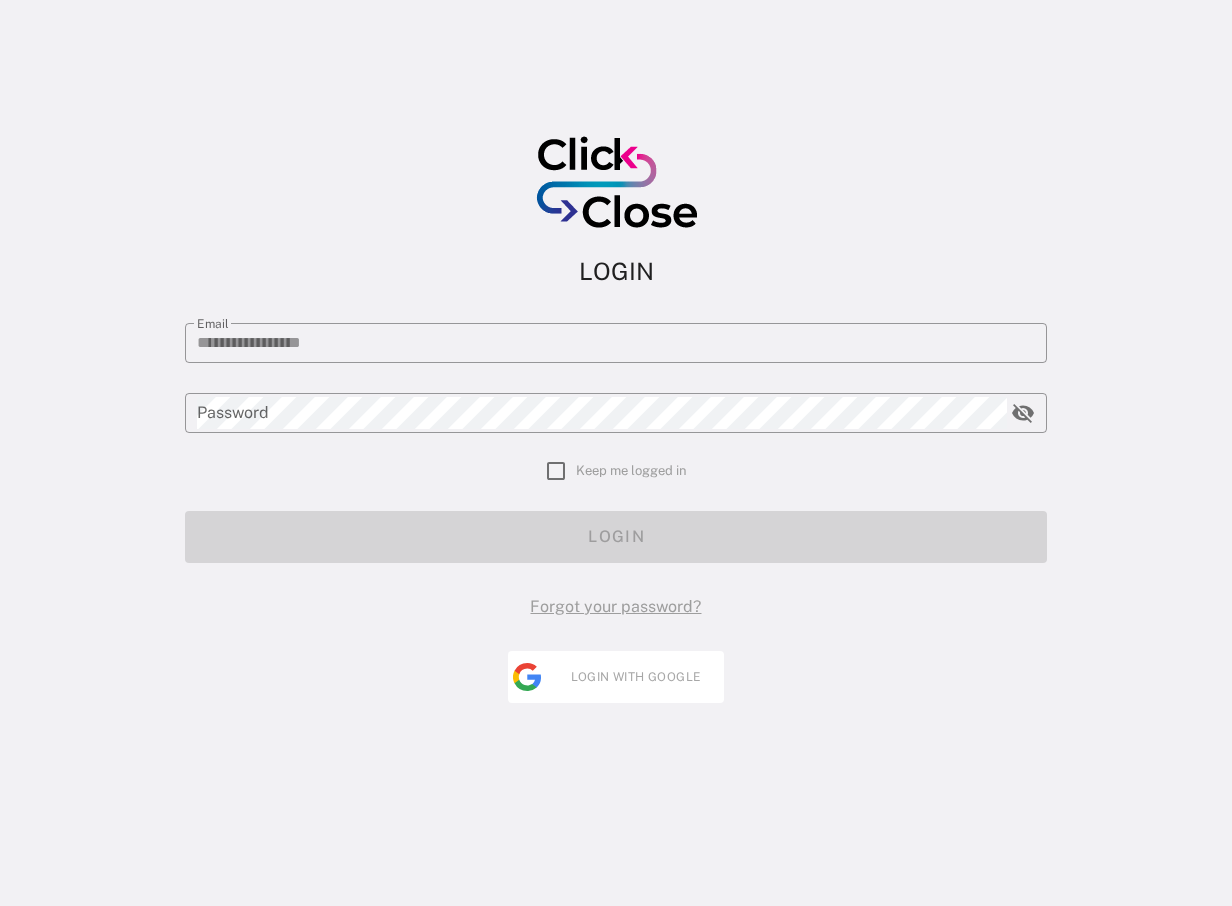 type on "**********" 